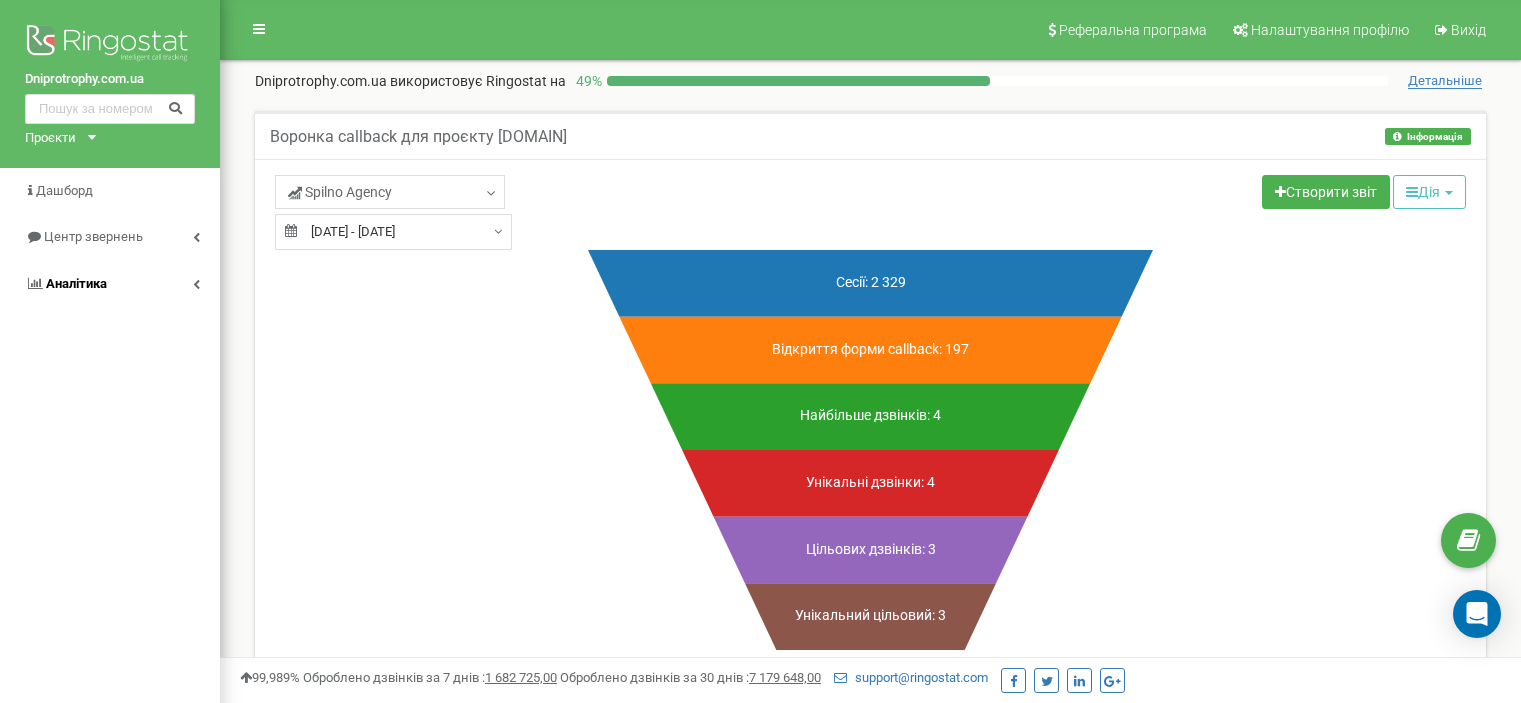 scroll, scrollTop: 0, scrollLeft: 0, axis: both 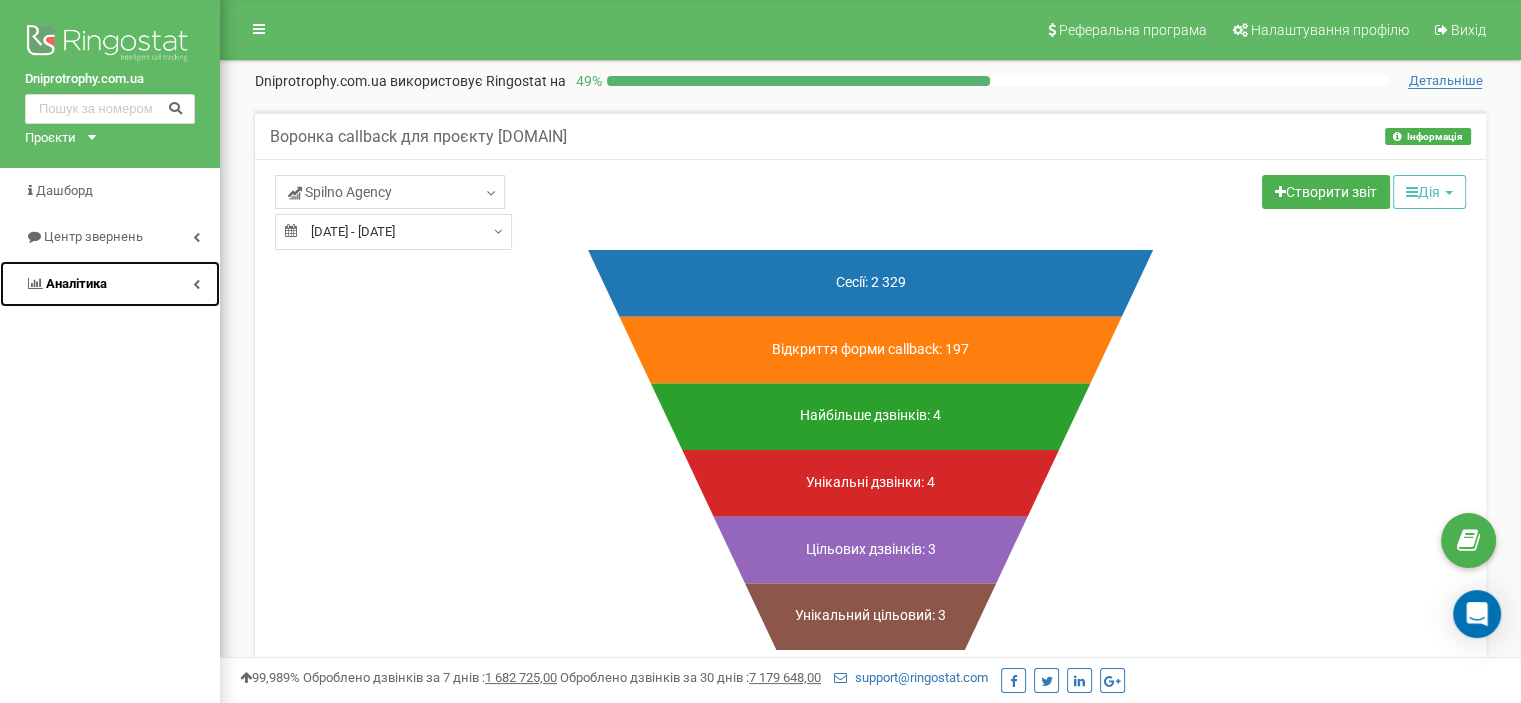 click on "Аналiтика" at bounding box center (110, 284) 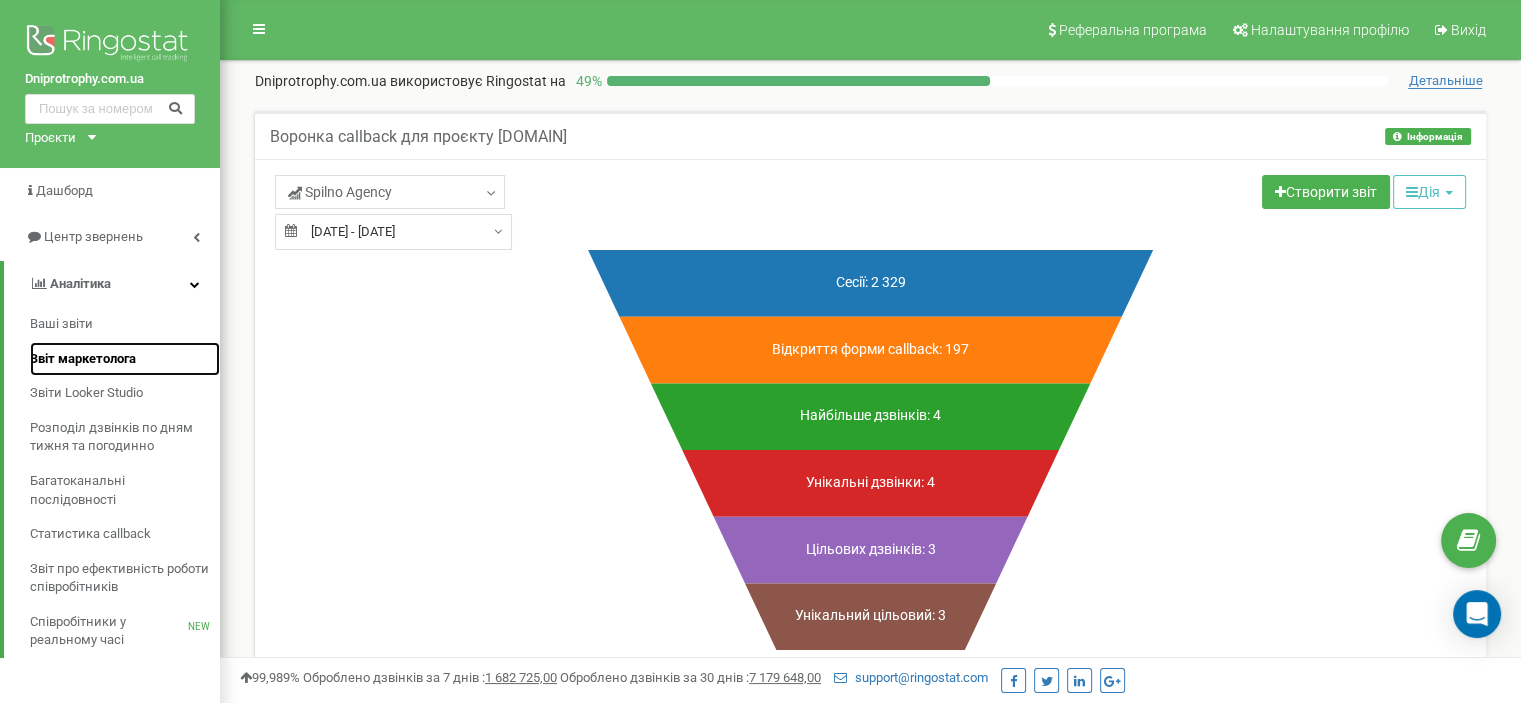 click on "Звіт маркетолога" at bounding box center (83, 359) 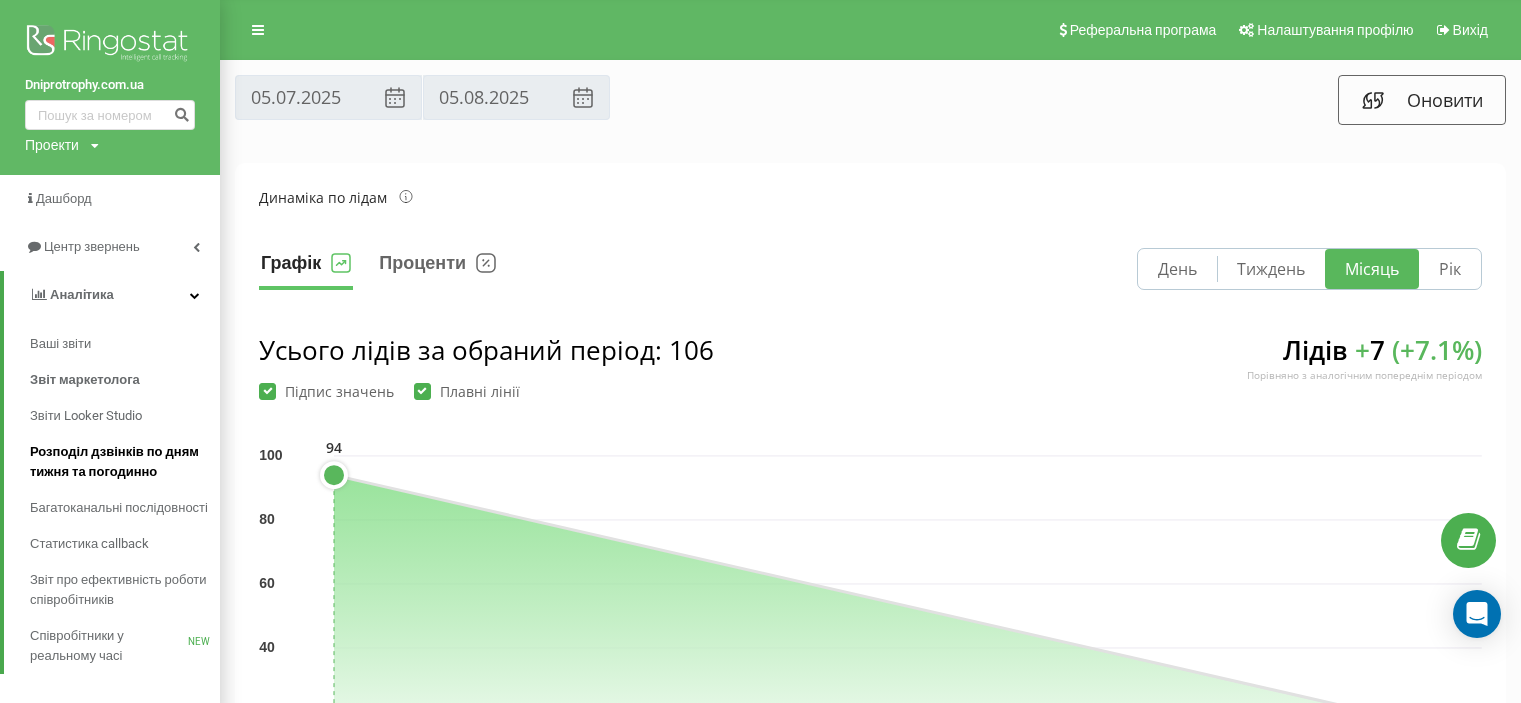 scroll, scrollTop: 0, scrollLeft: 0, axis: both 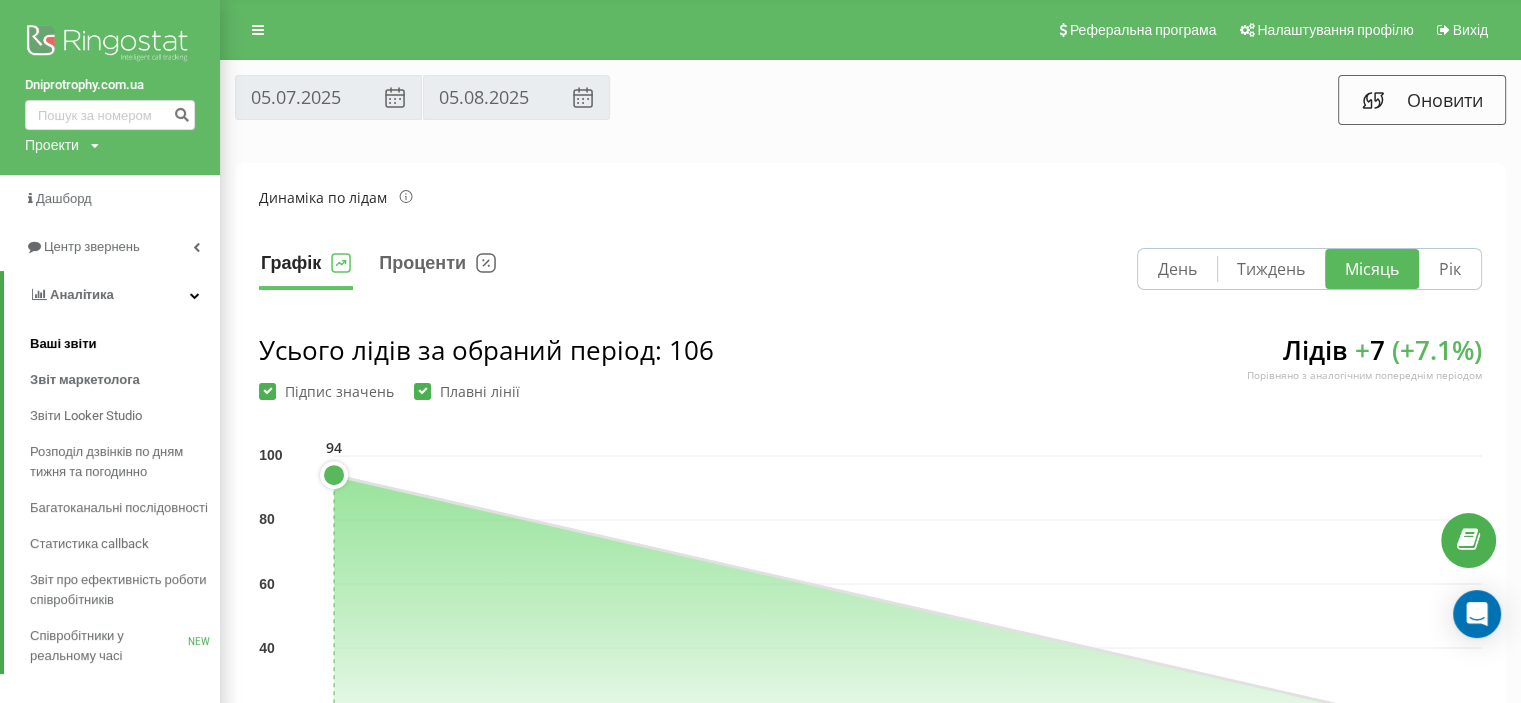 click on "Ваші звіти" at bounding box center (63, 344) 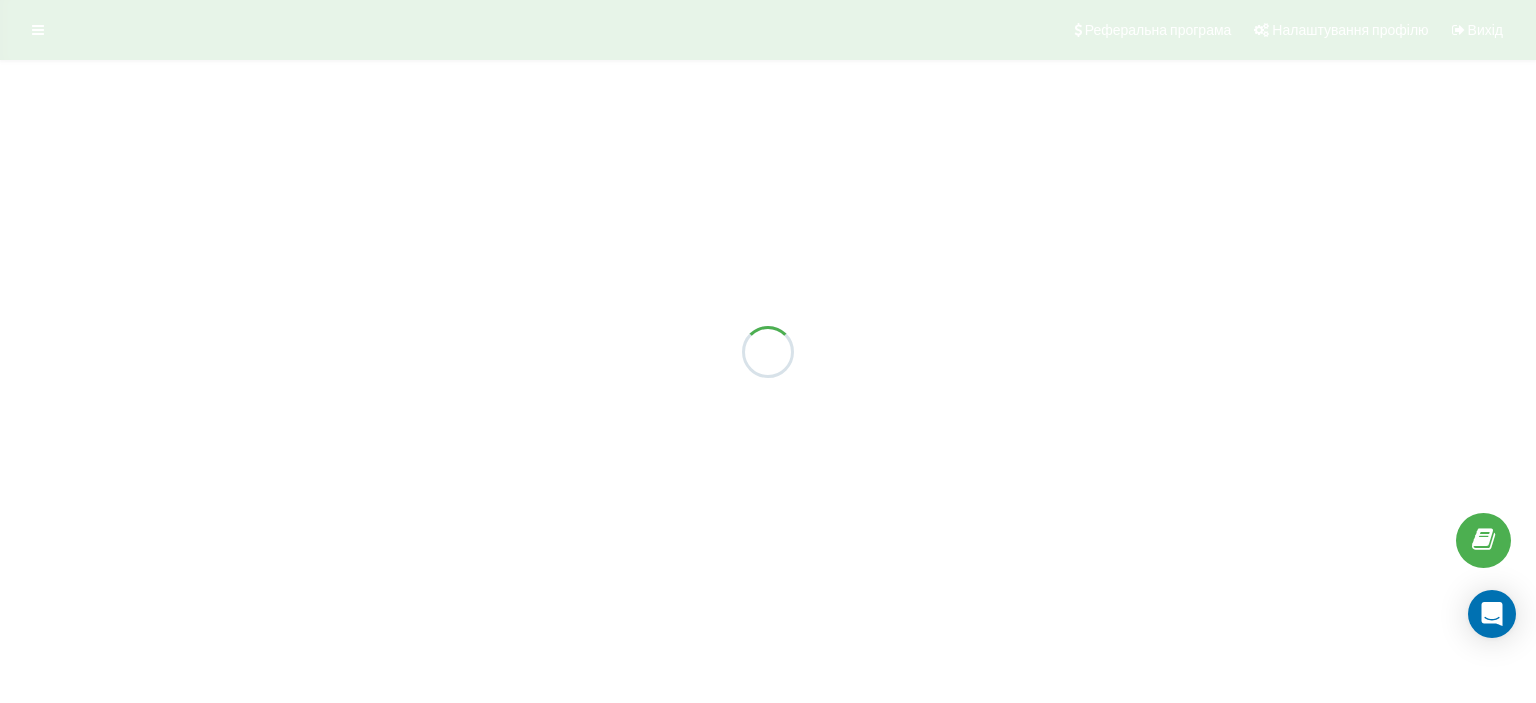 scroll, scrollTop: 0, scrollLeft: 0, axis: both 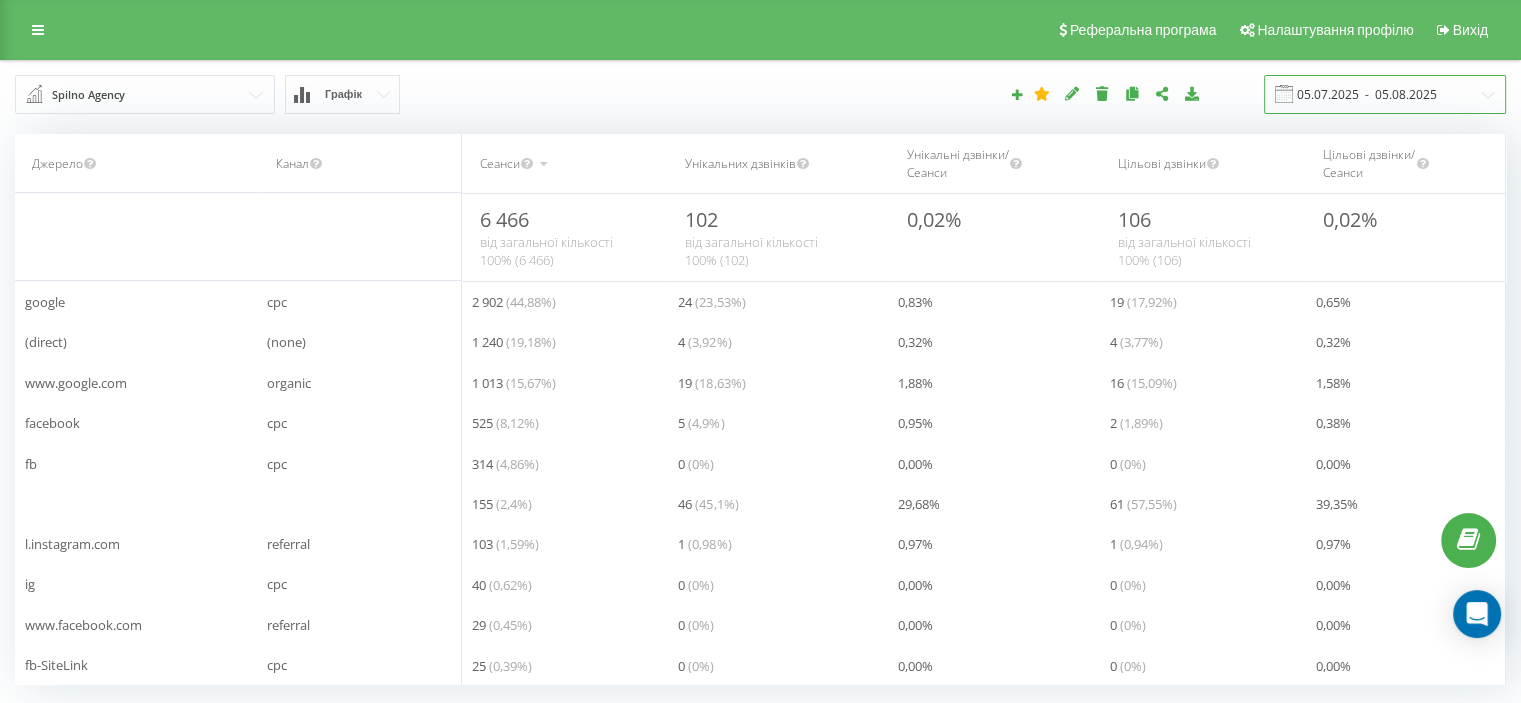 click on "05.07.2025  -  05.08.2025" at bounding box center [1385, 94] 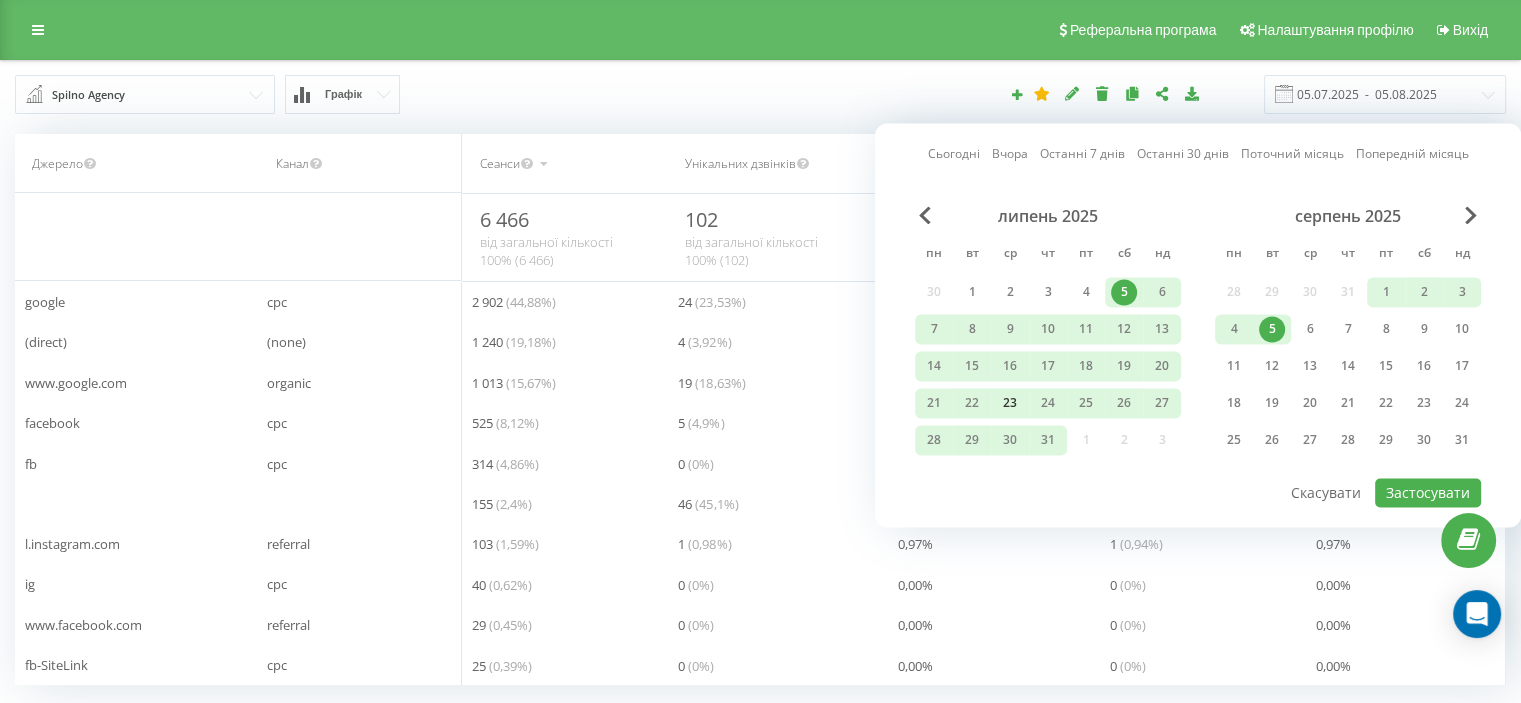 click on "23" at bounding box center [1010, 403] 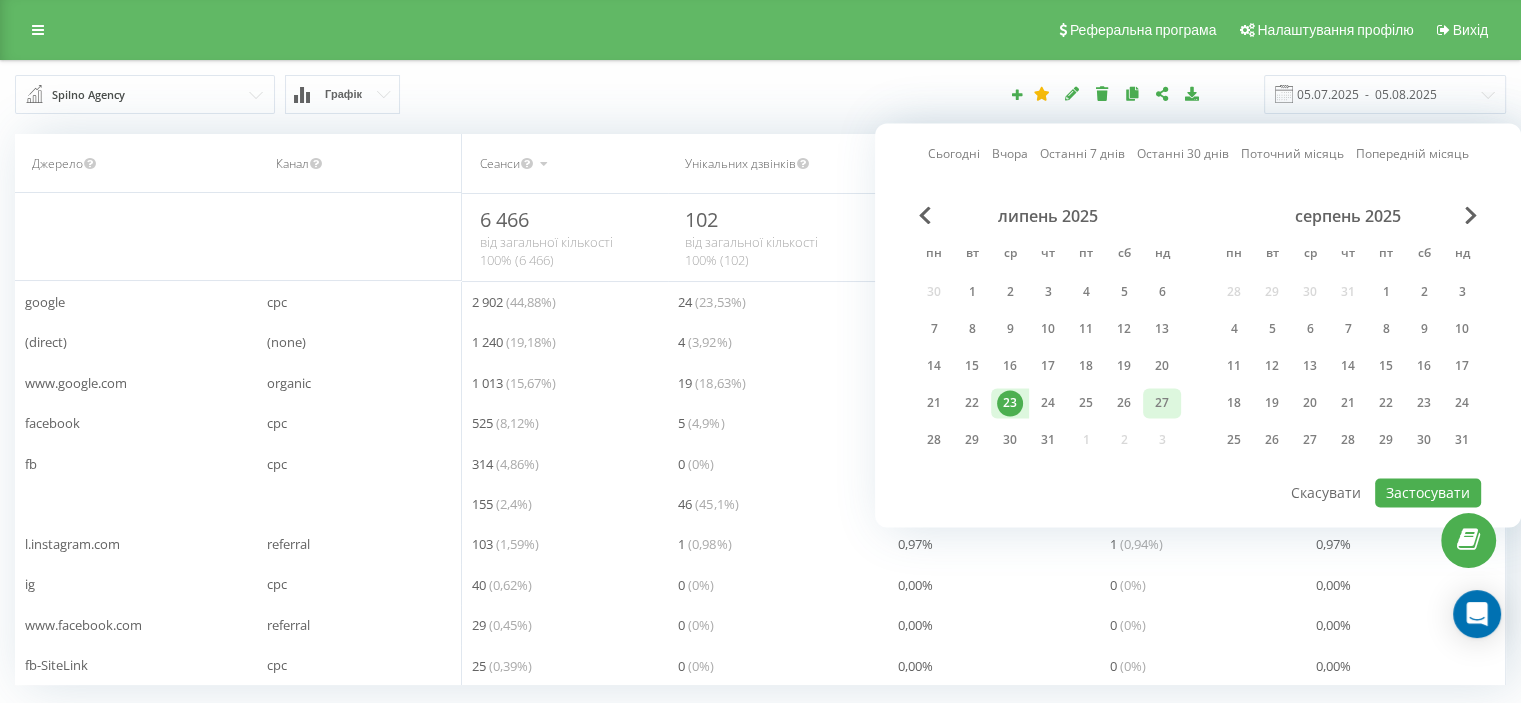 click on "27" at bounding box center (1162, 403) 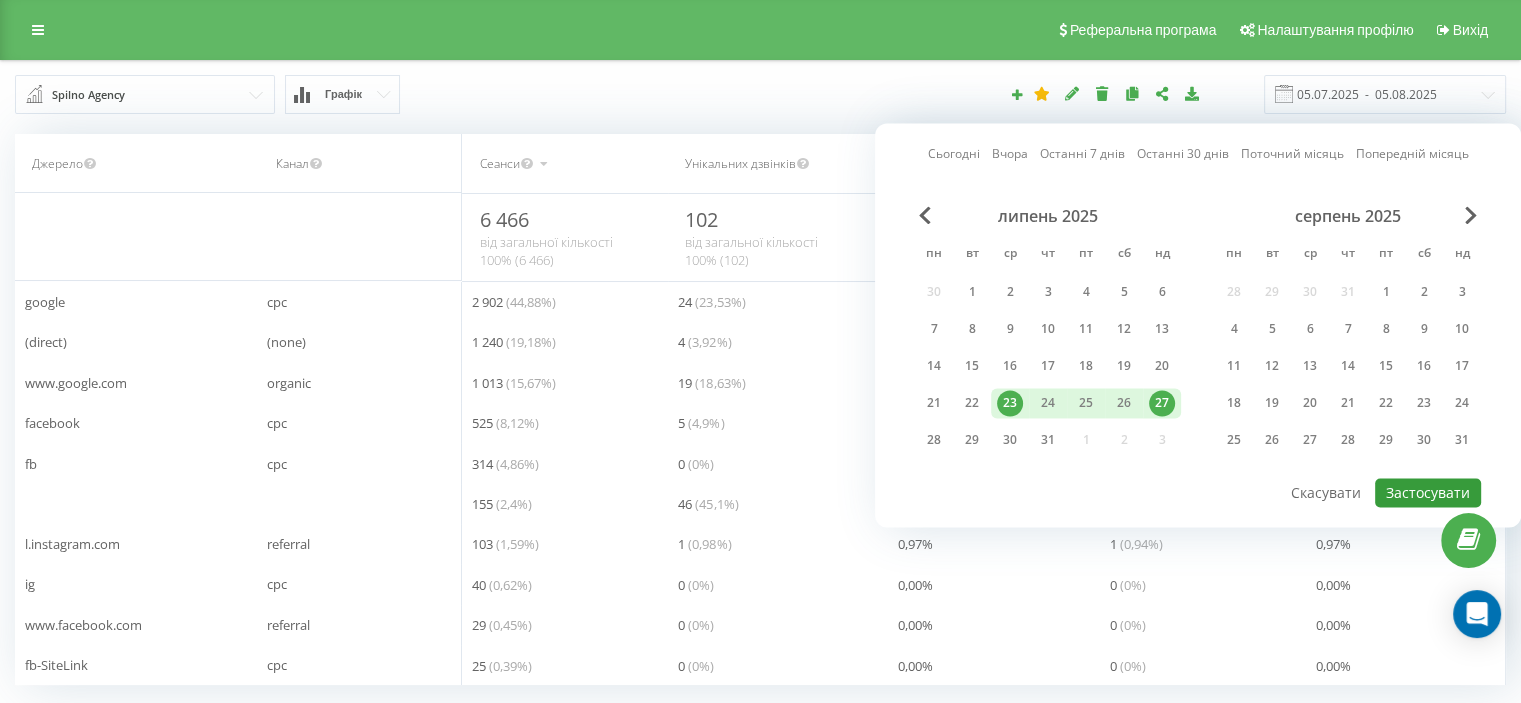 click on "Застосувати" at bounding box center [1428, 492] 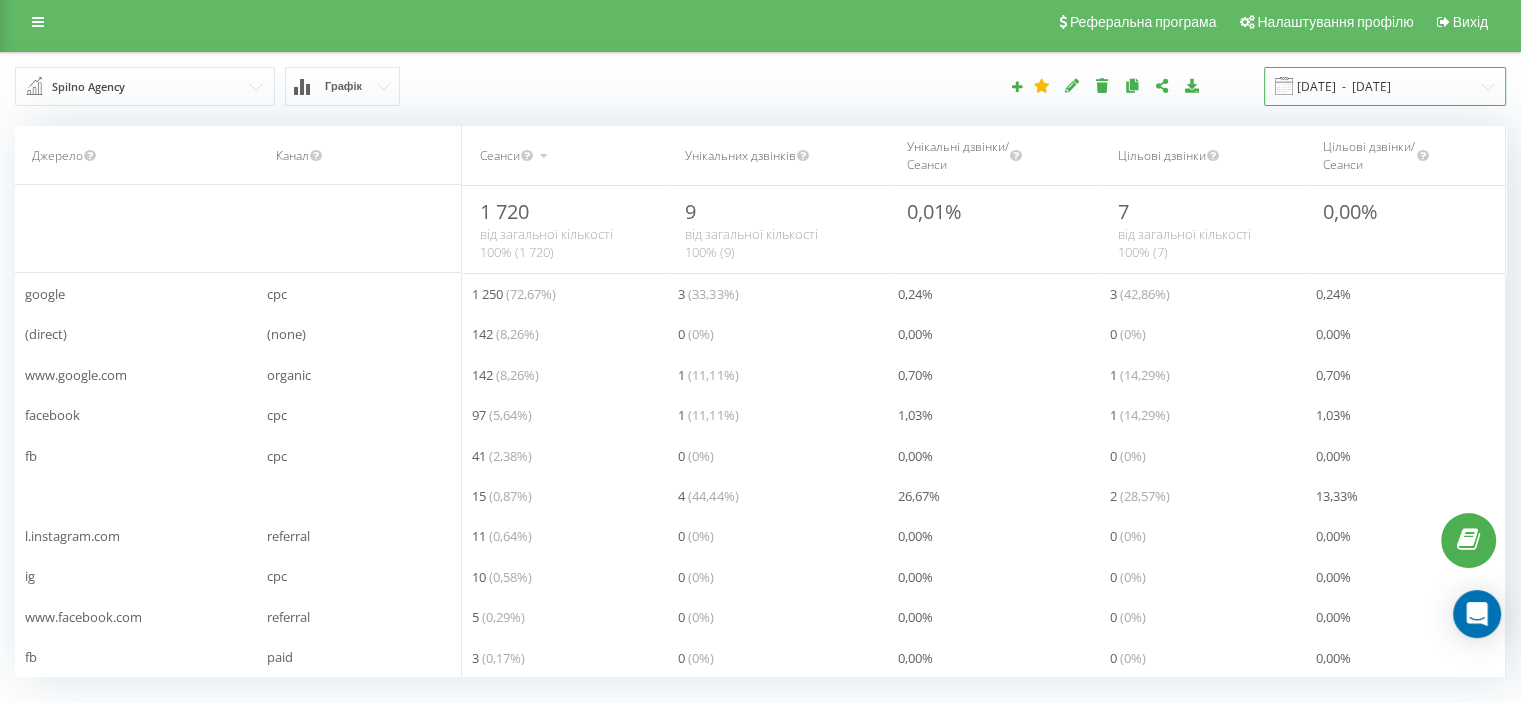 click on "23.07.2025  -  27.07.2025" at bounding box center (1385, 86) 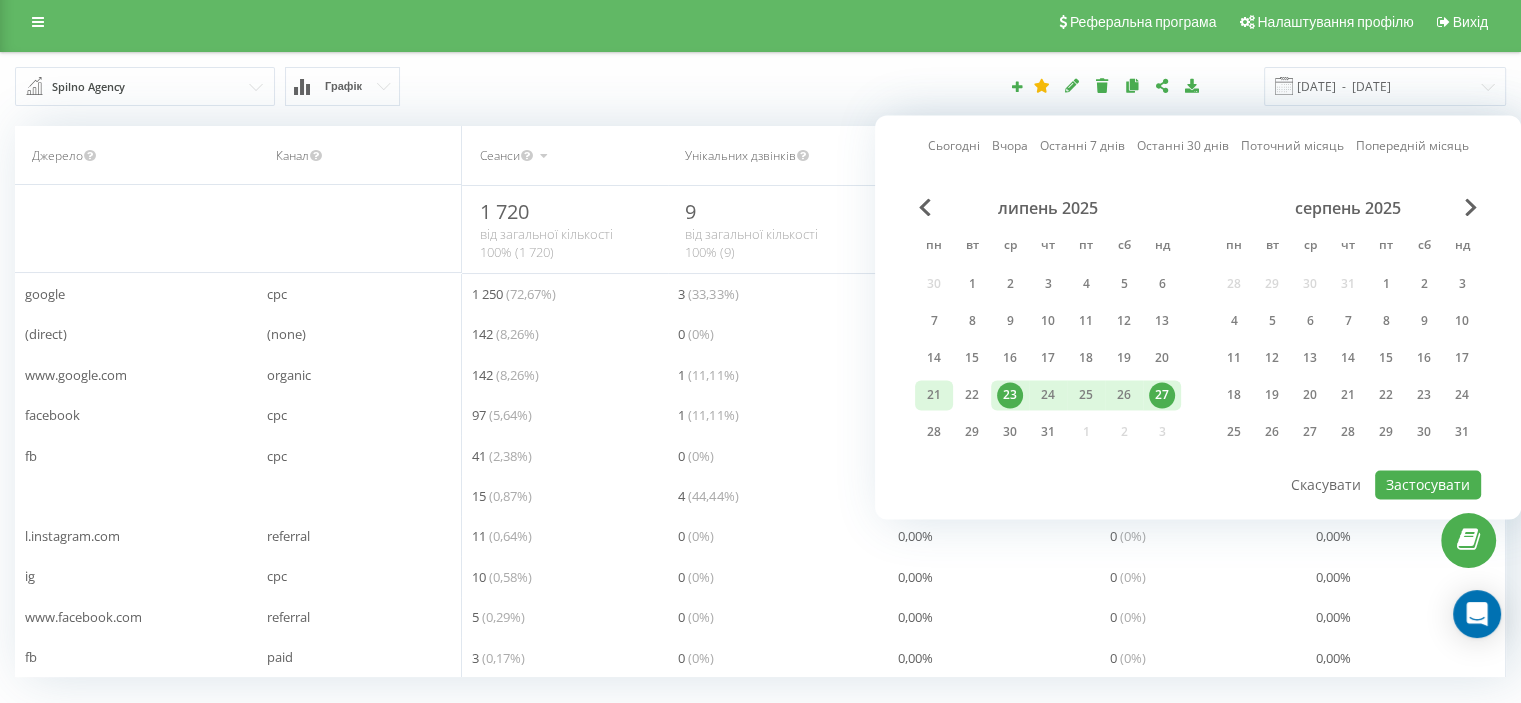 click on "21" at bounding box center [934, 395] 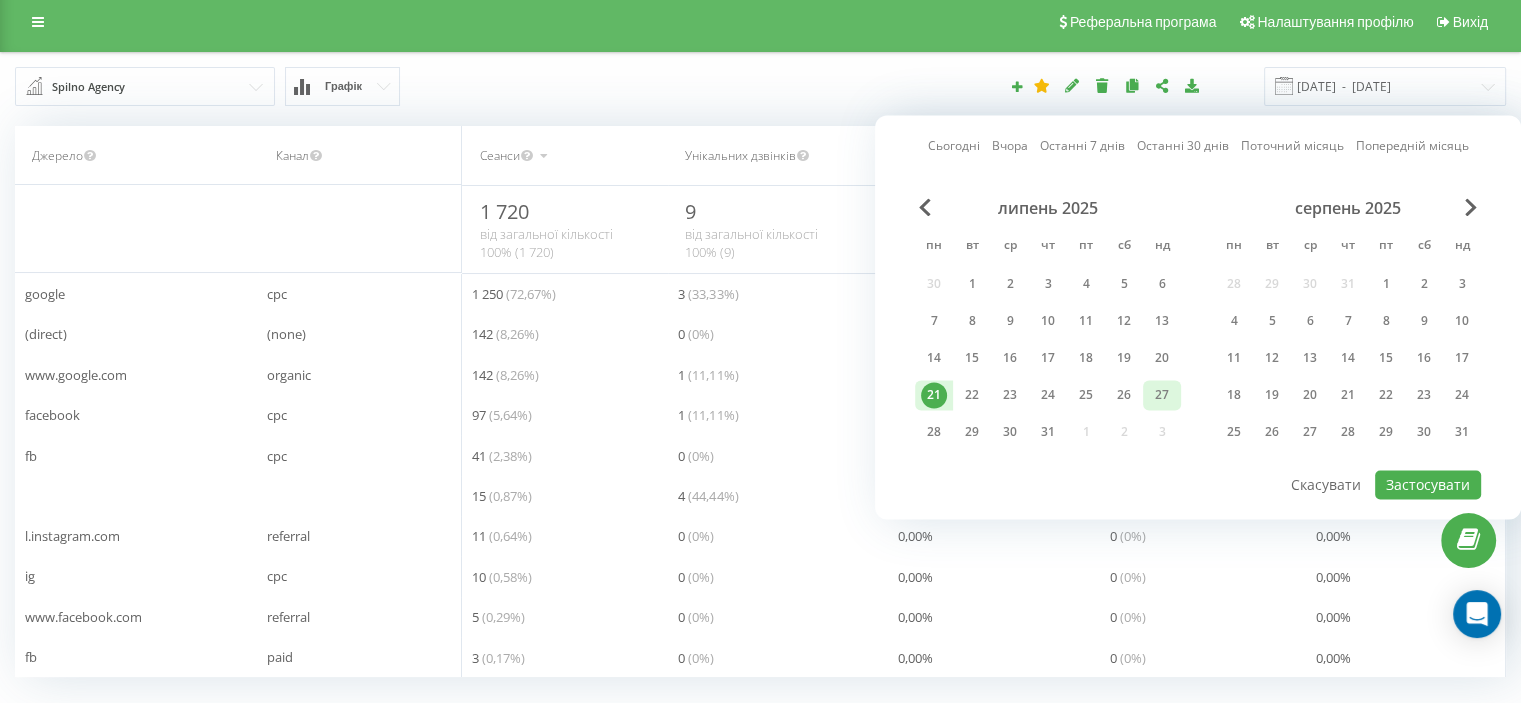 click on "27" at bounding box center (1162, 395) 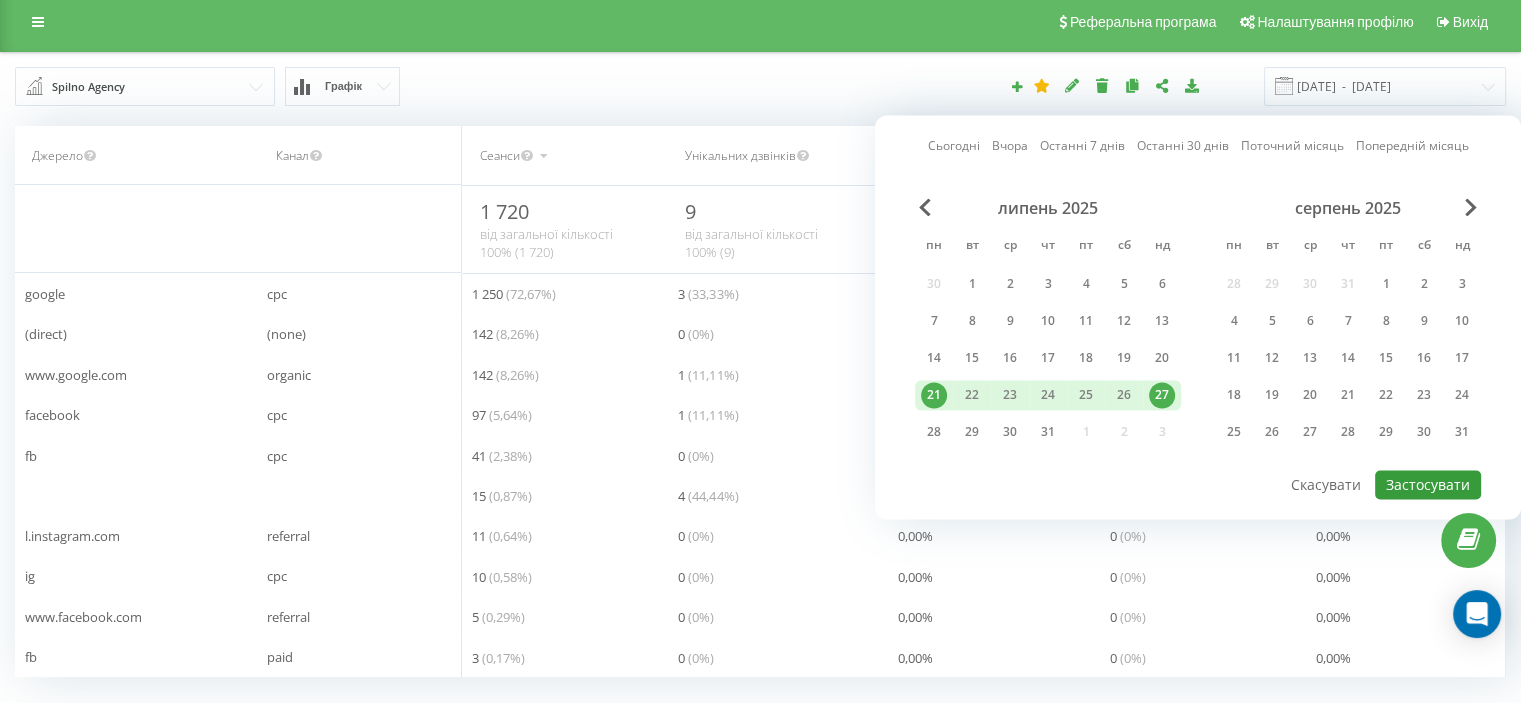 click on "Застосувати" at bounding box center [1428, 484] 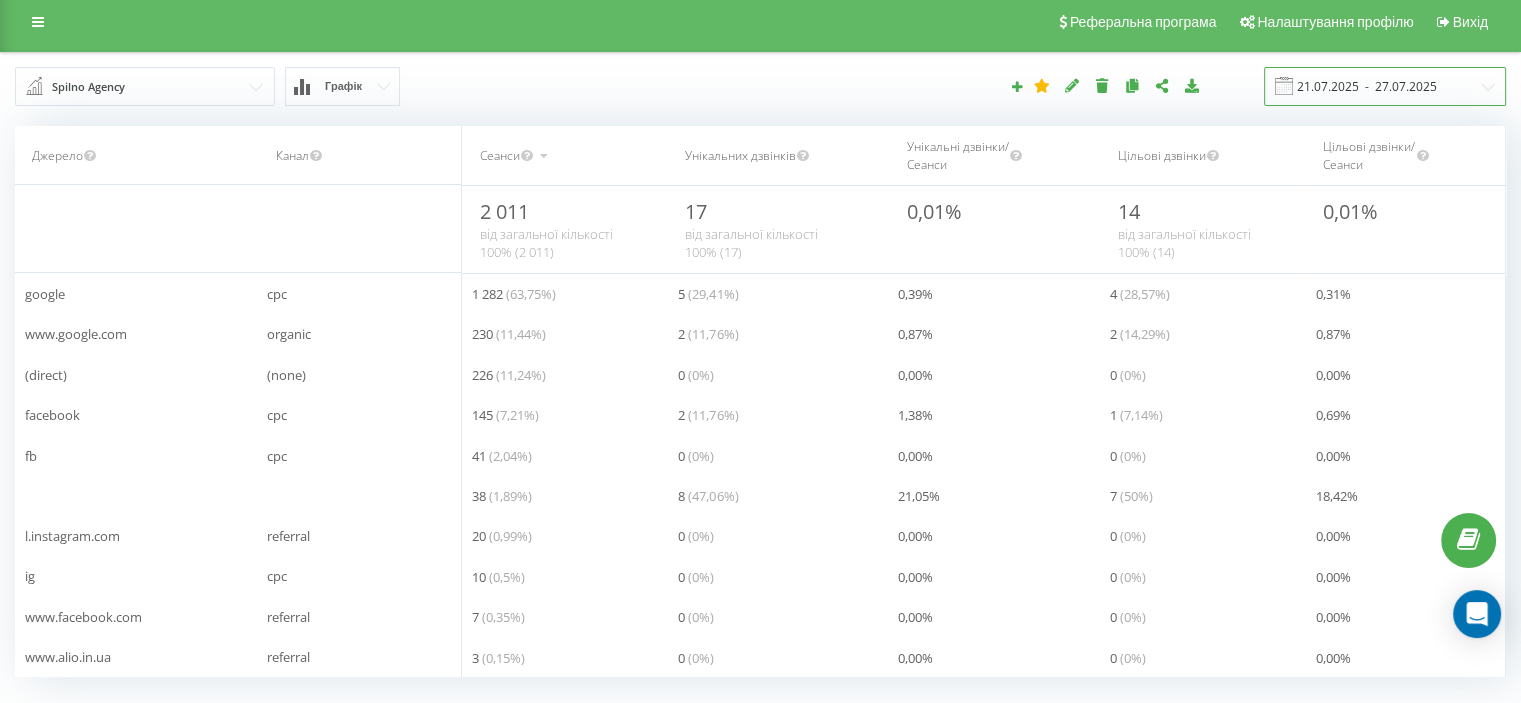 click on "21.07.2025  -  27.07.2025" at bounding box center (1385, 86) 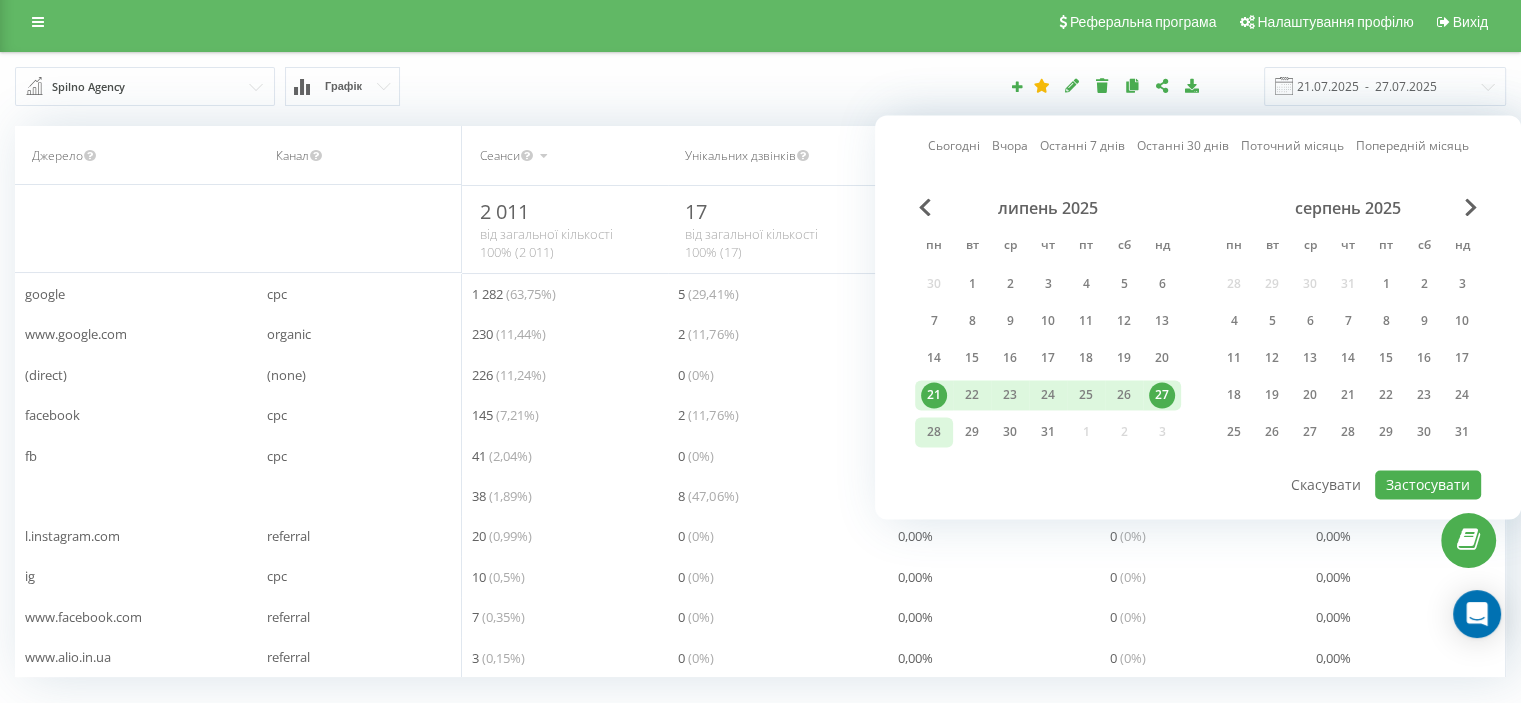 click on "28" at bounding box center [934, 432] 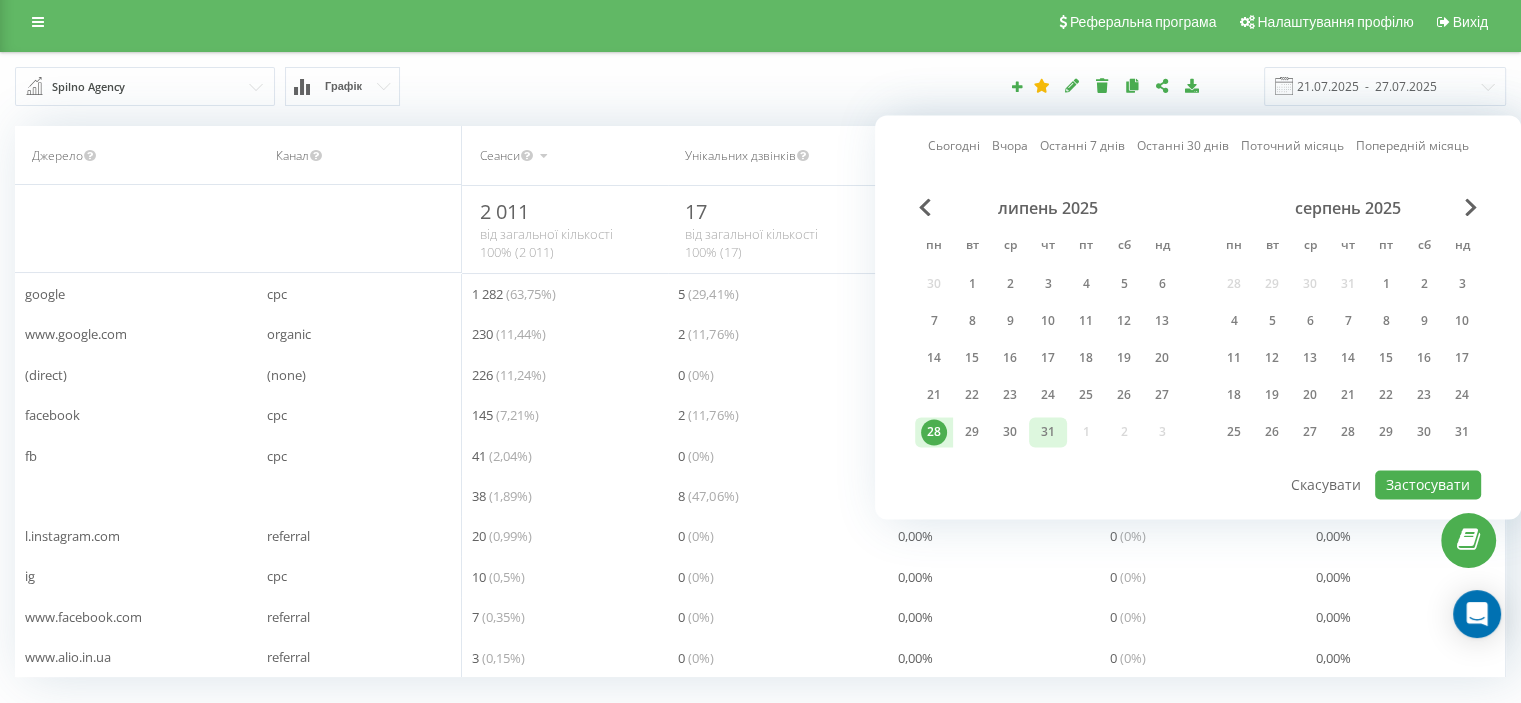click on "31" at bounding box center [1048, 432] 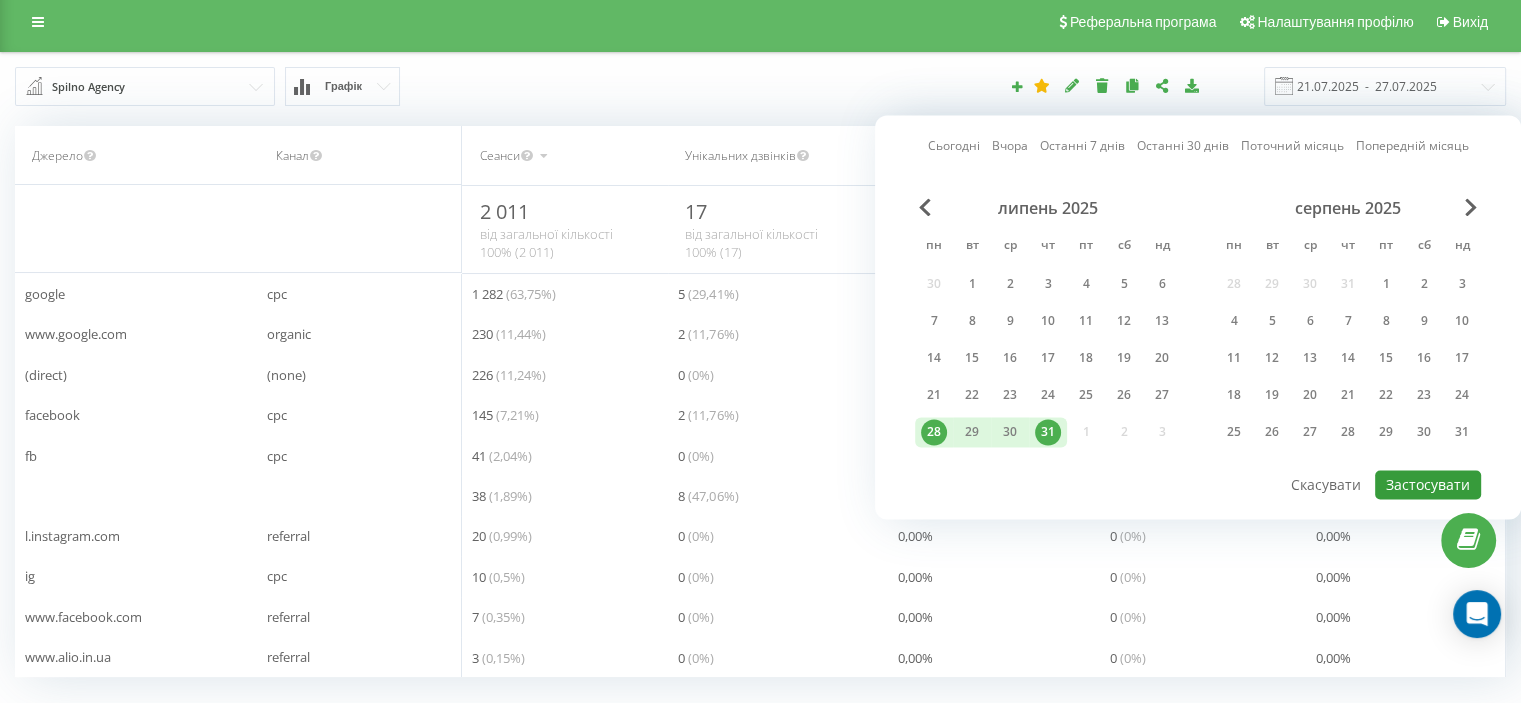 click on "Застосувати" at bounding box center [1428, 484] 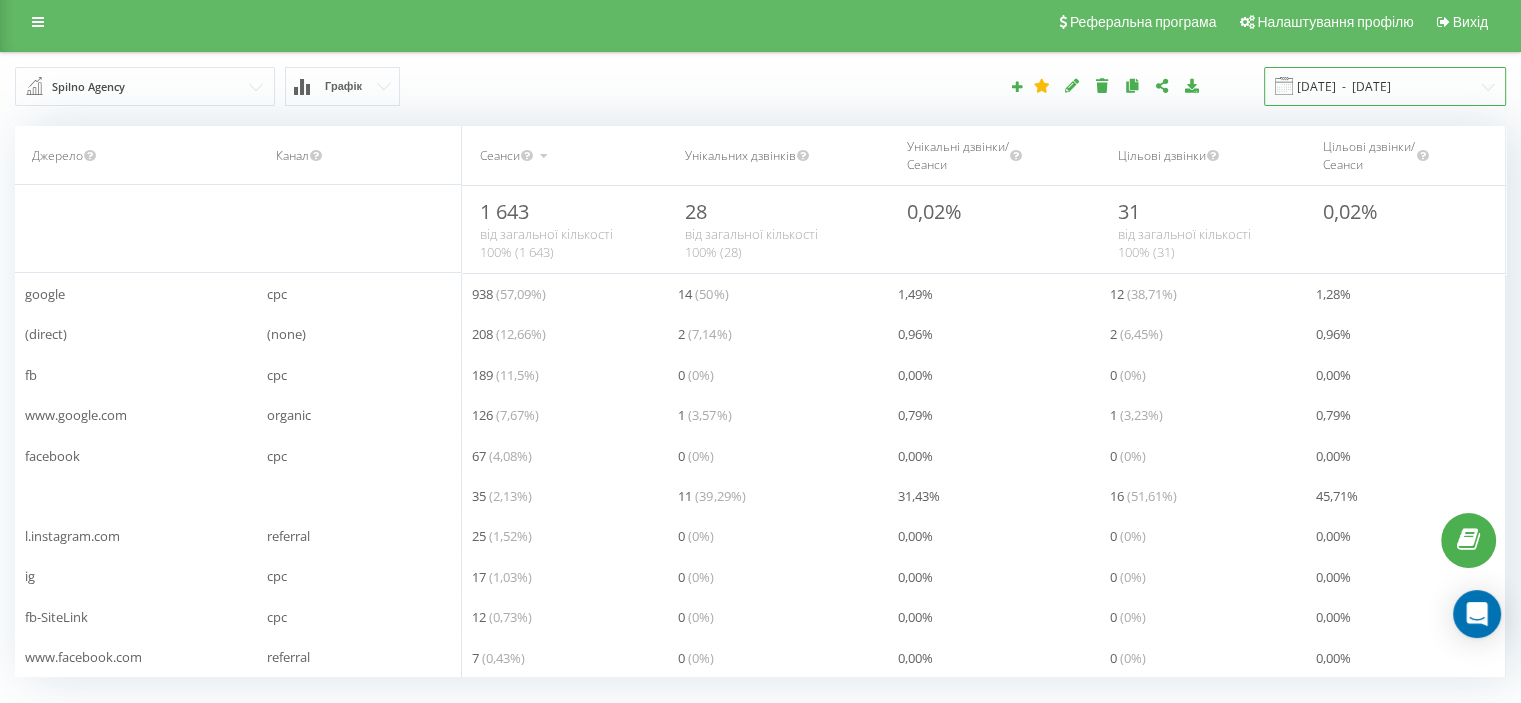 click on "28.07.2025  -  31.07.2025" at bounding box center [1385, 86] 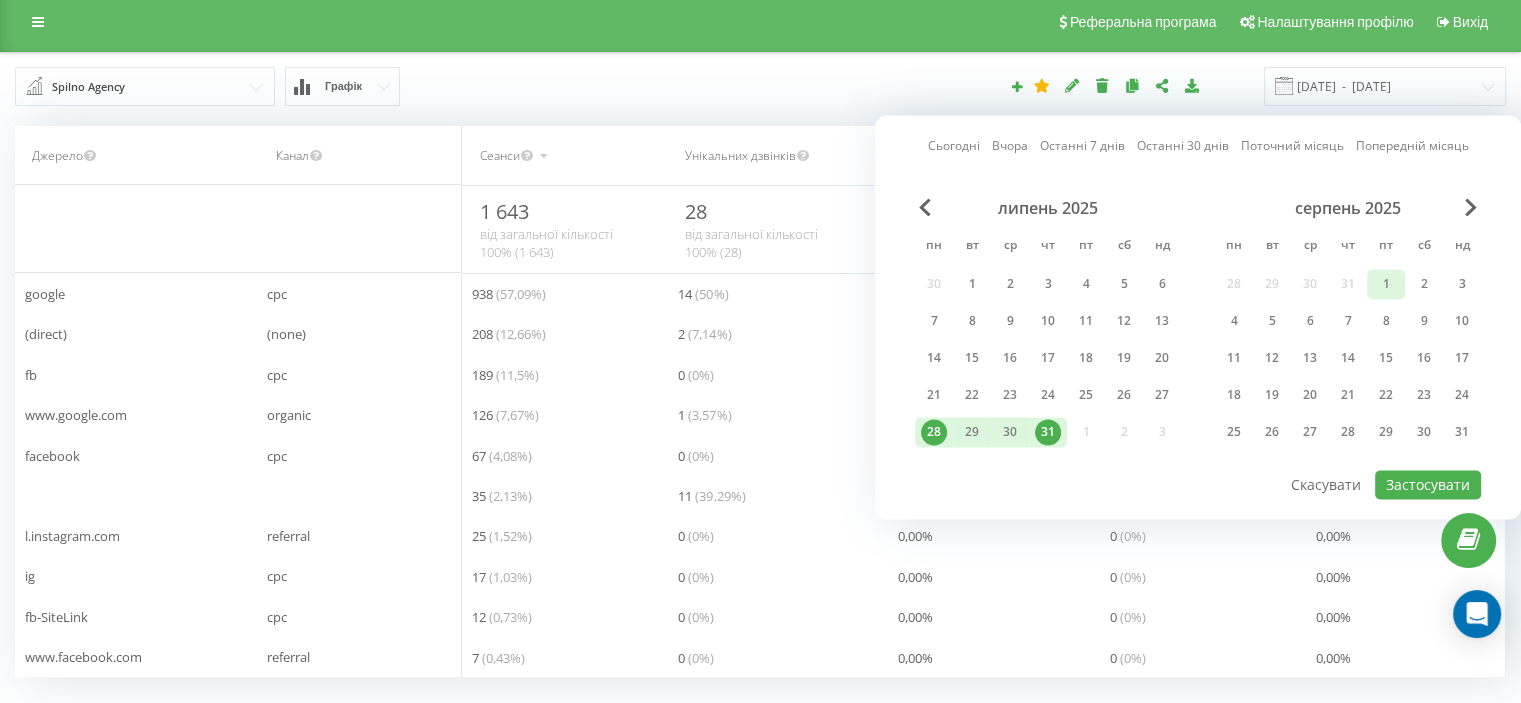 click on "1" at bounding box center [1386, 284] 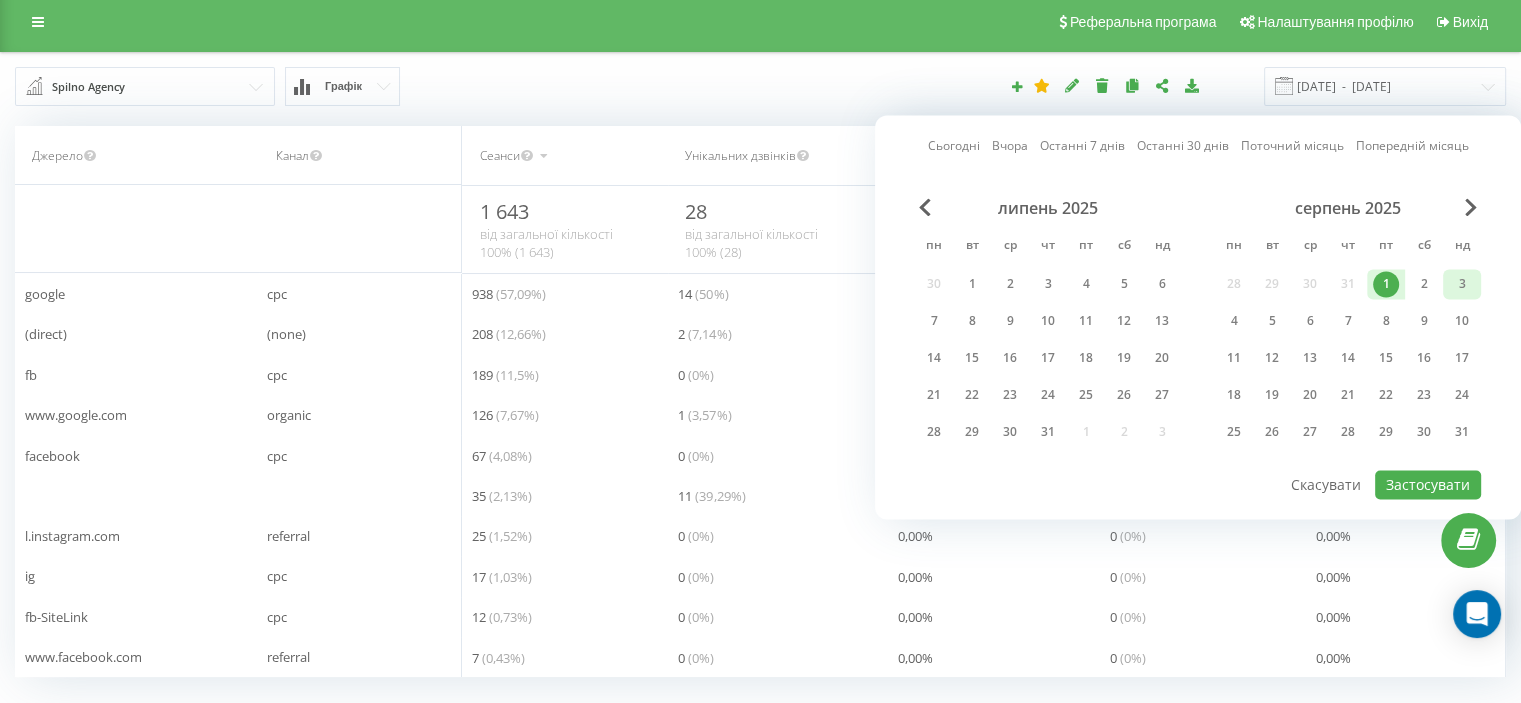 click on "3" at bounding box center (1462, 284) 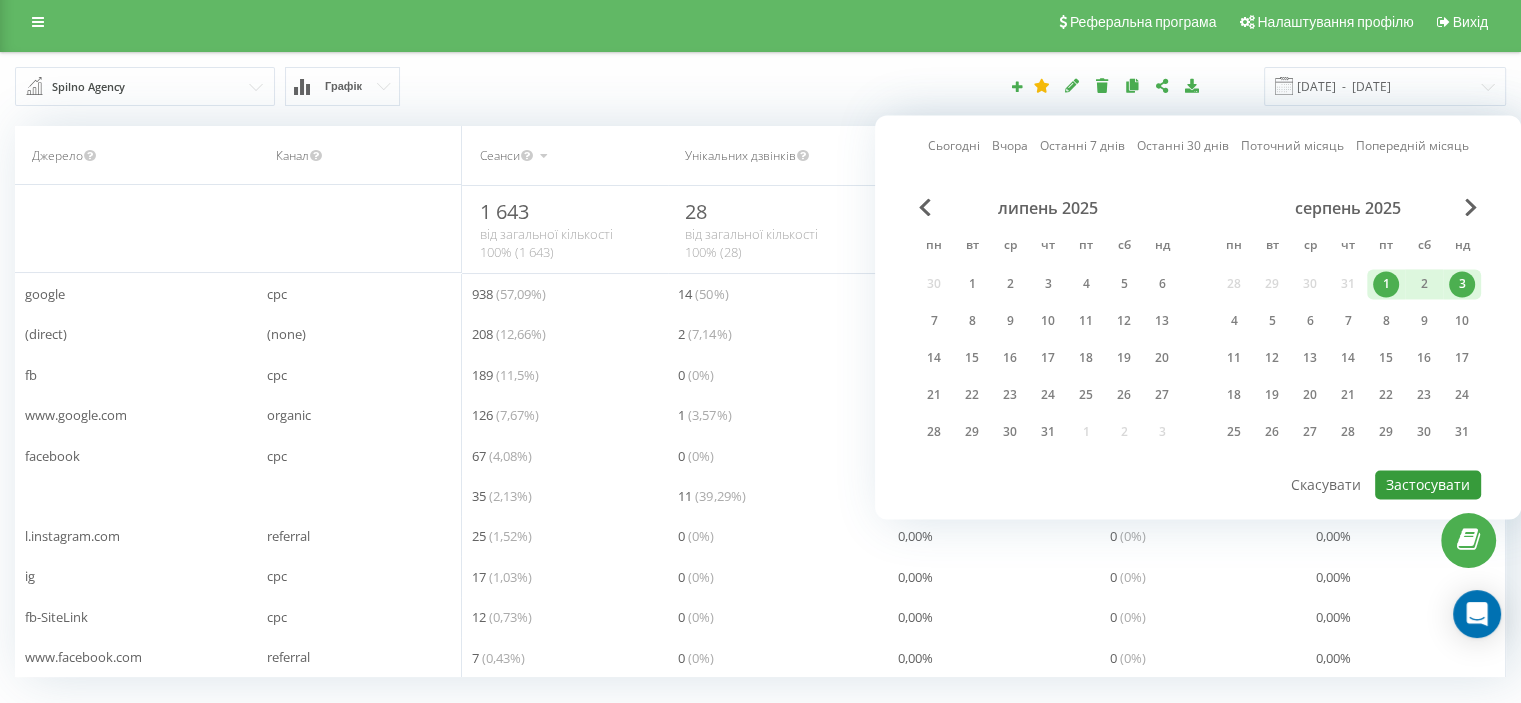 click on "Застосувати" at bounding box center (1428, 484) 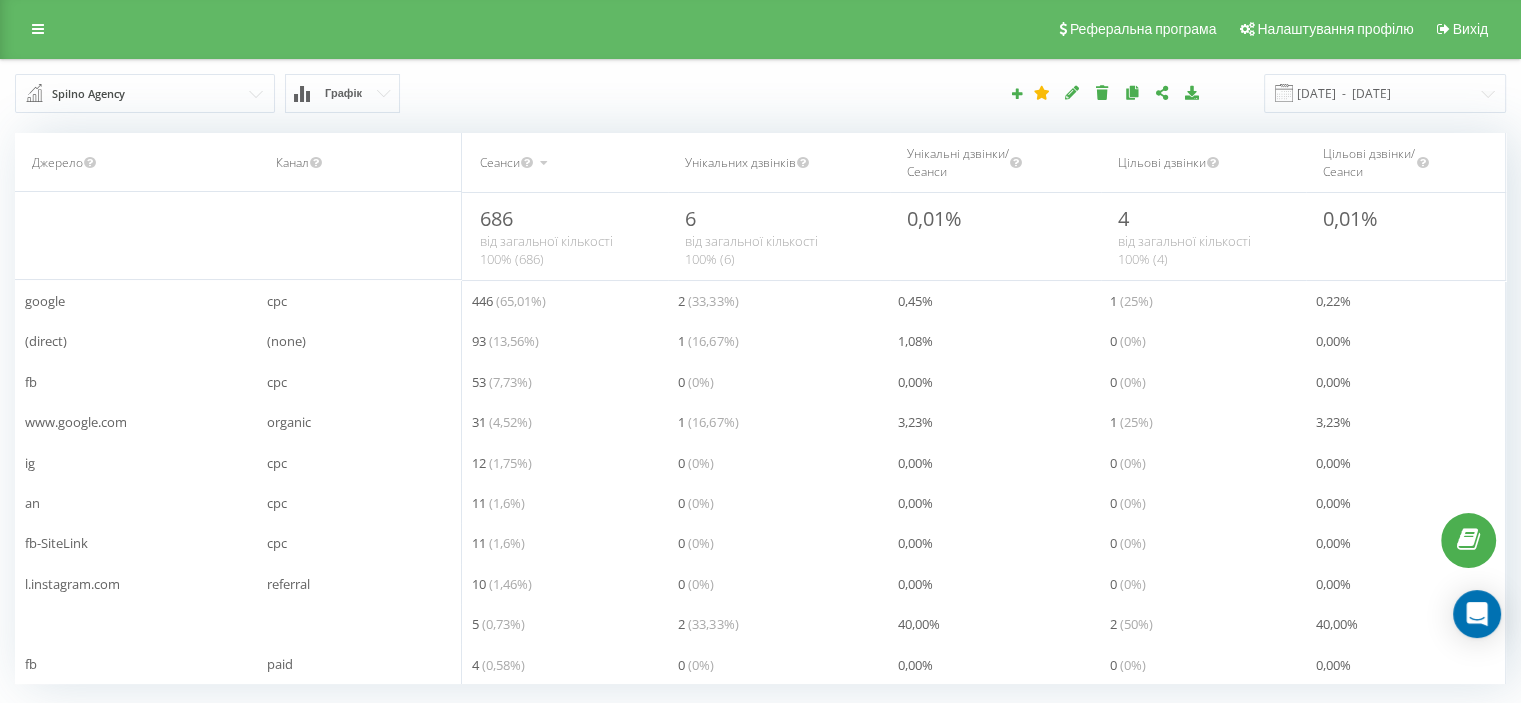 scroll, scrollTop: 0, scrollLeft: 0, axis: both 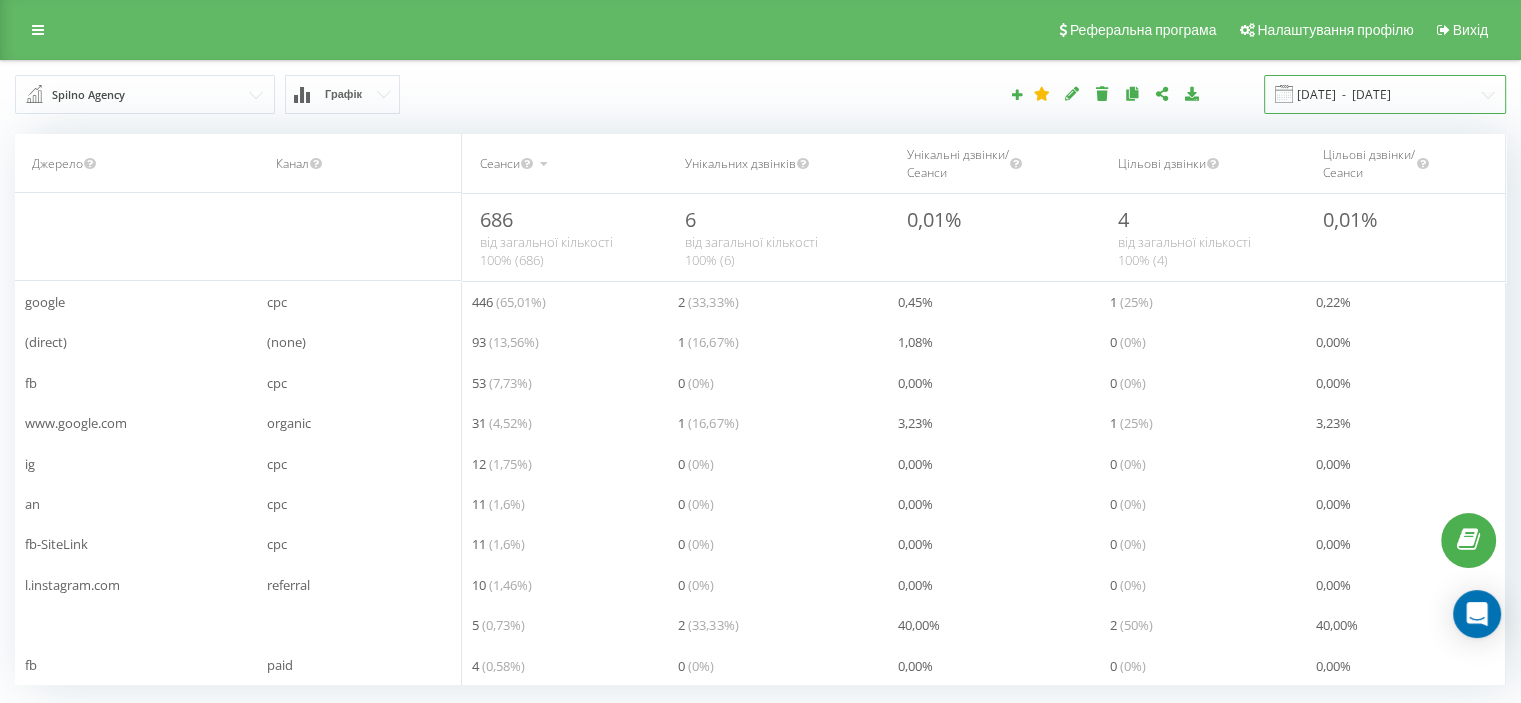 click on "01.08.2025  -  03.08.2025" at bounding box center [1385, 94] 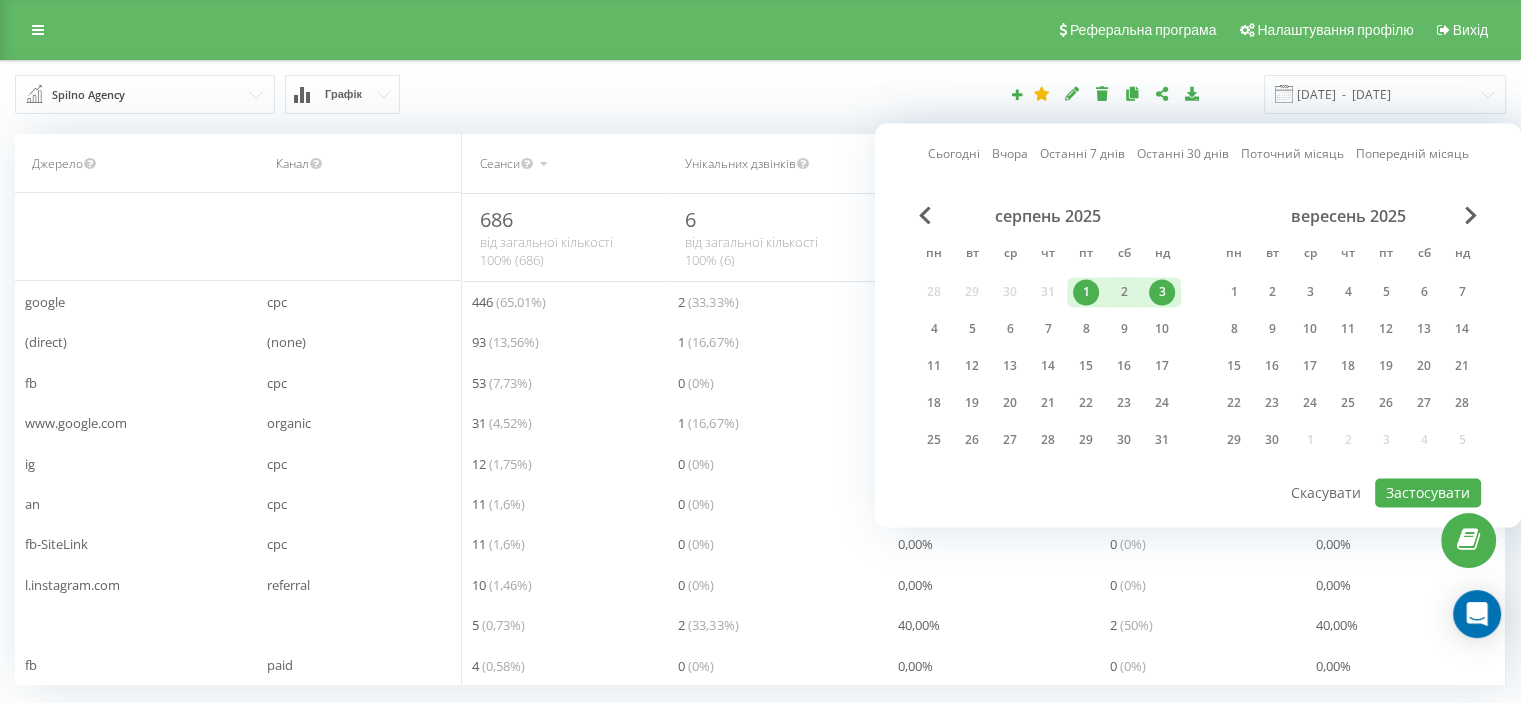 click on "серпень 2025 пн вт ср чт пт сб нд 28 29 30 31 1 2 3 4 5 6 7 8 9 10 11 12 13 14 15 16 17 18 19 20 21 22 23 24 25 26 27 28 29 30 31" at bounding box center (1048, 334) 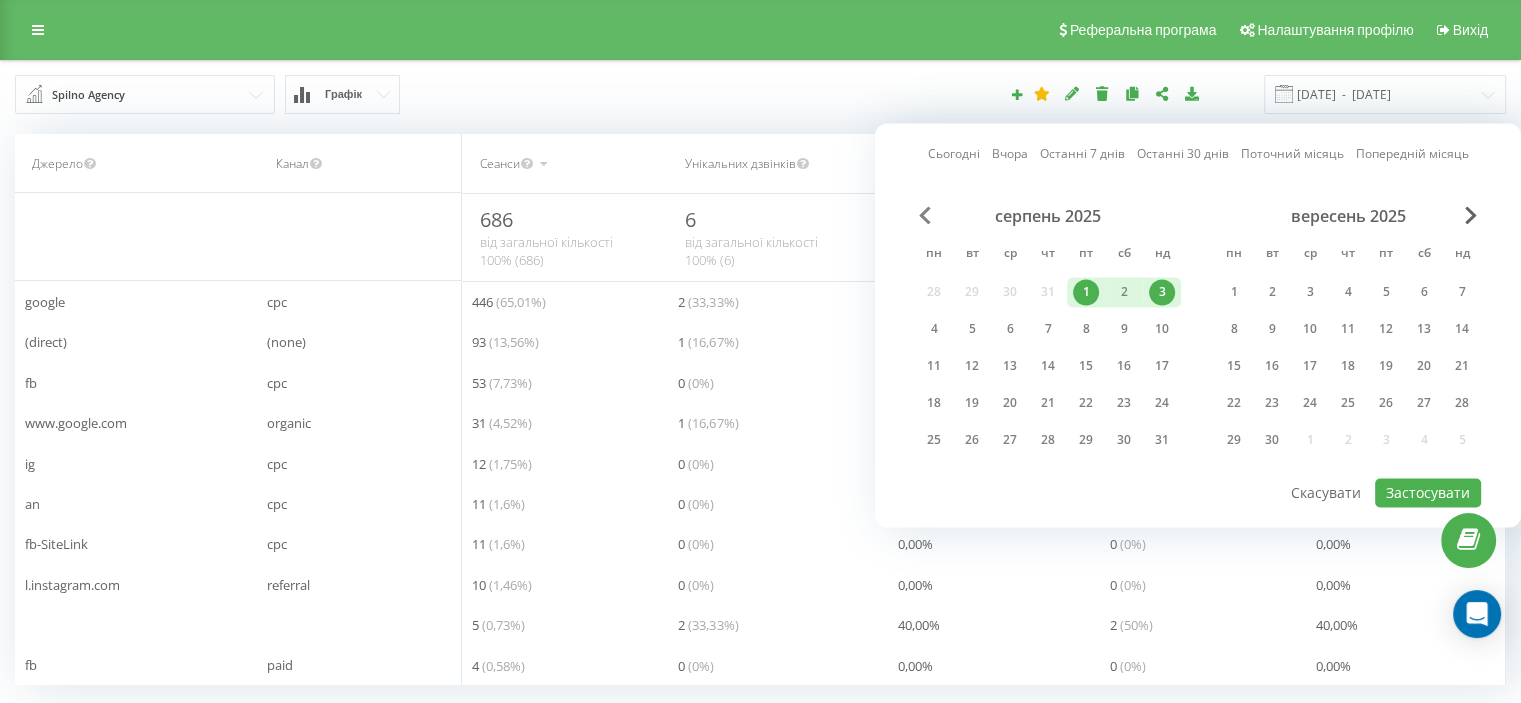 click at bounding box center [925, 215] 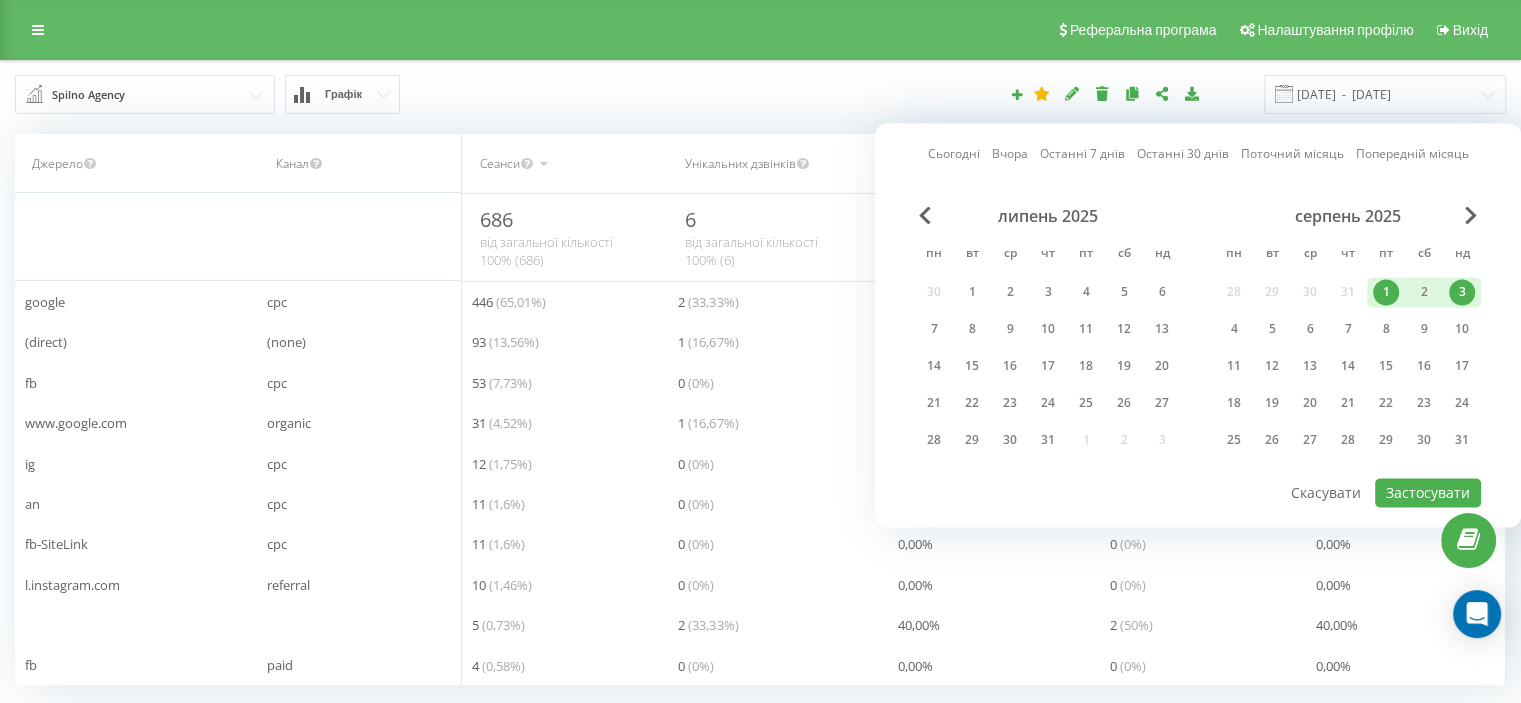 click on "серпень 2025 пн вт ср чт пт сб нд 28 29 30 31 1 2 3 4 5 6 7 8 9 10 11 12 13 14 15 16 17 18 19 20 21 22 23 24 25 26 27 28 29 30 31" at bounding box center [1348, 334] 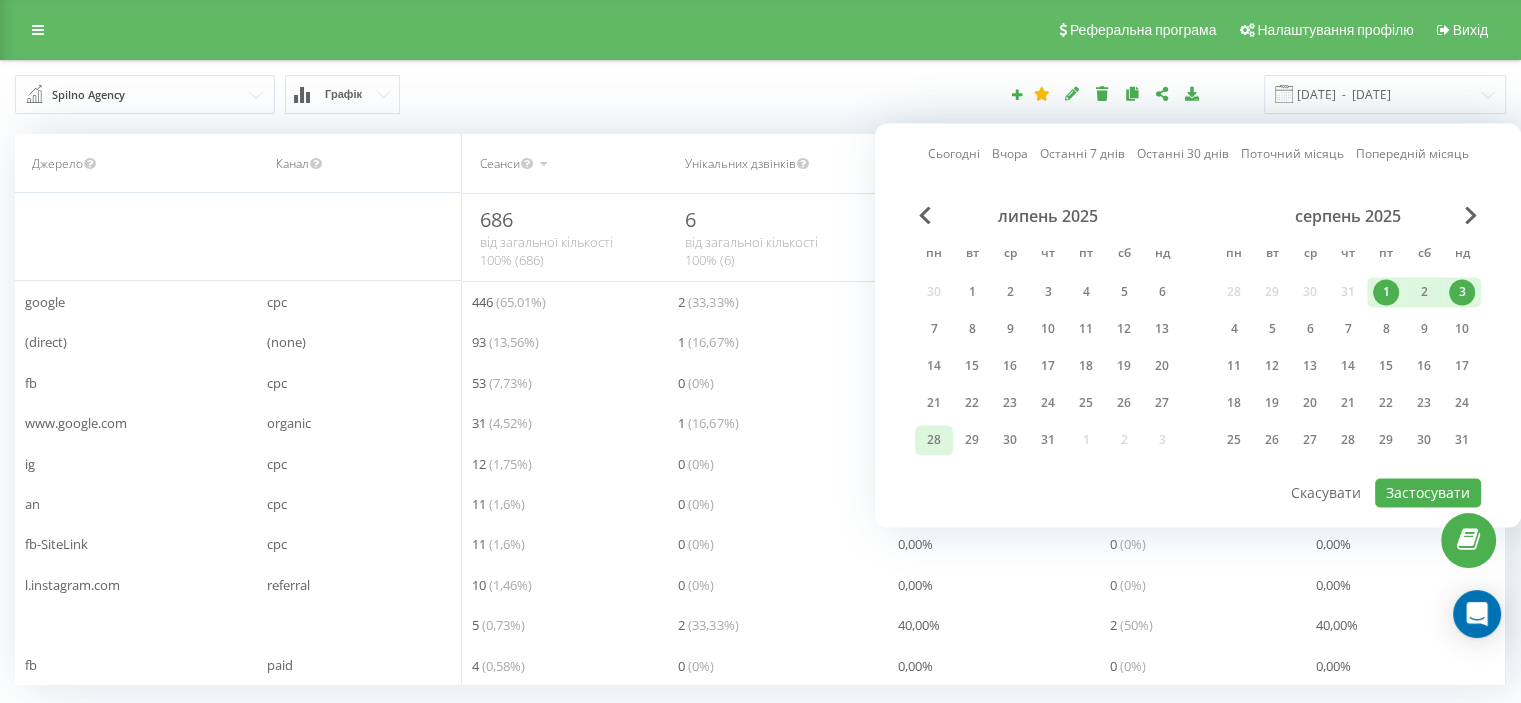 click on "28" at bounding box center [934, 440] 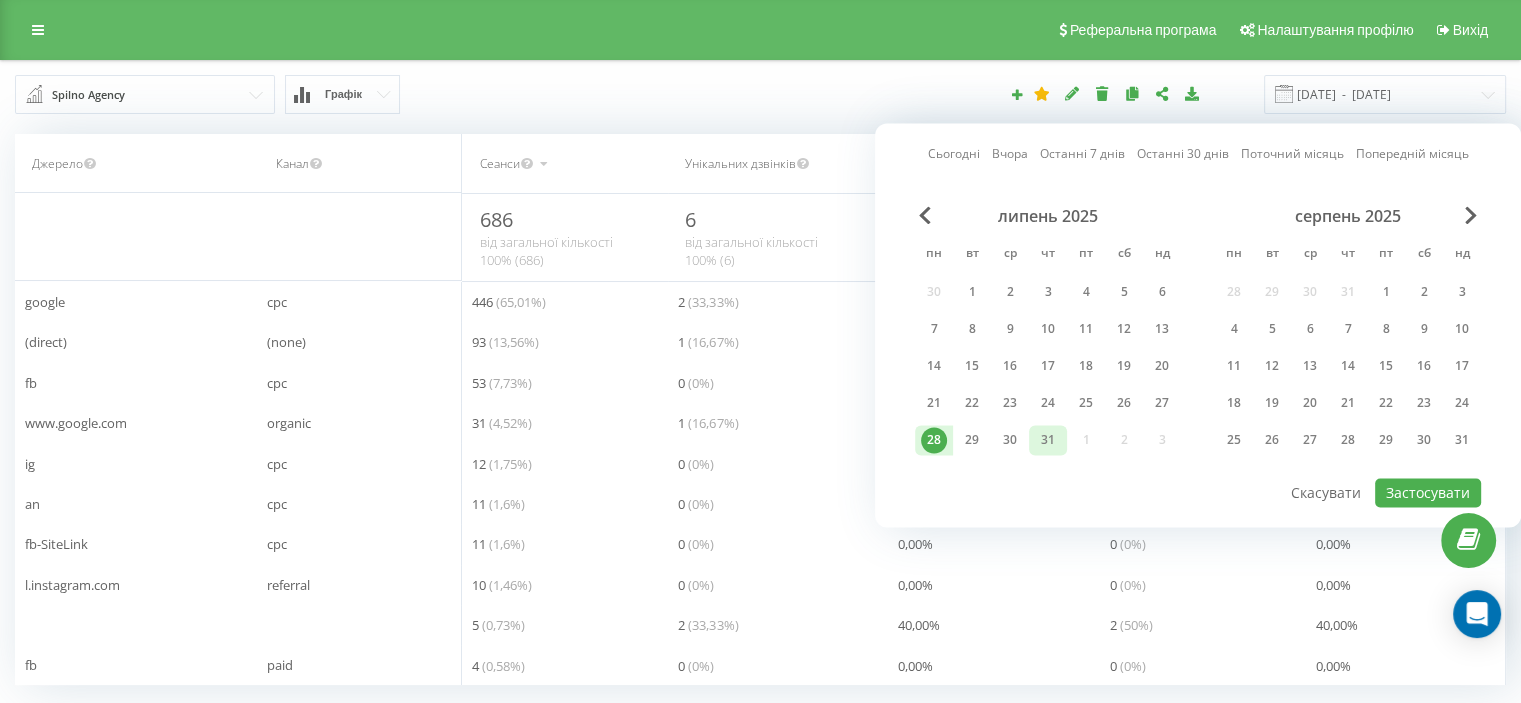 click on "31" at bounding box center (1048, 440) 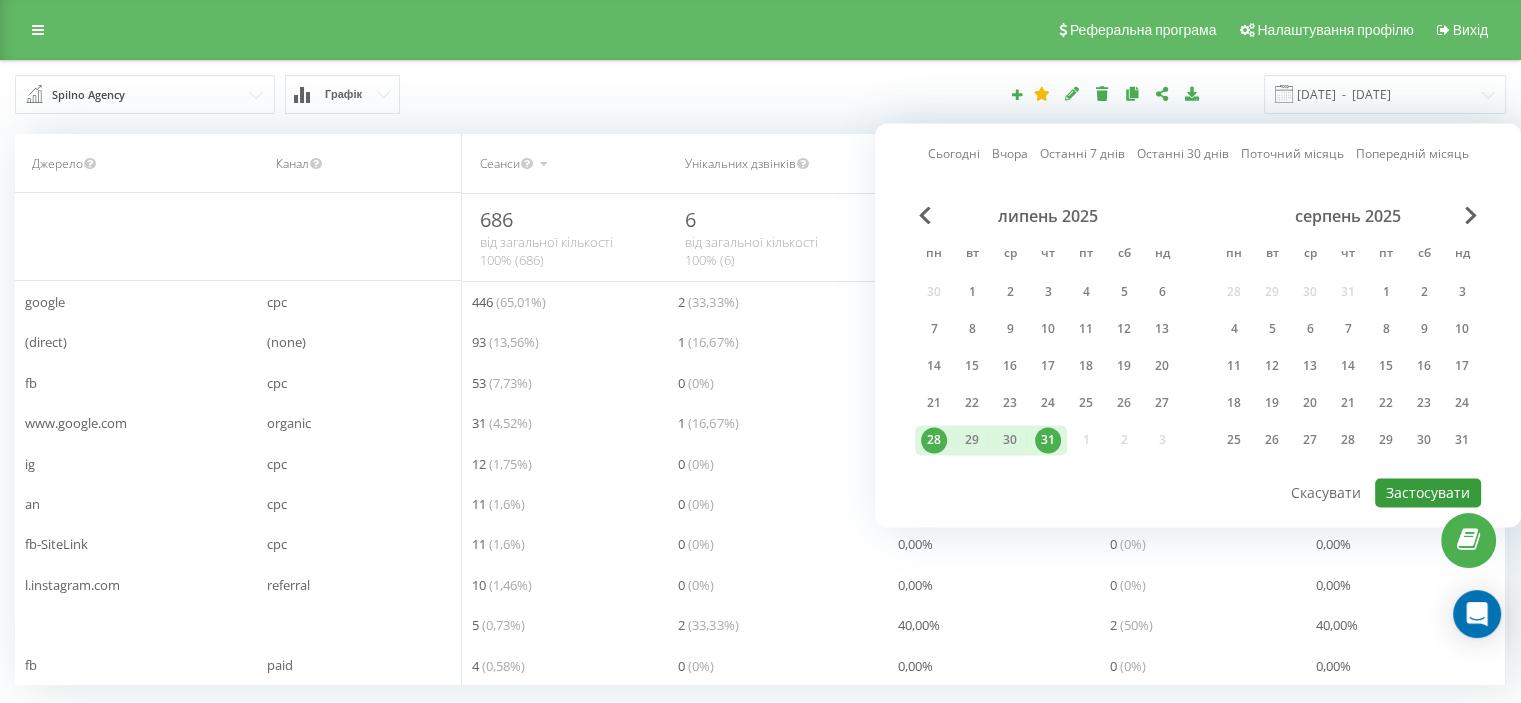click on "Застосувати" at bounding box center (1428, 492) 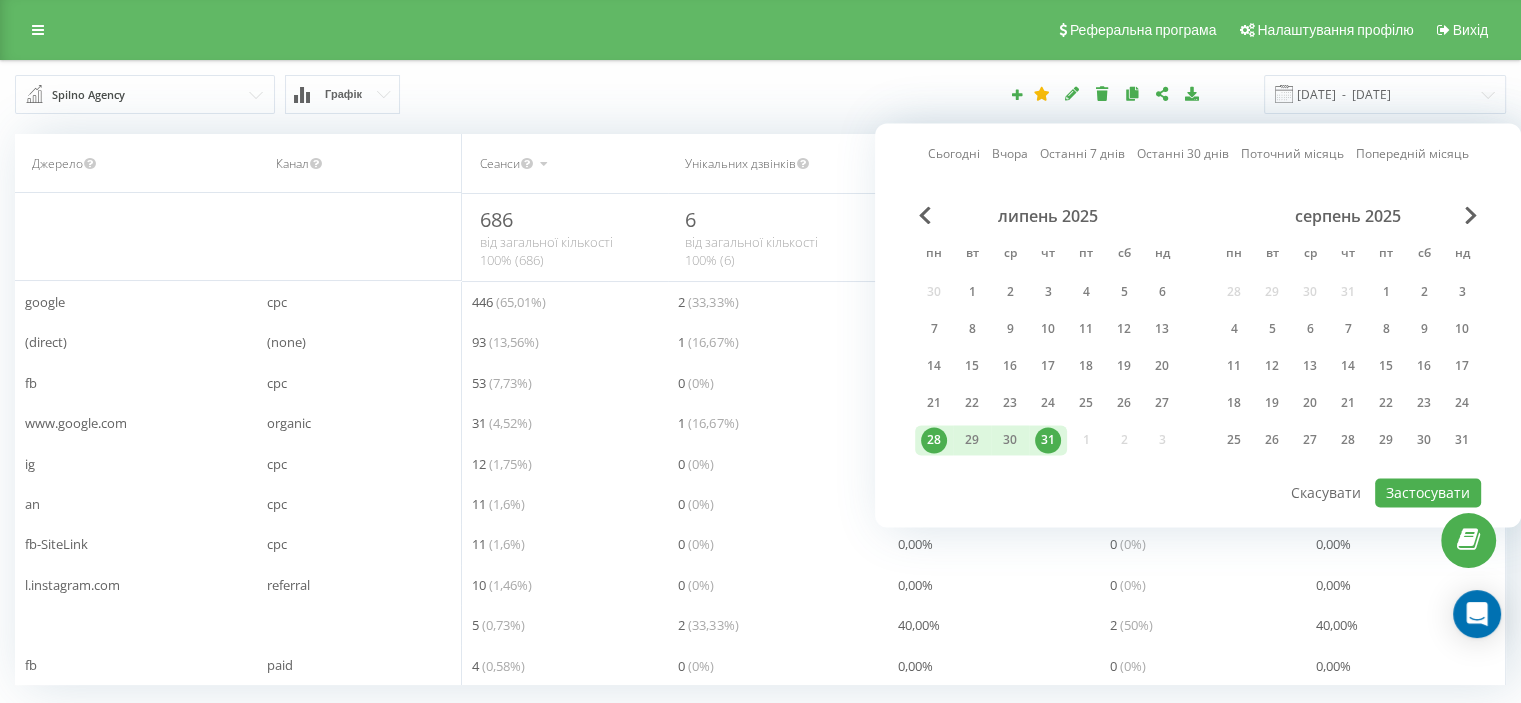 type on "28.07.2025  -  31.07.2025" 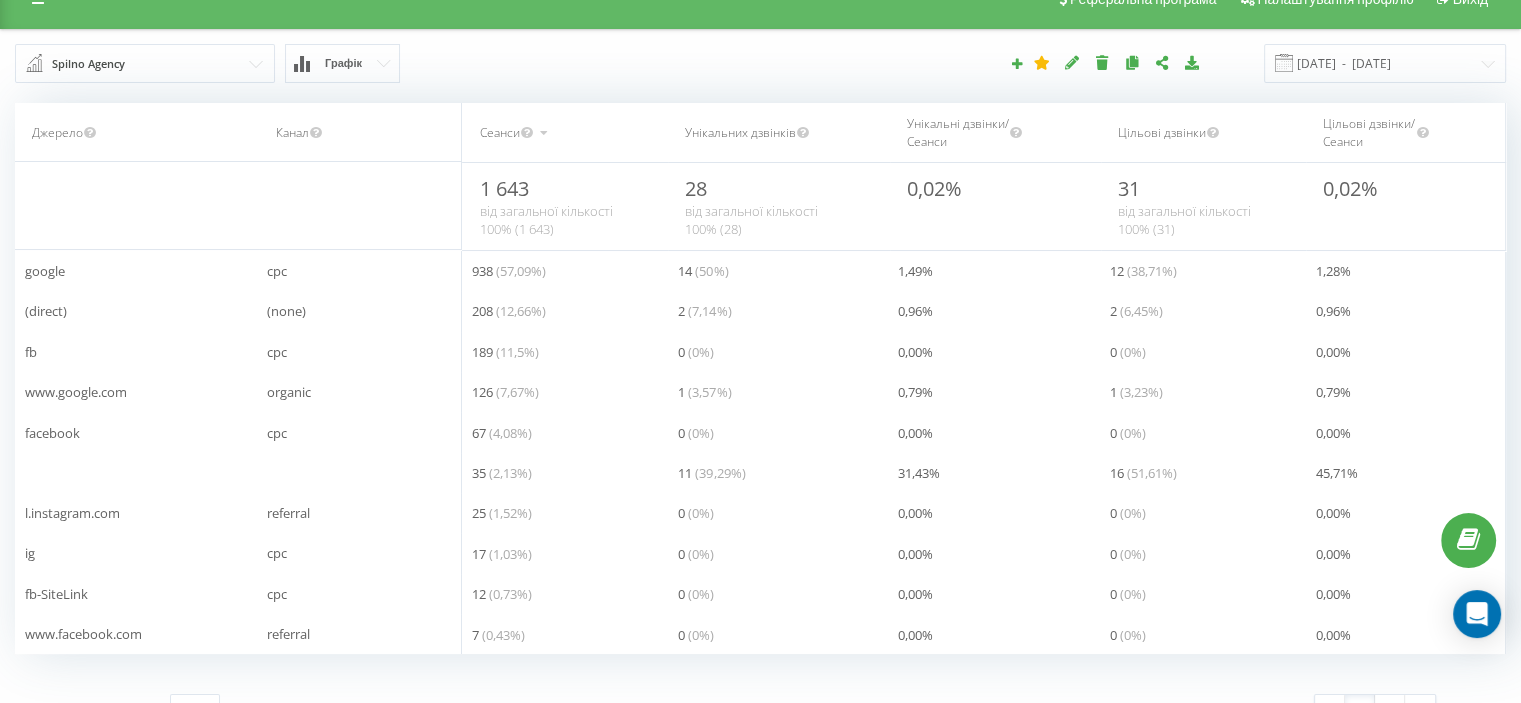 scroll, scrollTop: 0, scrollLeft: 0, axis: both 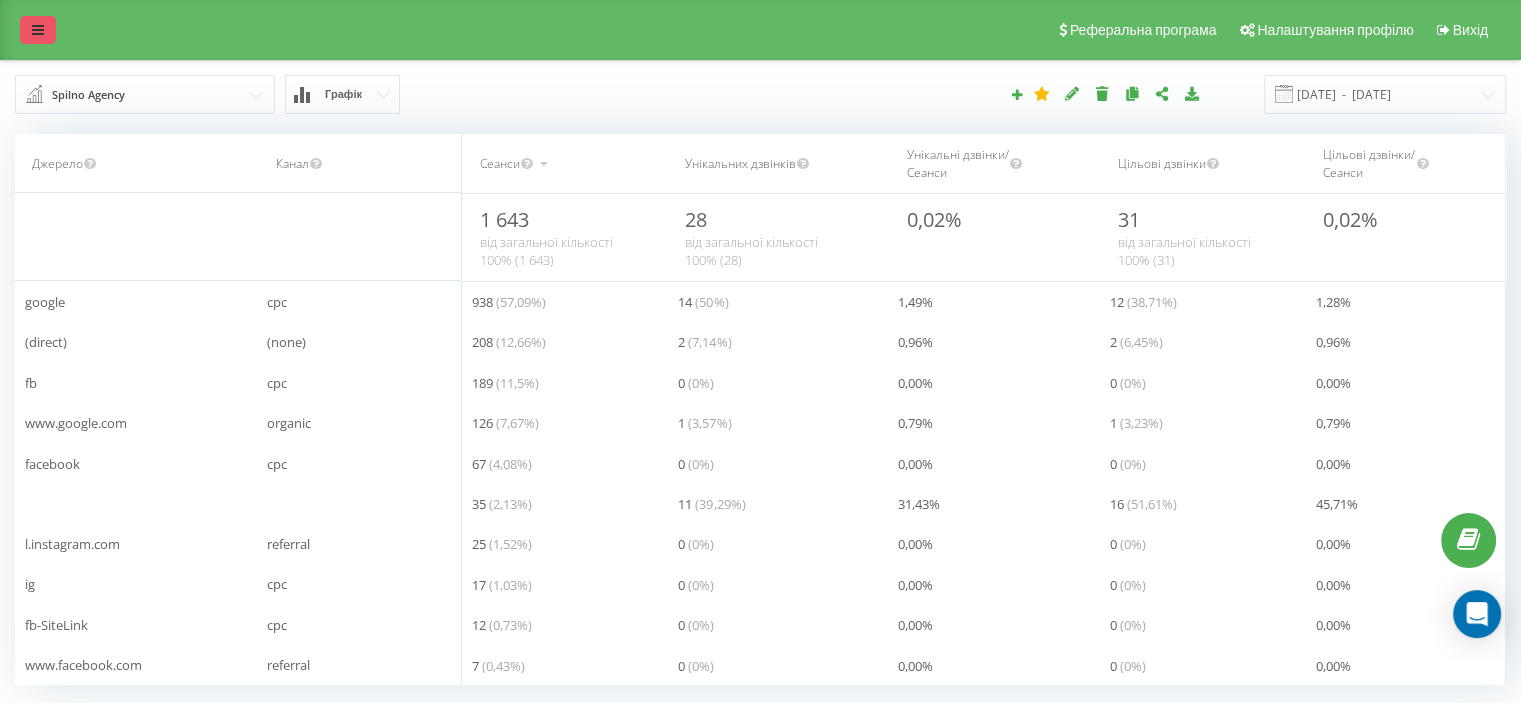 click at bounding box center (38, 30) 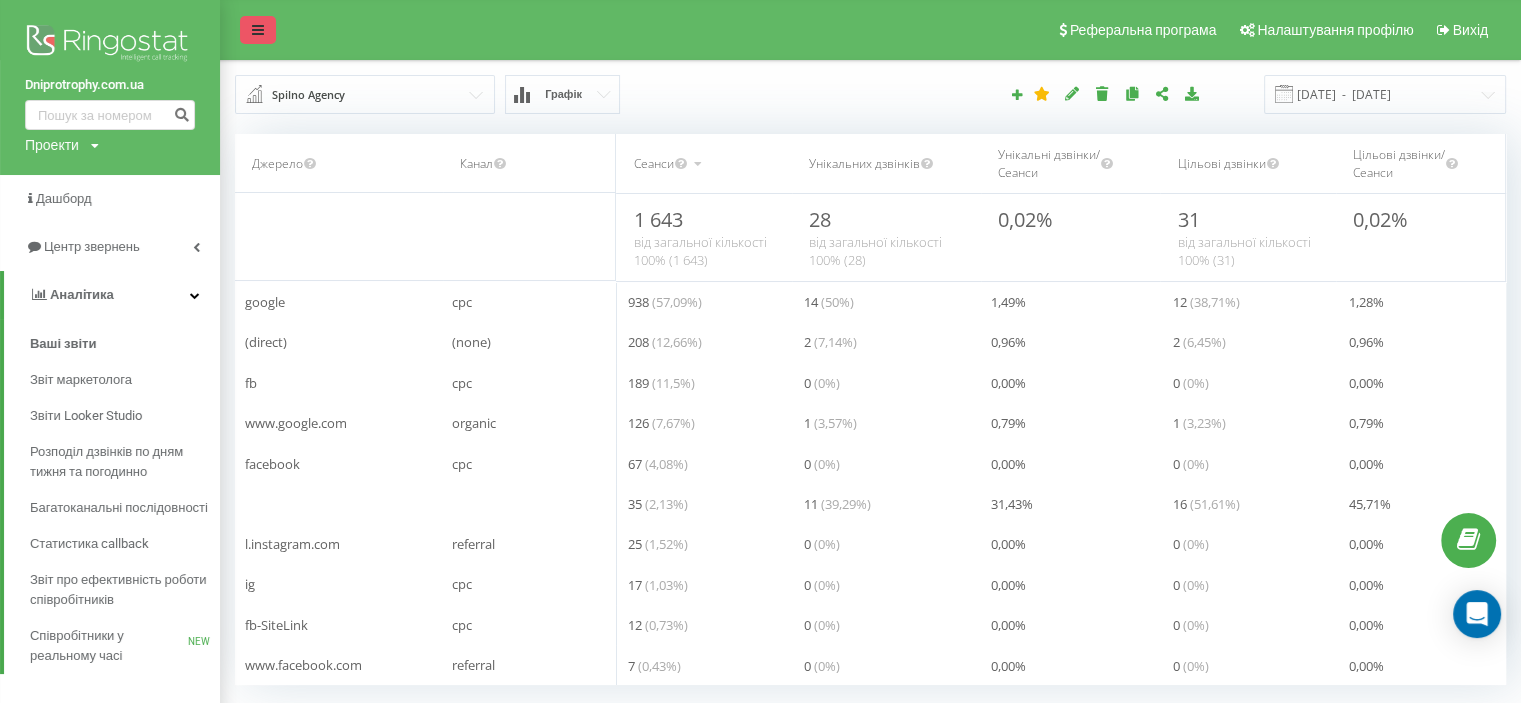 scroll, scrollTop: 88, scrollLeft: 236, axis: both 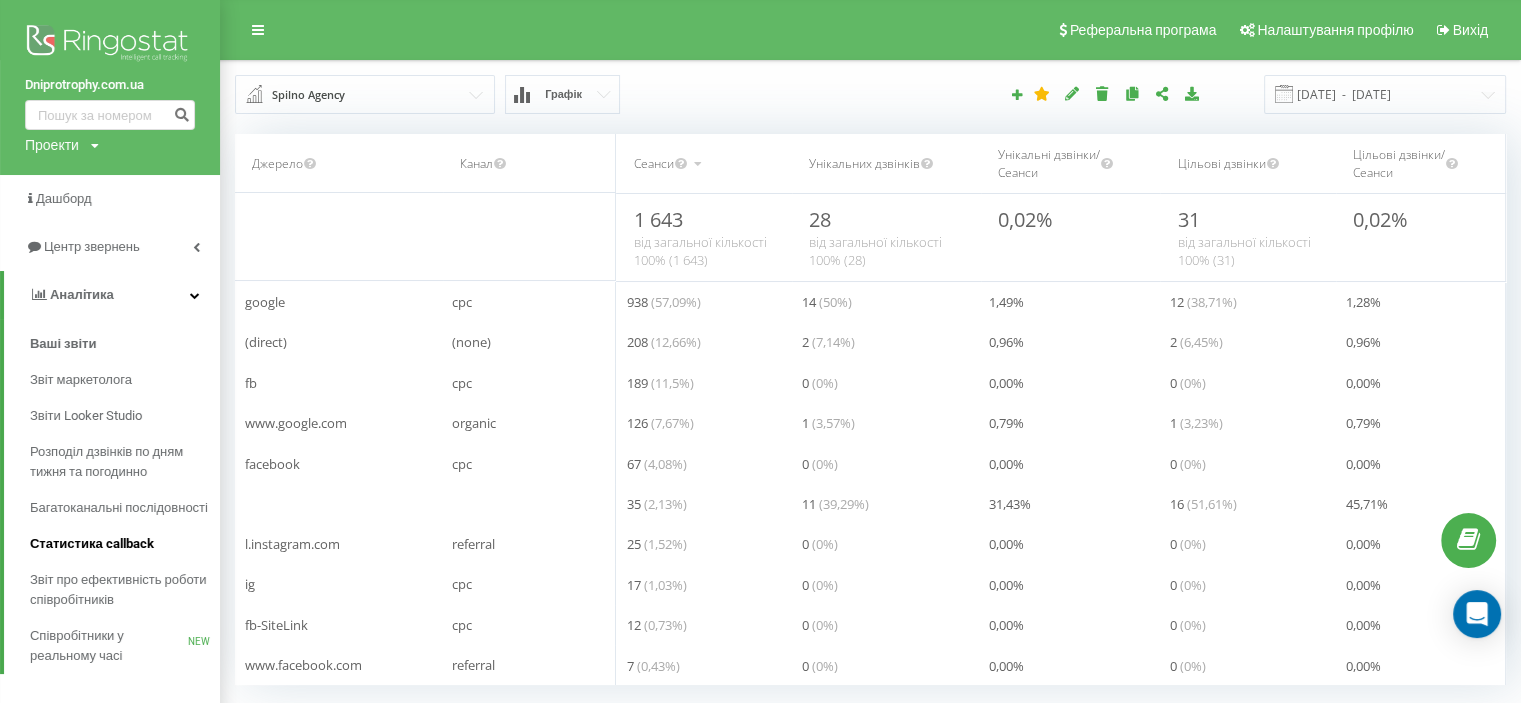 click on "Статистика callback" at bounding box center [92, 544] 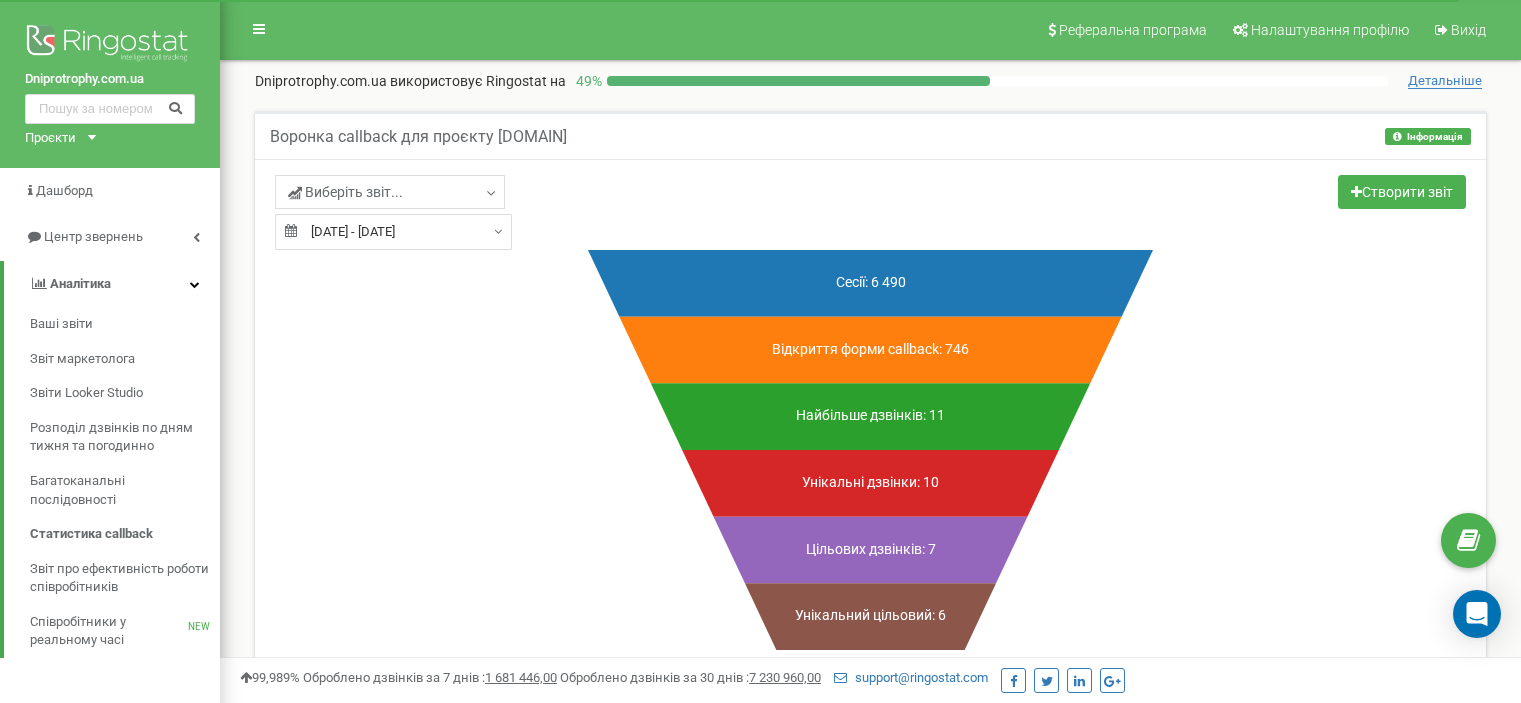 scroll, scrollTop: 0, scrollLeft: 0, axis: both 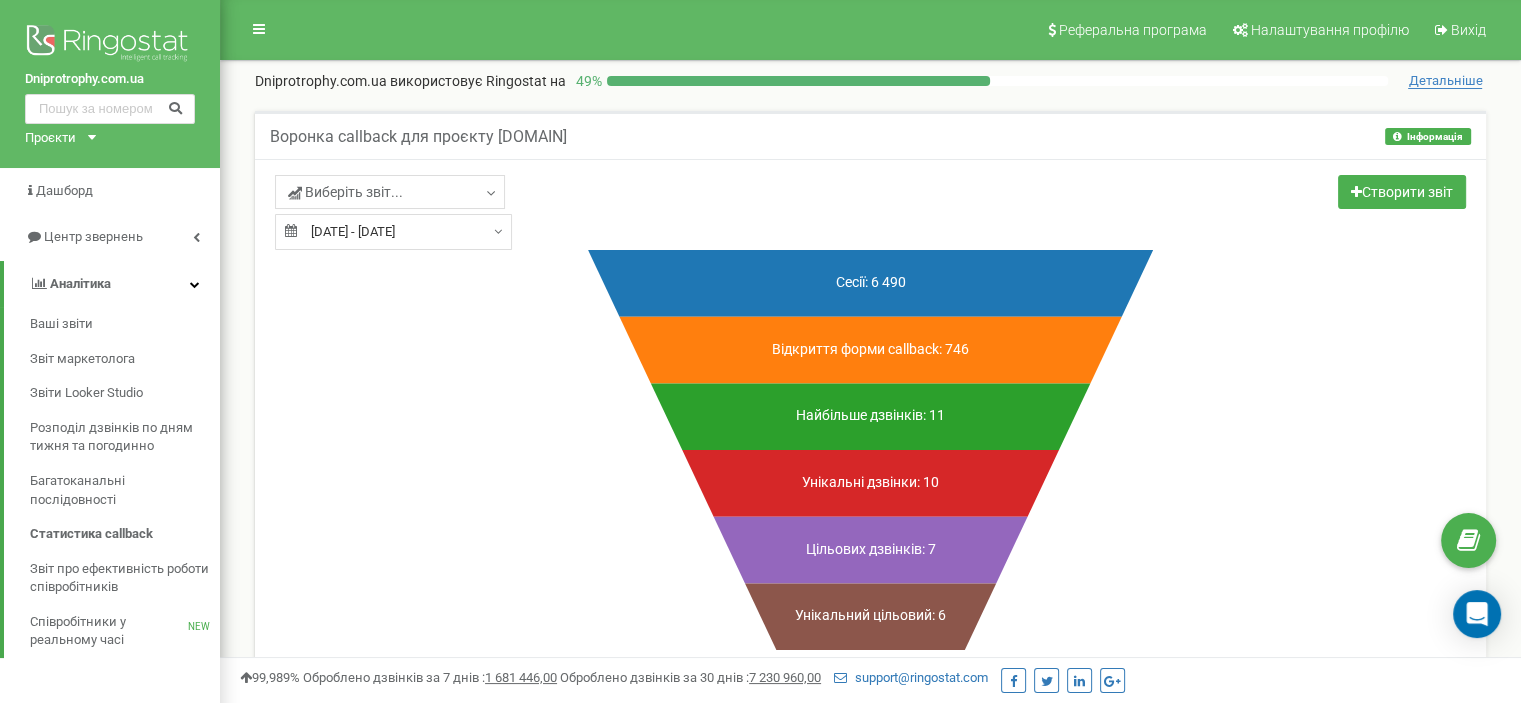 click on "05.07.2025 - 05.08.2025" at bounding box center (393, 232) 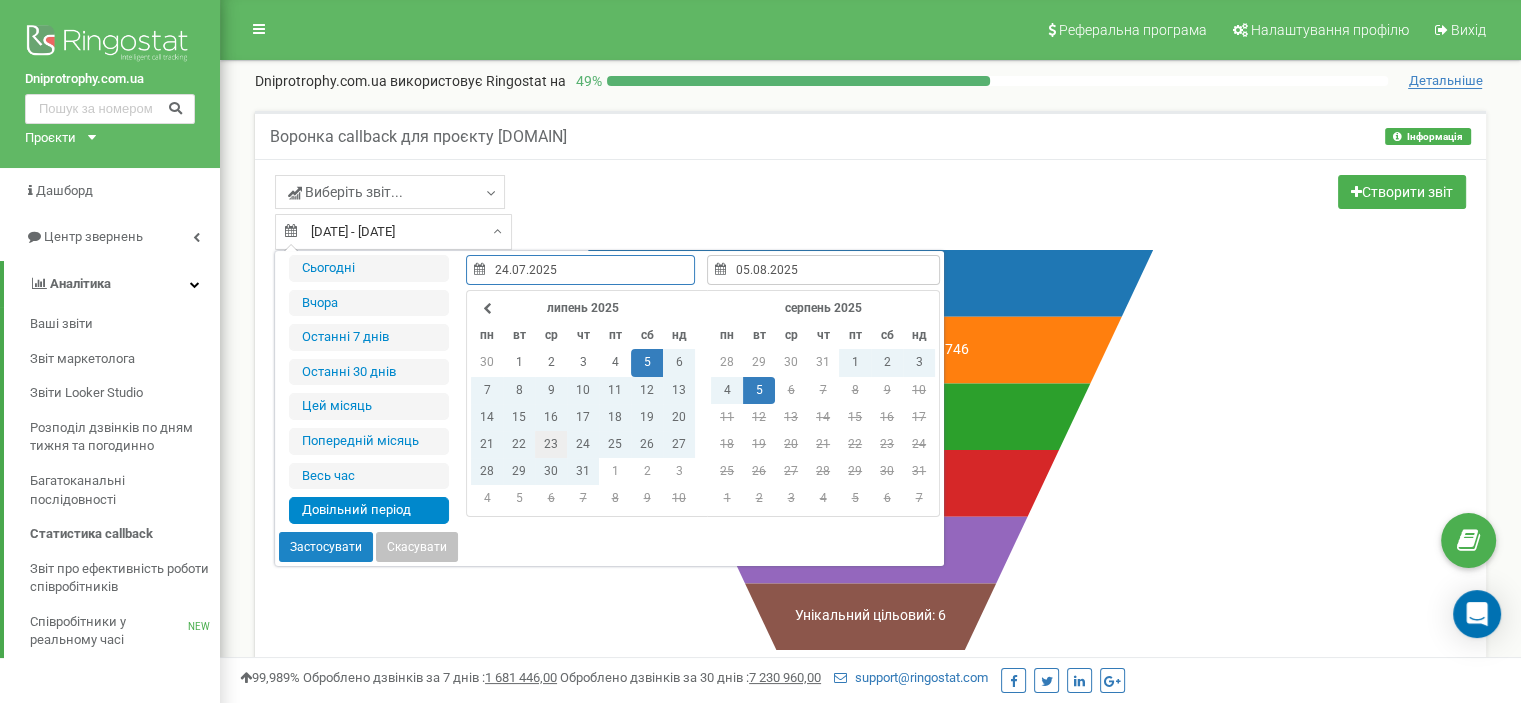 type on "23.07.2025" 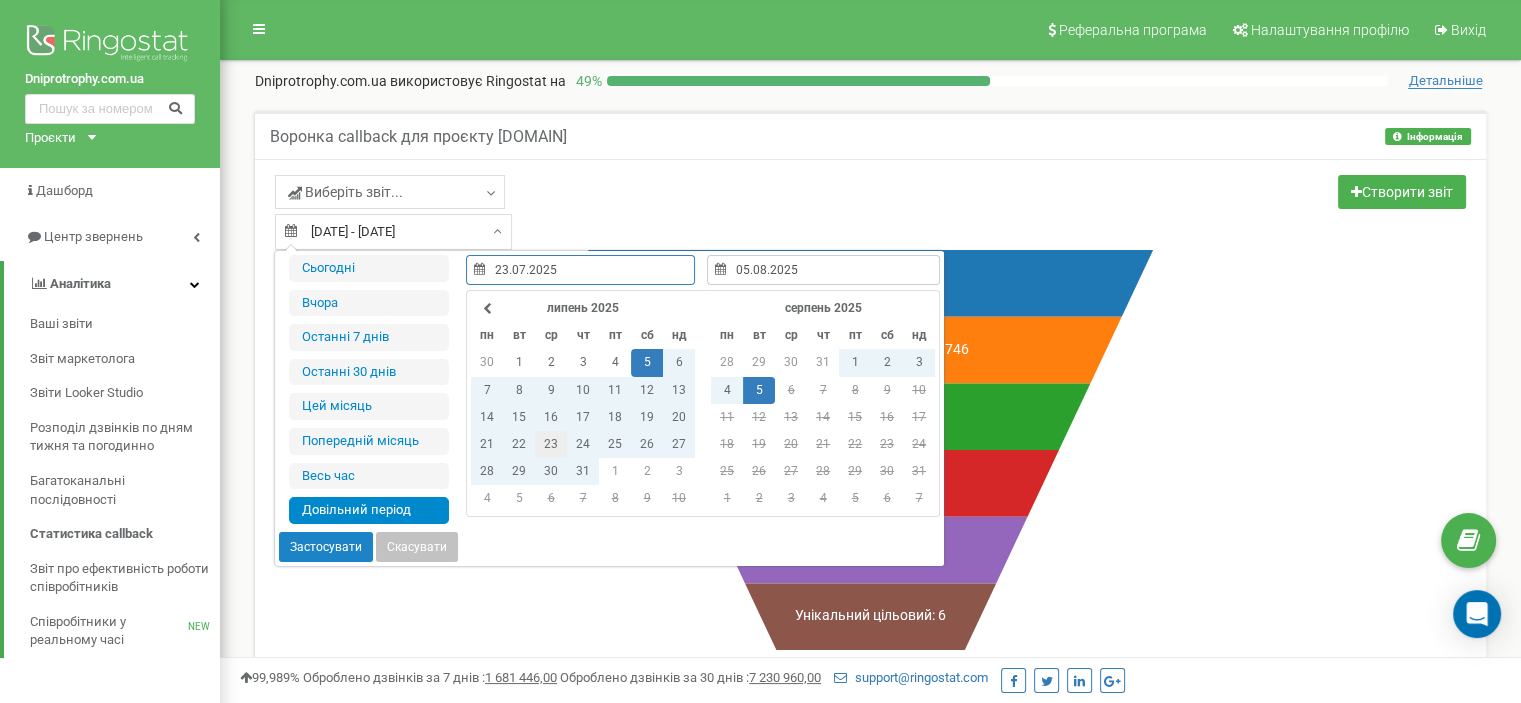 click on "23" at bounding box center (551, 444) 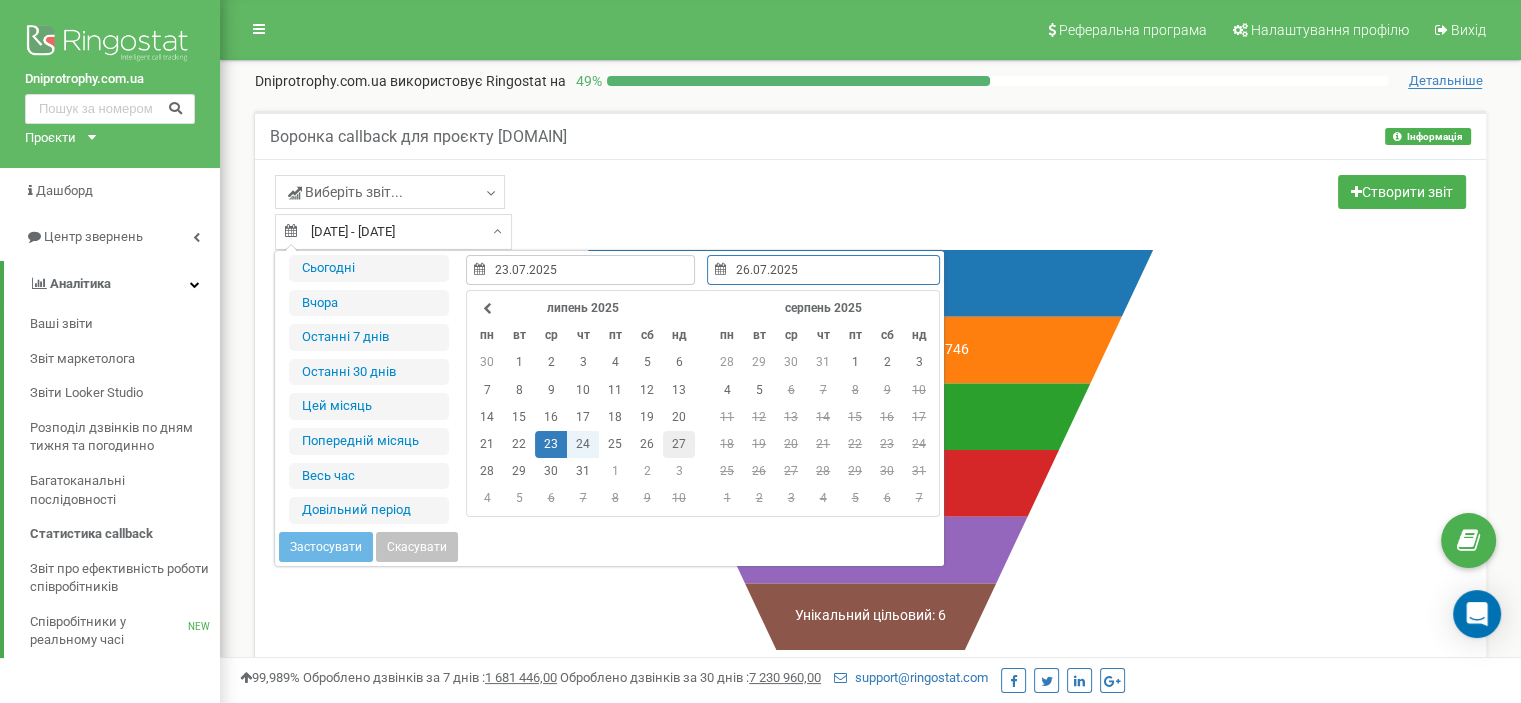 type on "27.07.2025" 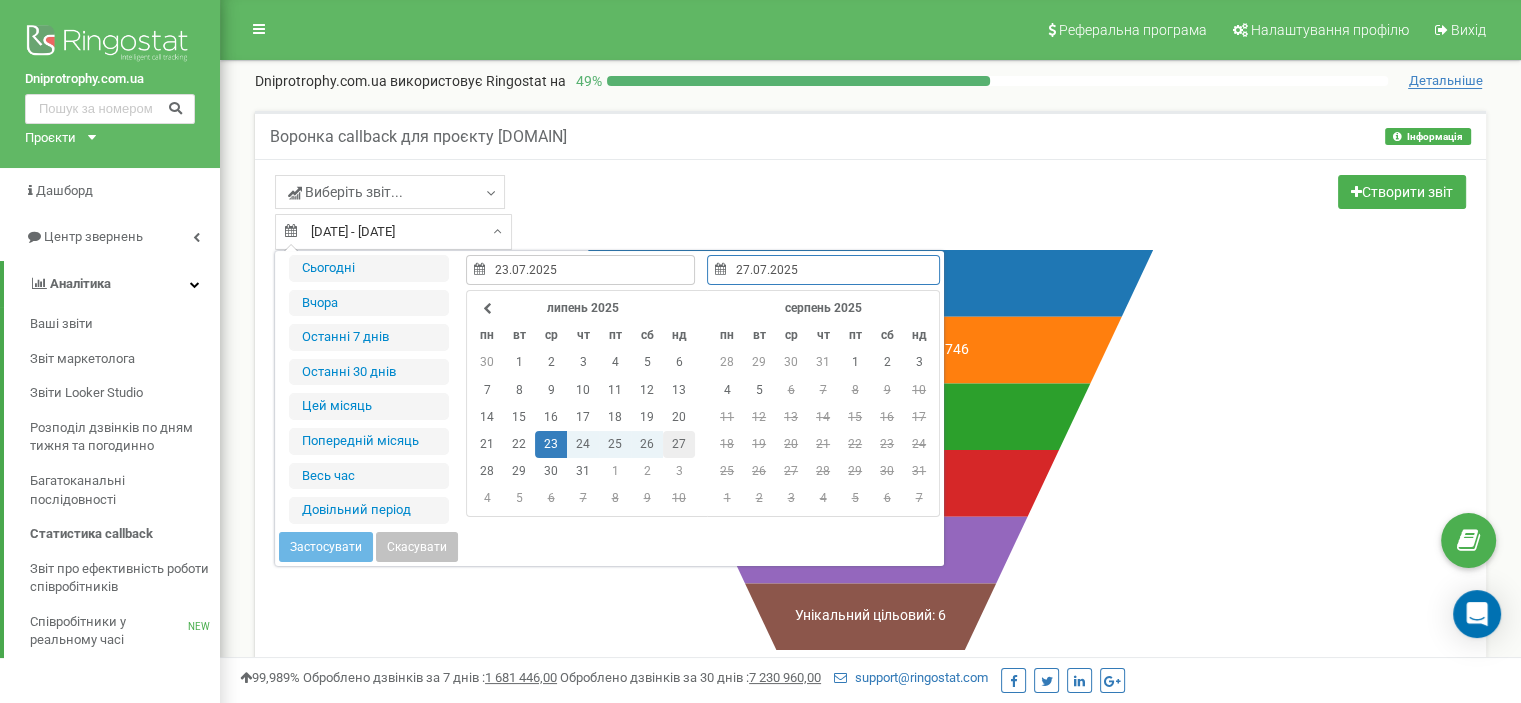 click on "27" at bounding box center [679, 444] 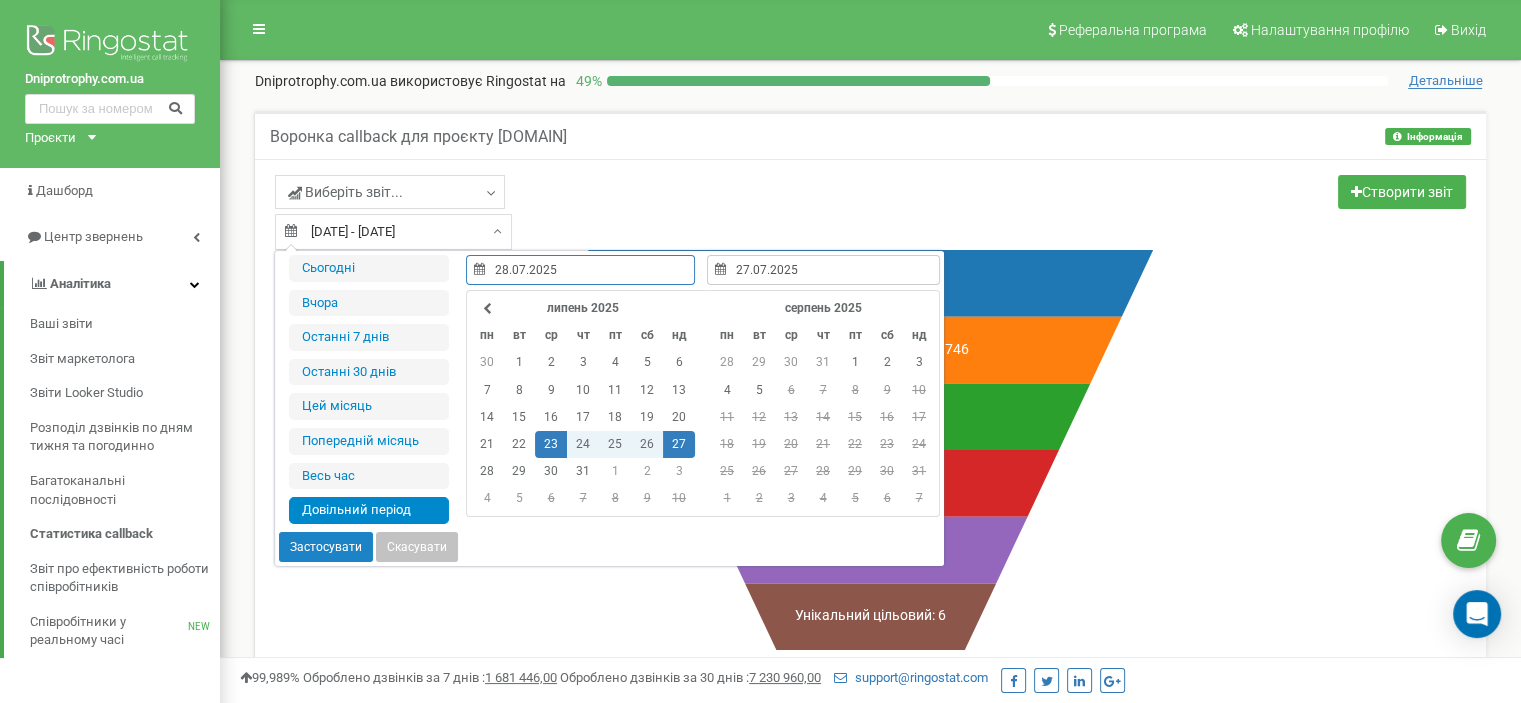 type on "23.07.2025" 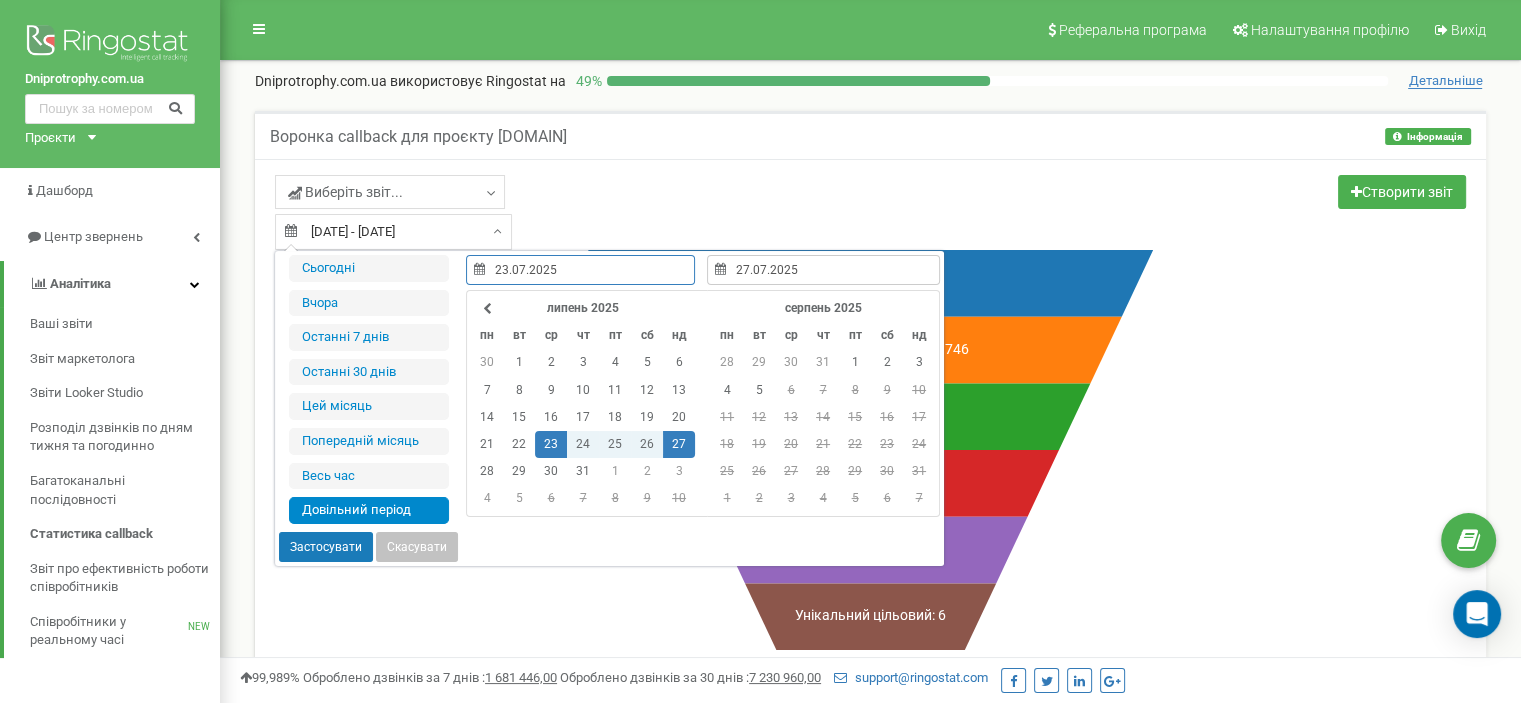 click on "Застосувати" at bounding box center [326, 547] 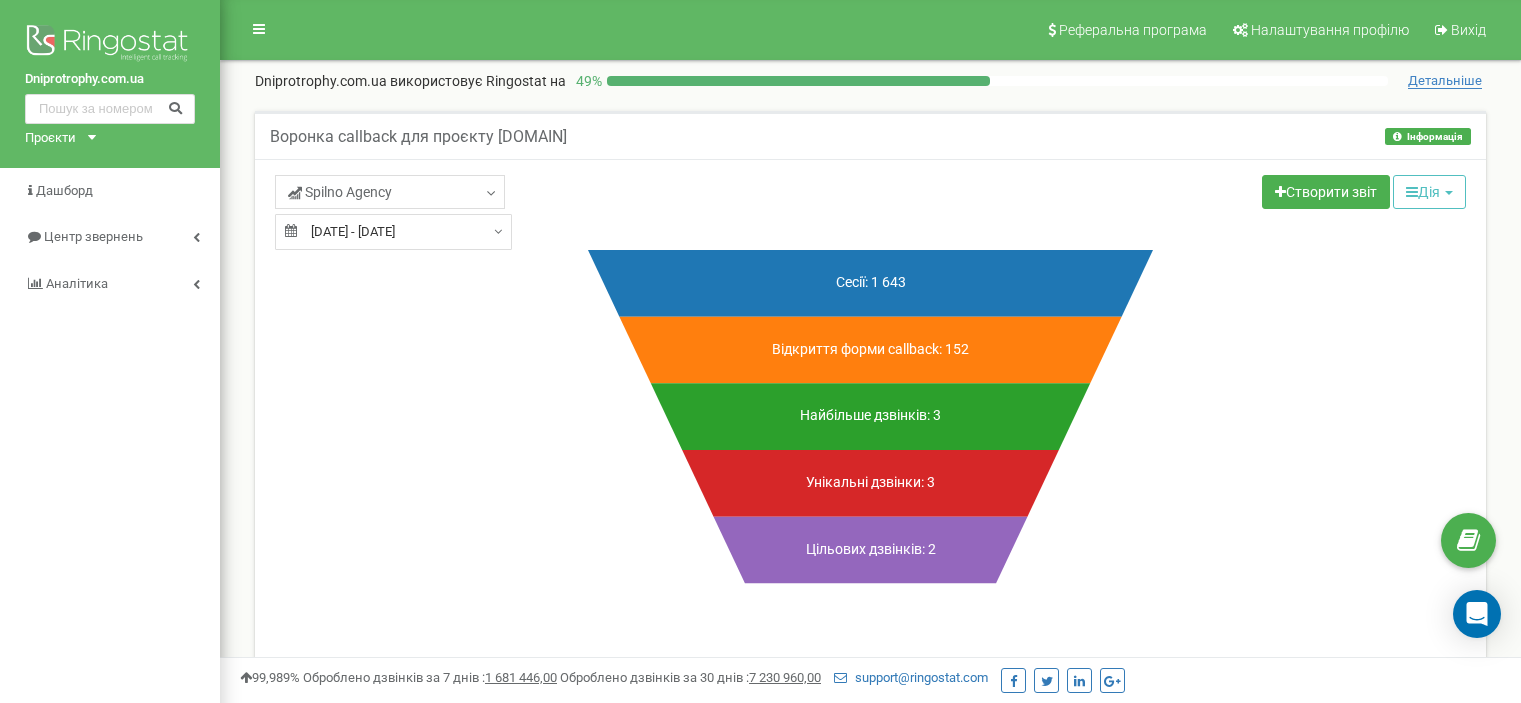 scroll, scrollTop: 0, scrollLeft: 0, axis: both 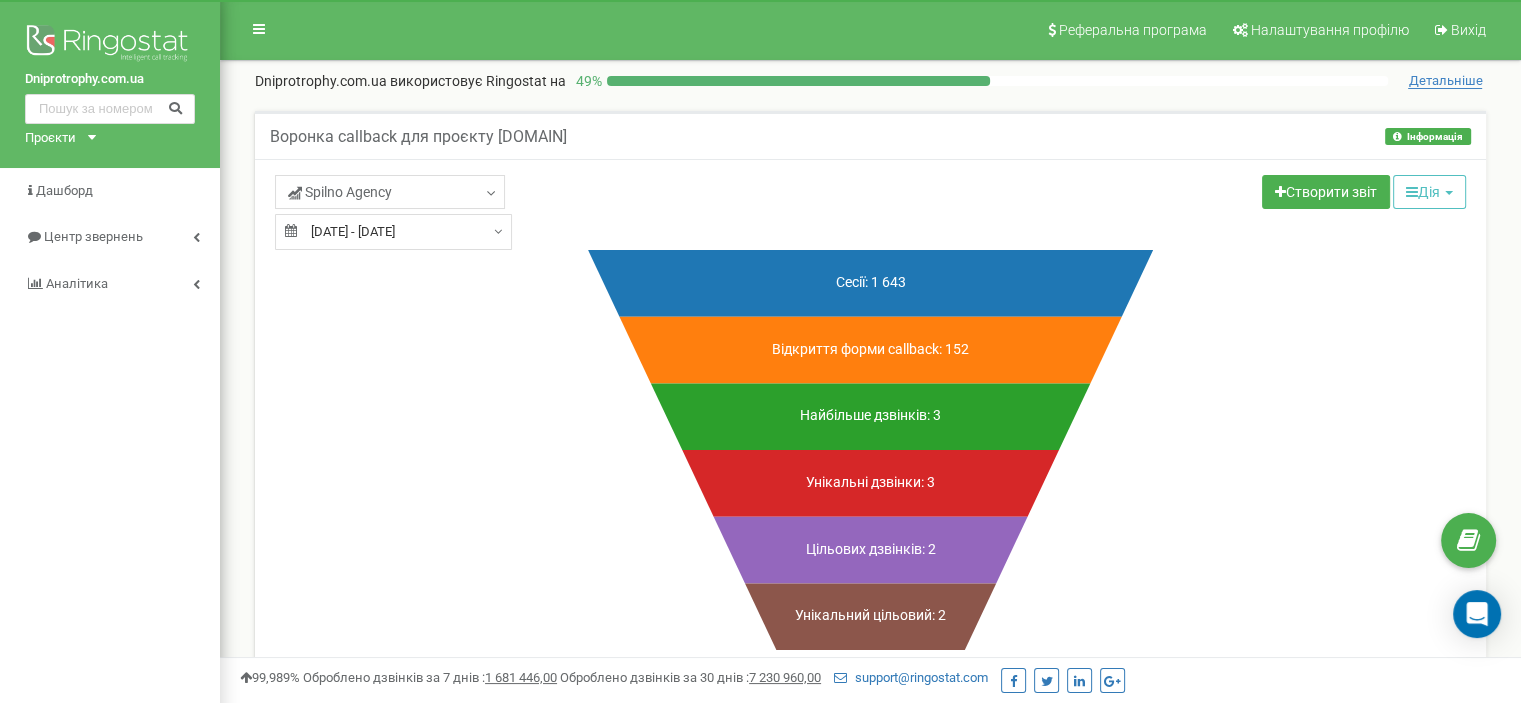 click on "28.07.2025 - 31.07.2025" at bounding box center (393, 232) 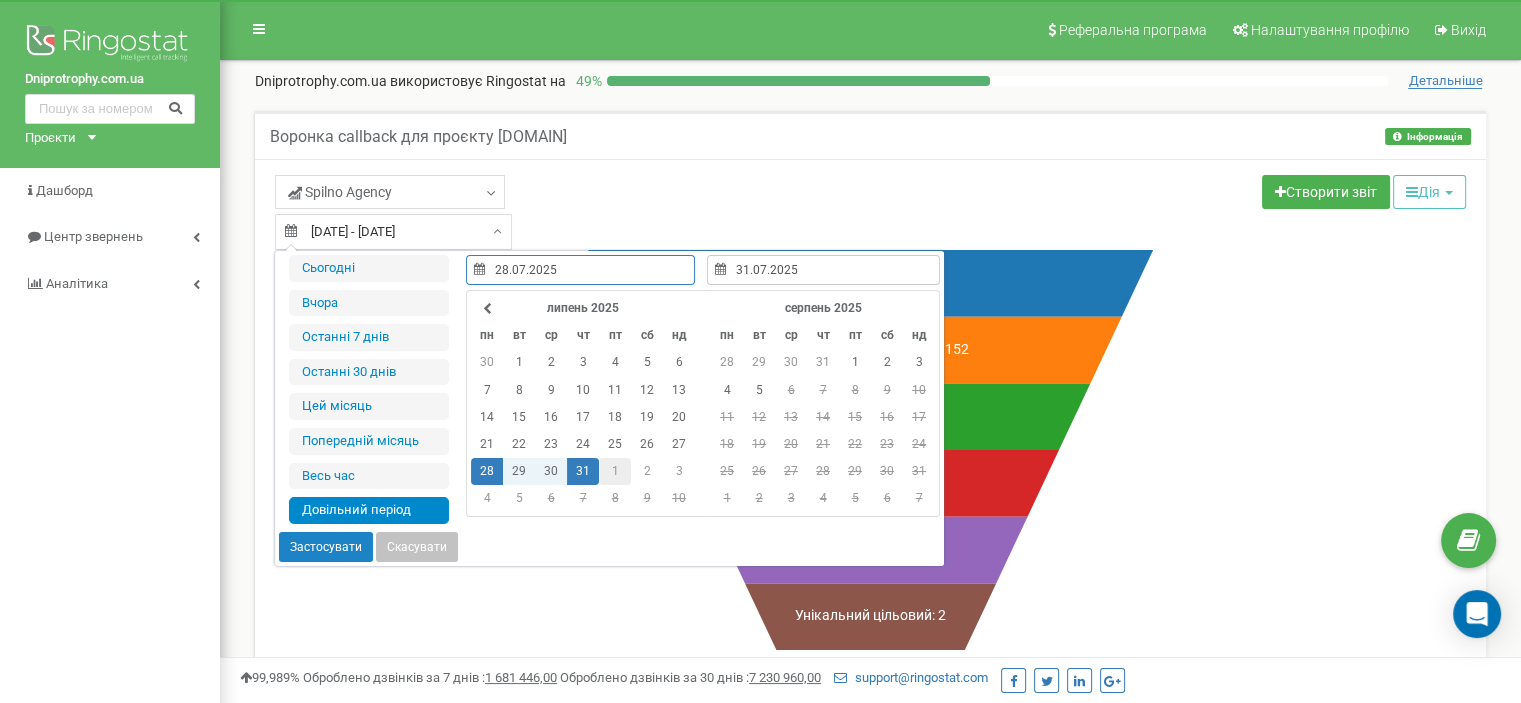 type on "01.08.2025" 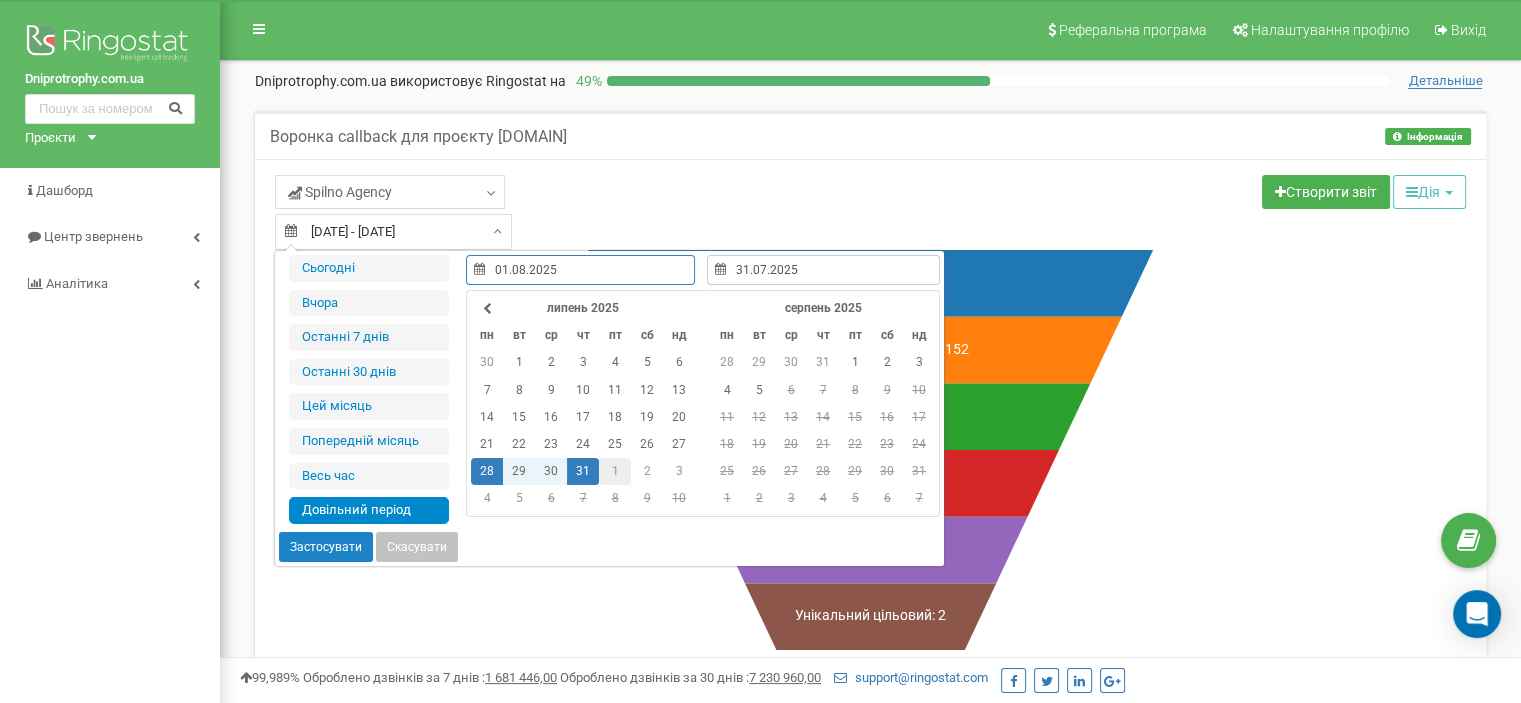 click on "1" at bounding box center (615, 471) 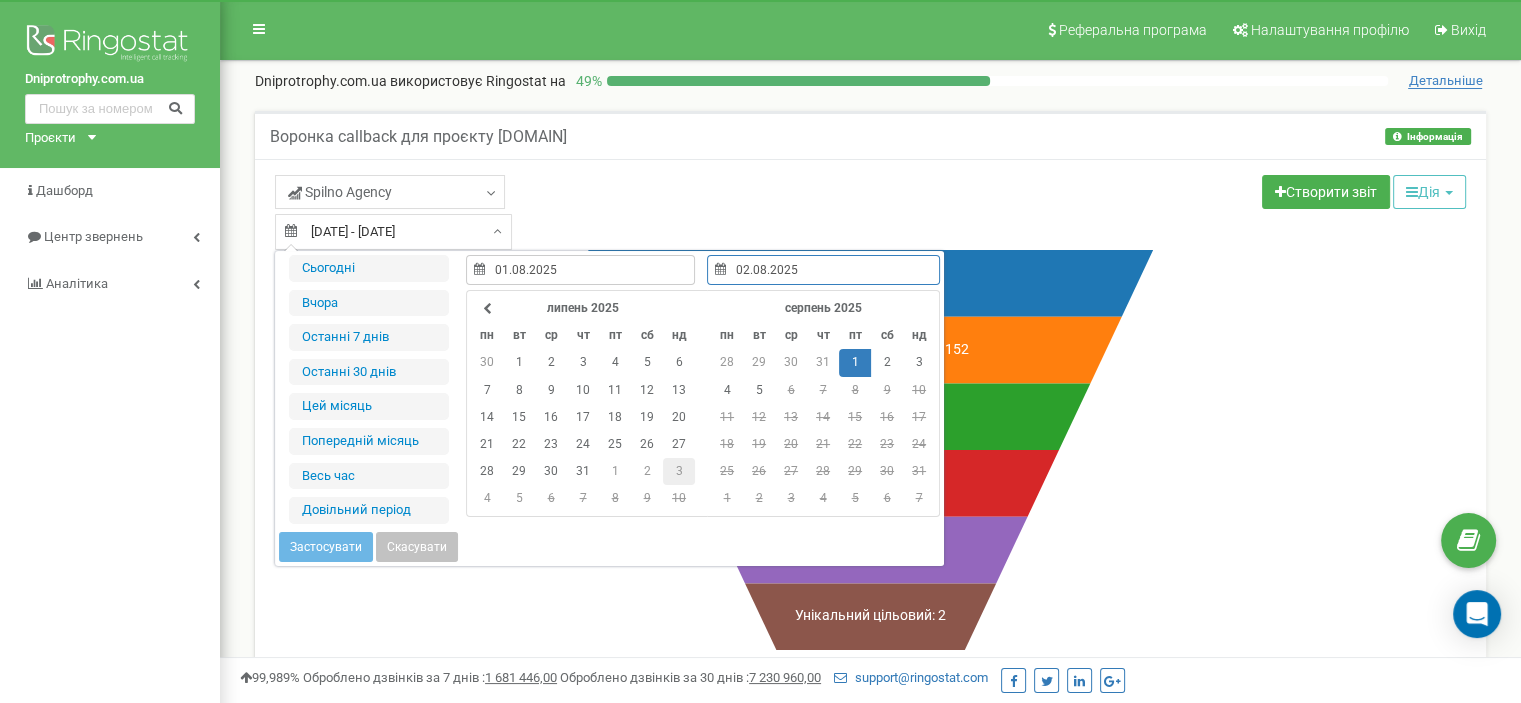 type on "03.08.2025" 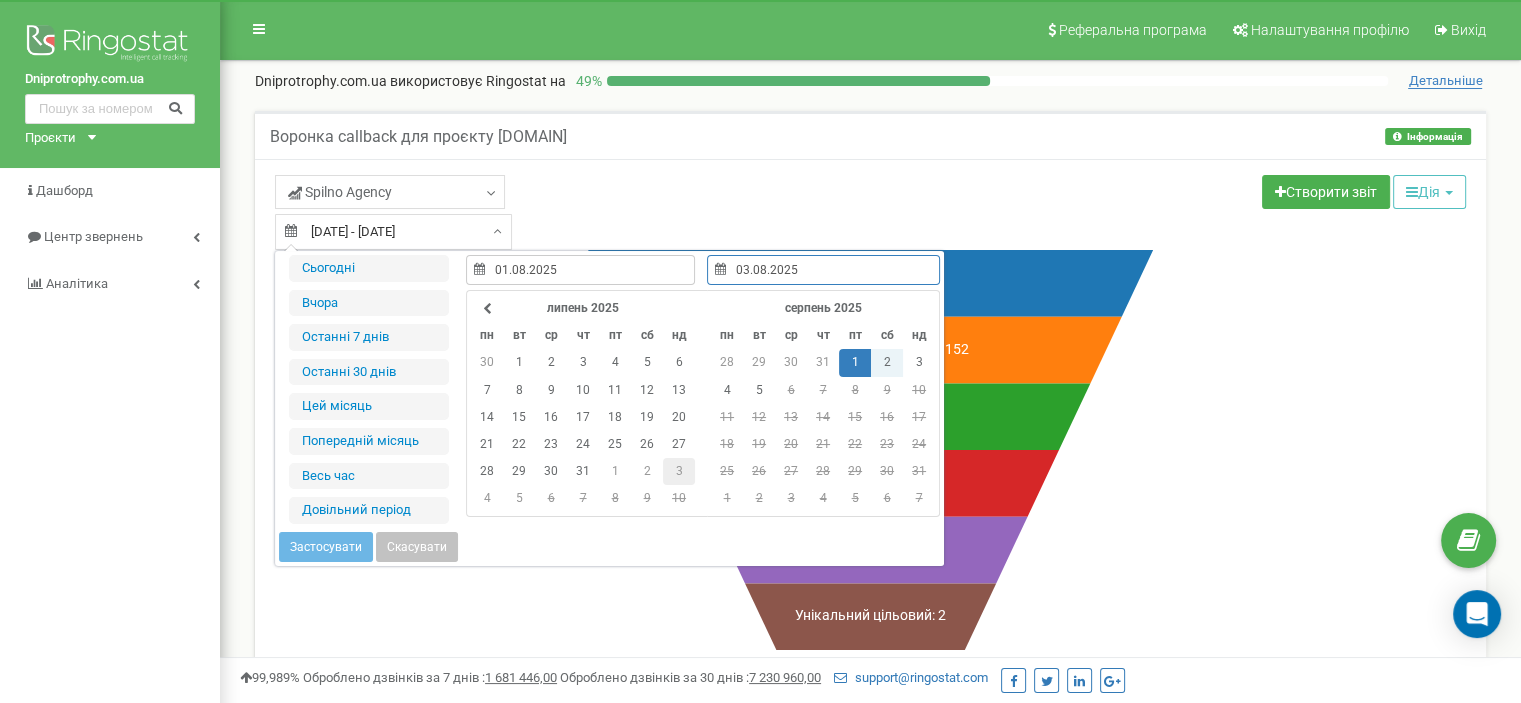 click on "3" at bounding box center [679, 471] 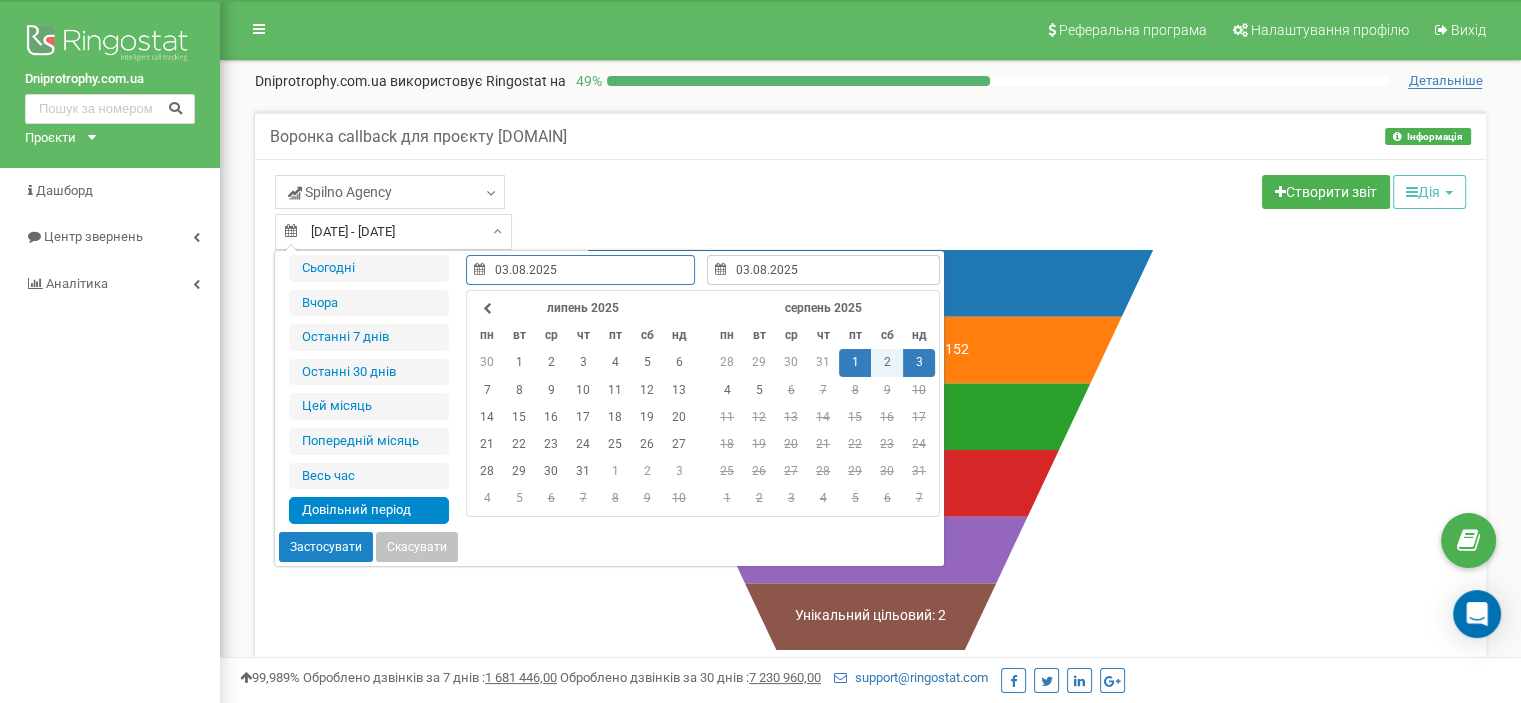 type on "01.08.2025" 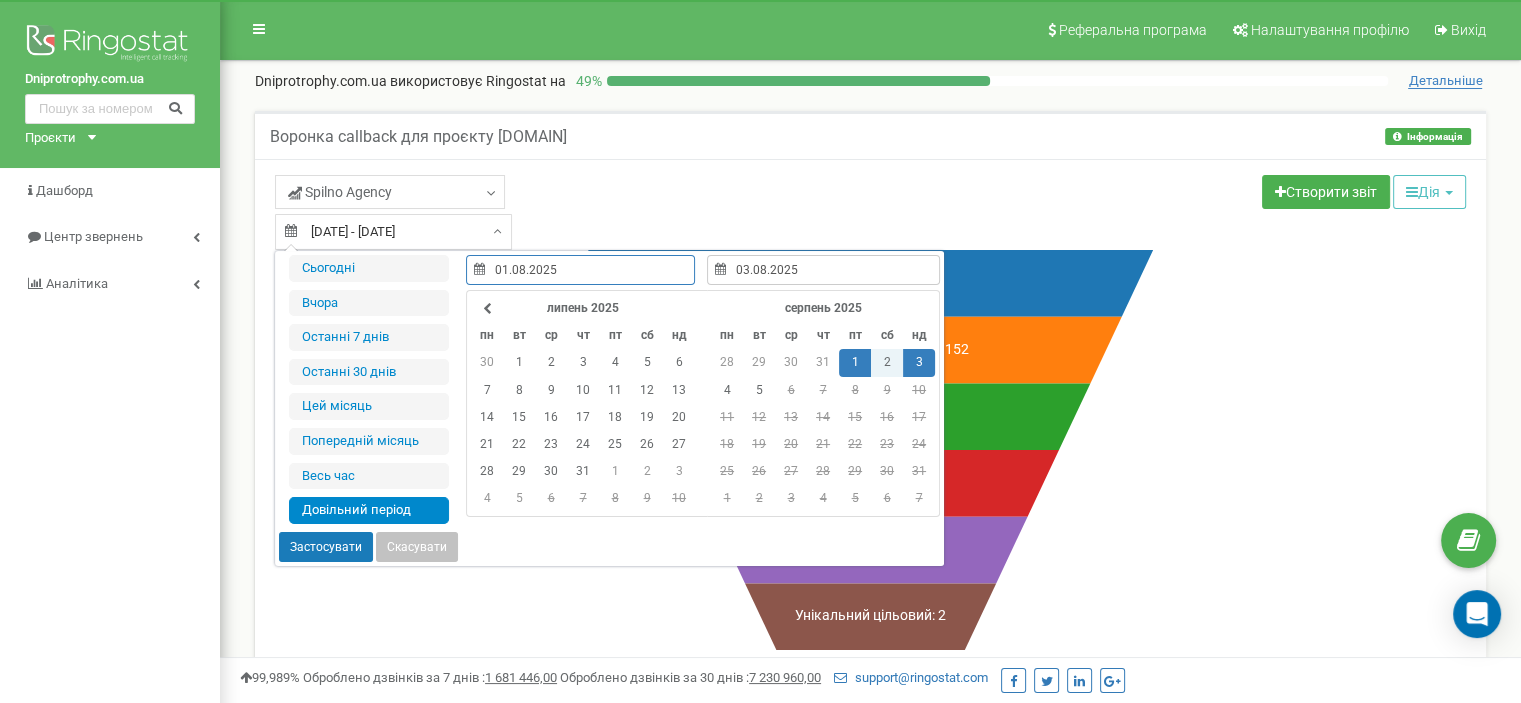 click on "Застосувати" at bounding box center [326, 547] 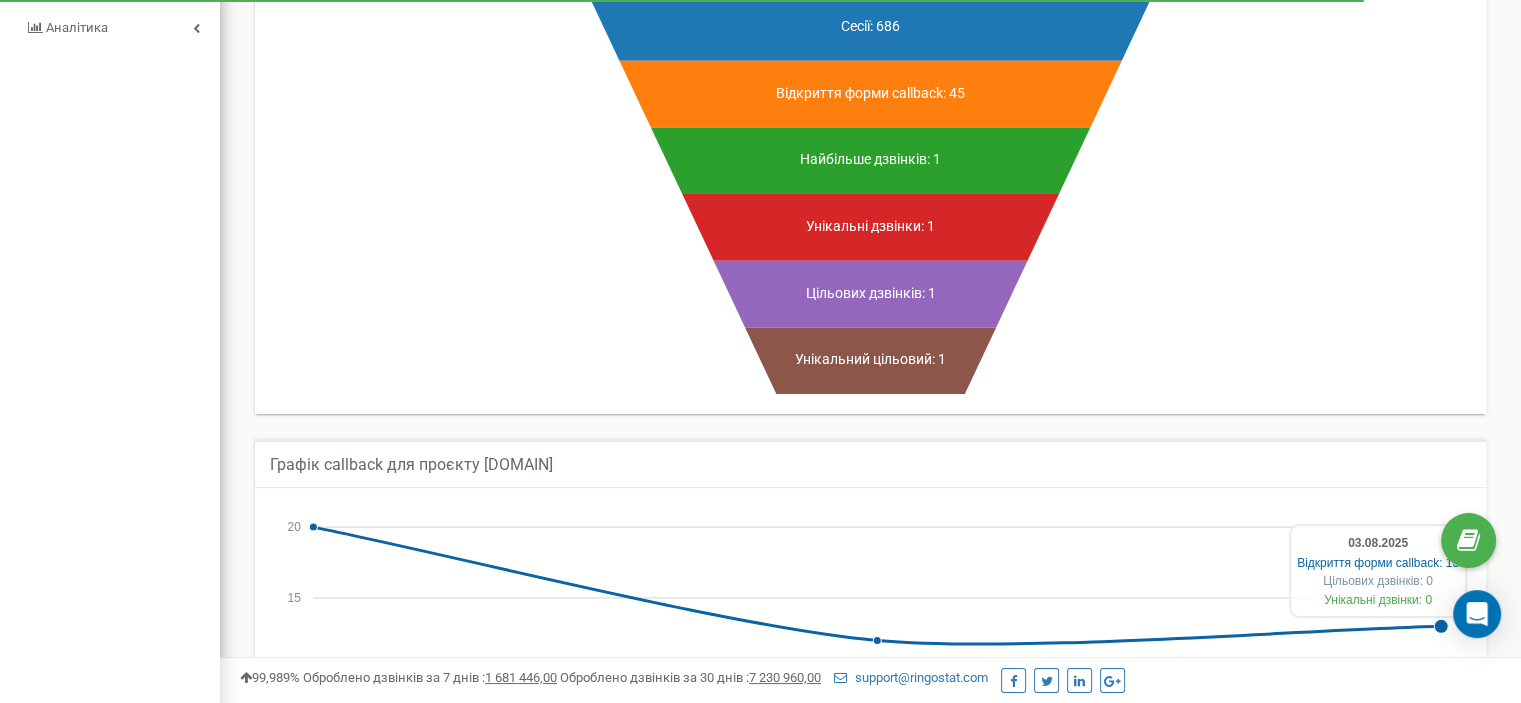 scroll, scrollTop: 256, scrollLeft: 0, axis: vertical 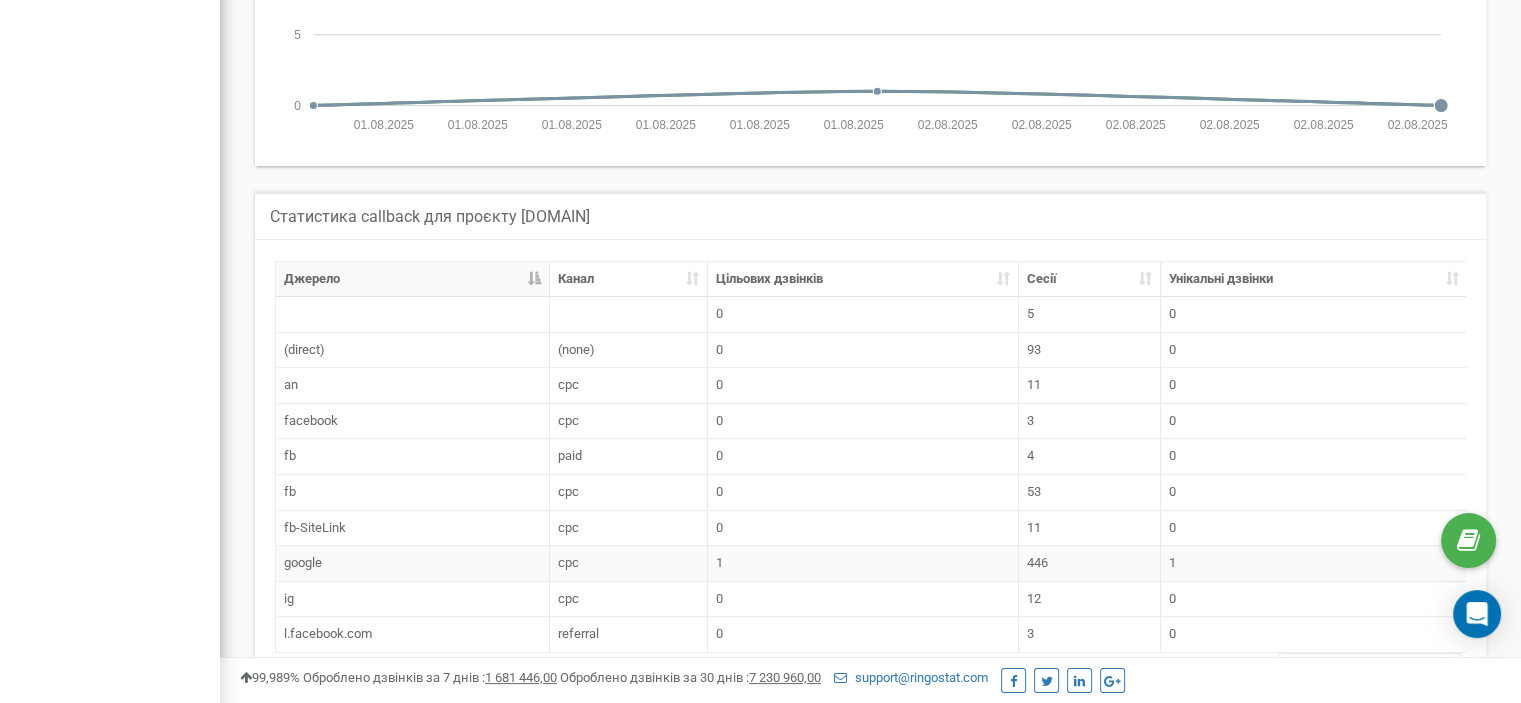 click on "1" at bounding box center [863, 563] 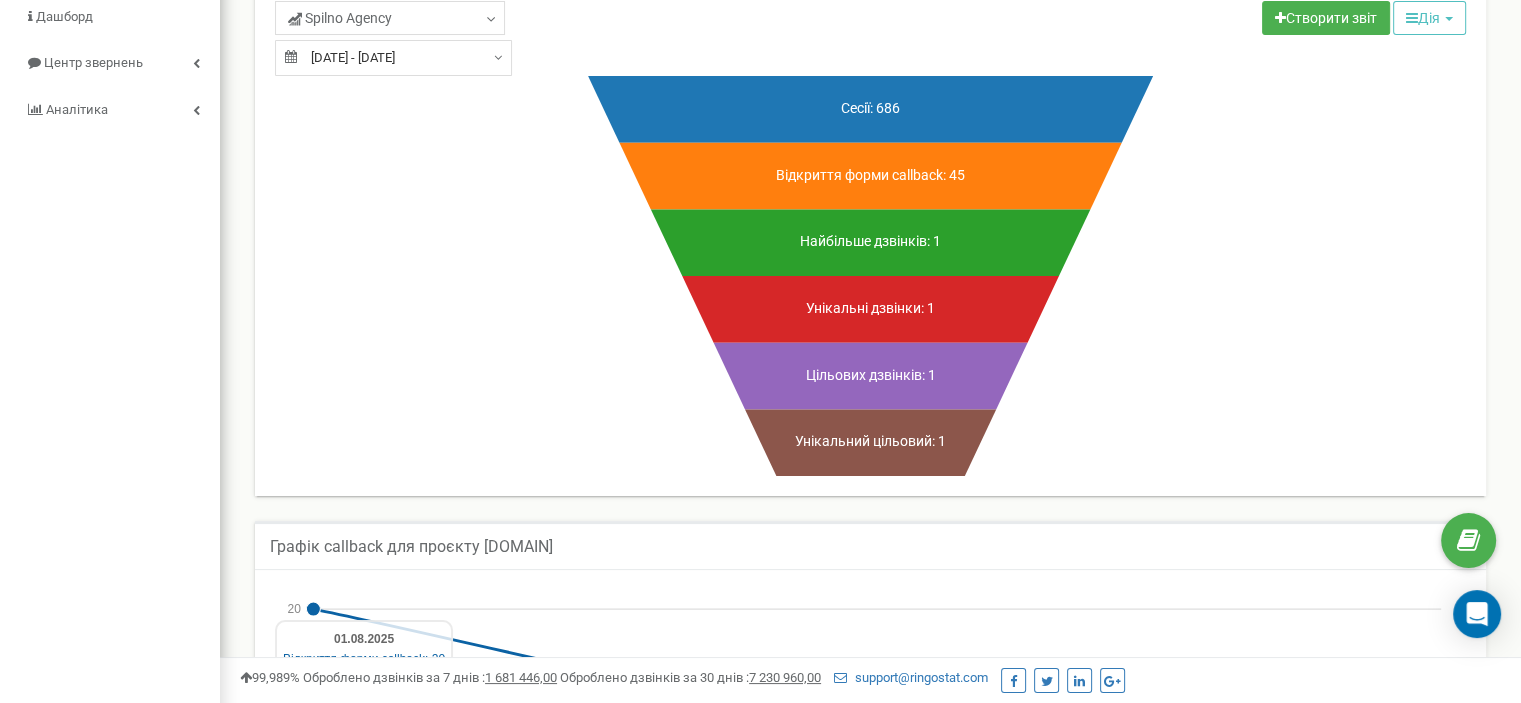 scroll, scrollTop: 153, scrollLeft: 0, axis: vertical 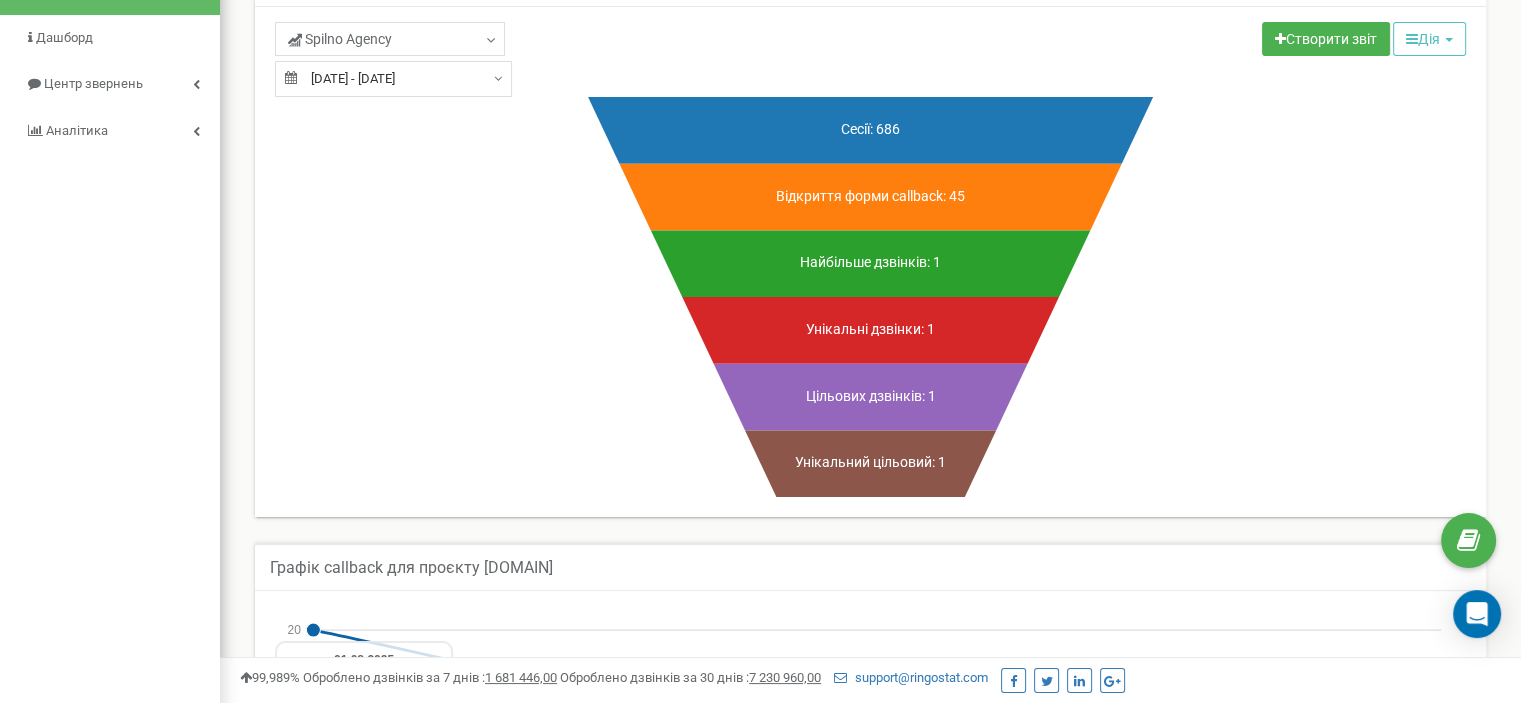 click on "[DATE] - [DATE]" at bounding box center [393, 79] 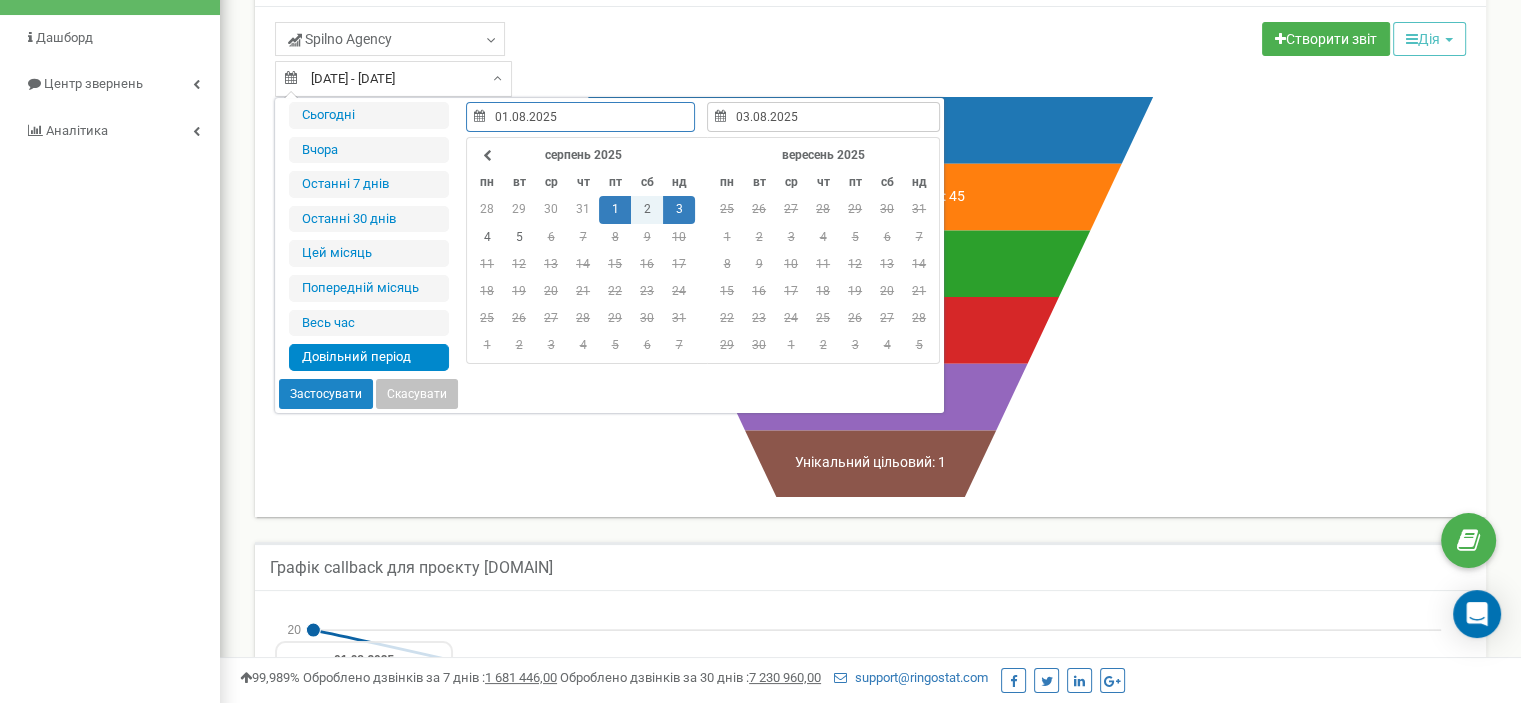 type on "05.08.2025" 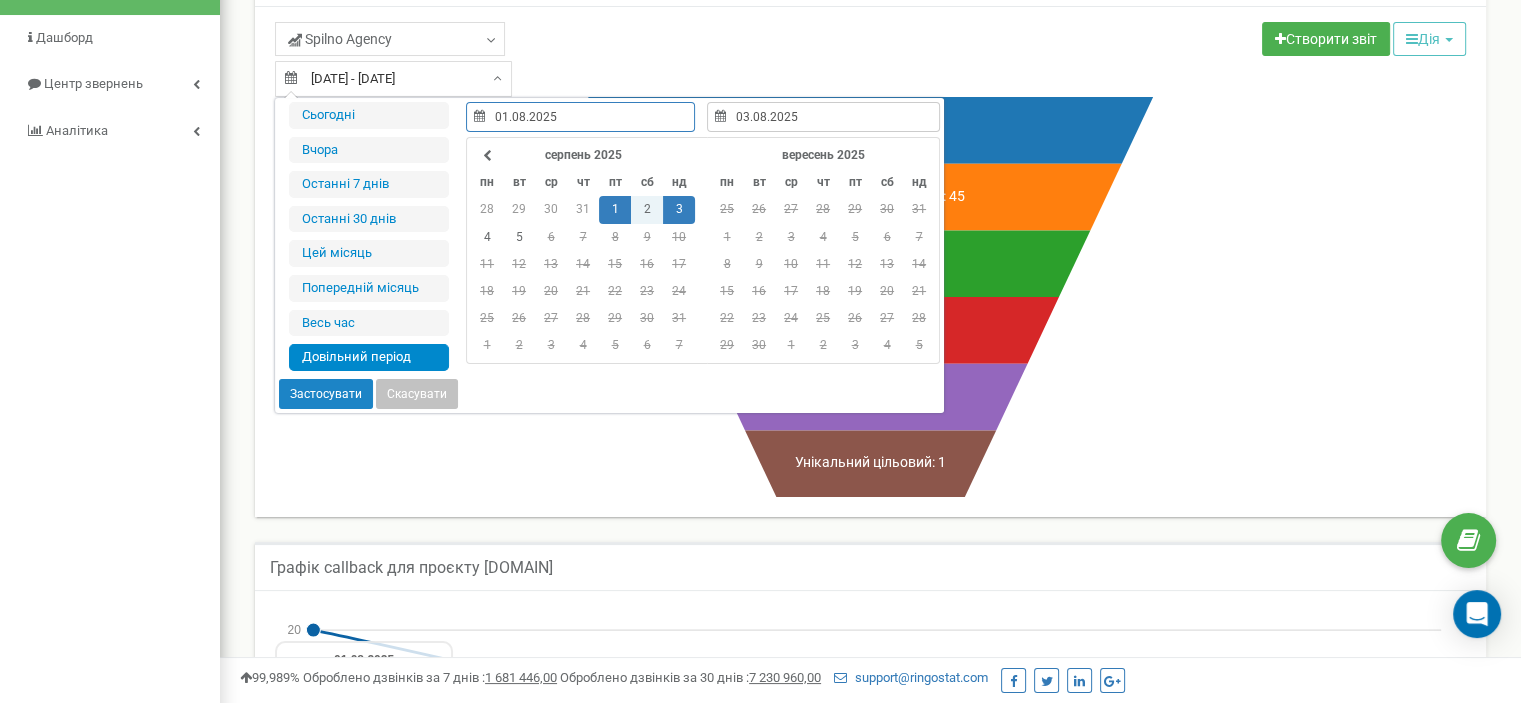 type on "05.08.2025" 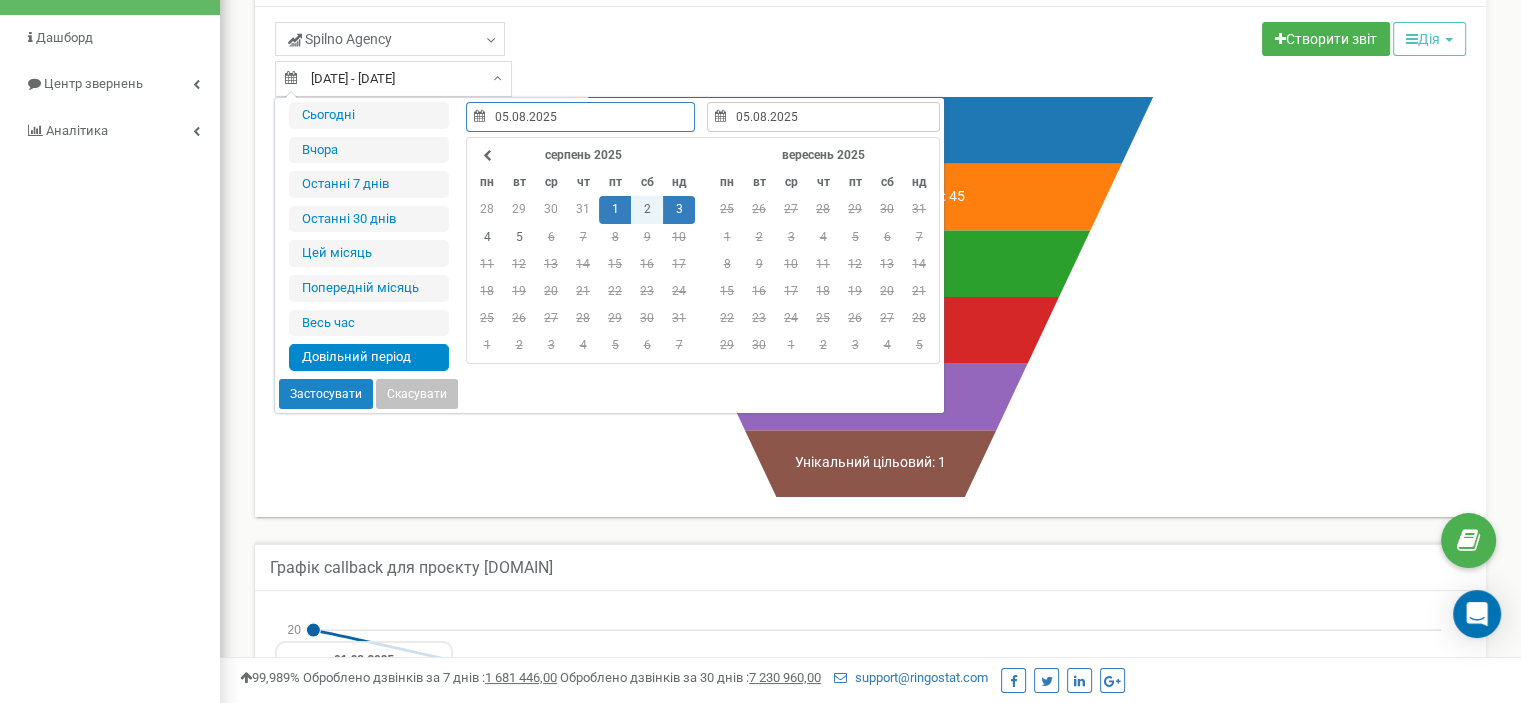 type on "01.08.2025" 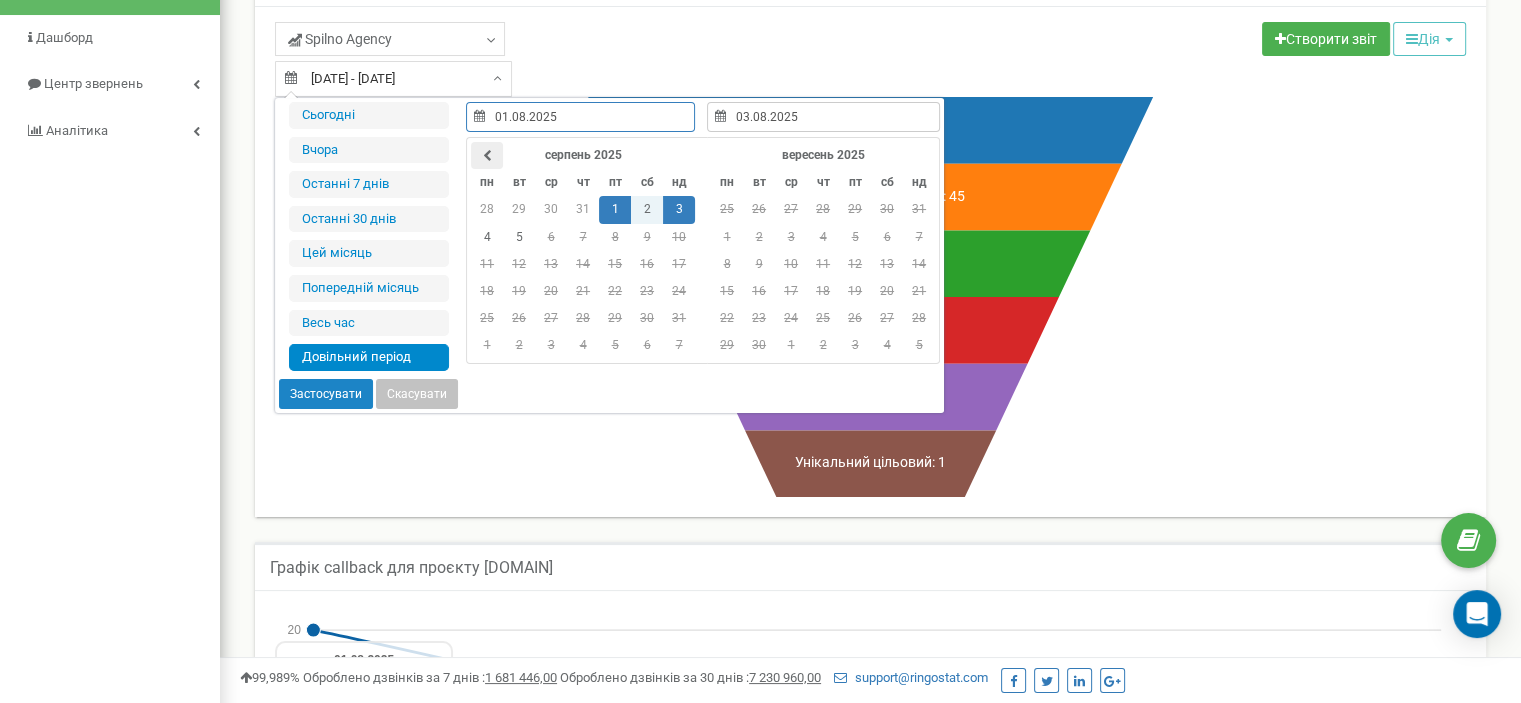 click at bounding box center [487, 156] 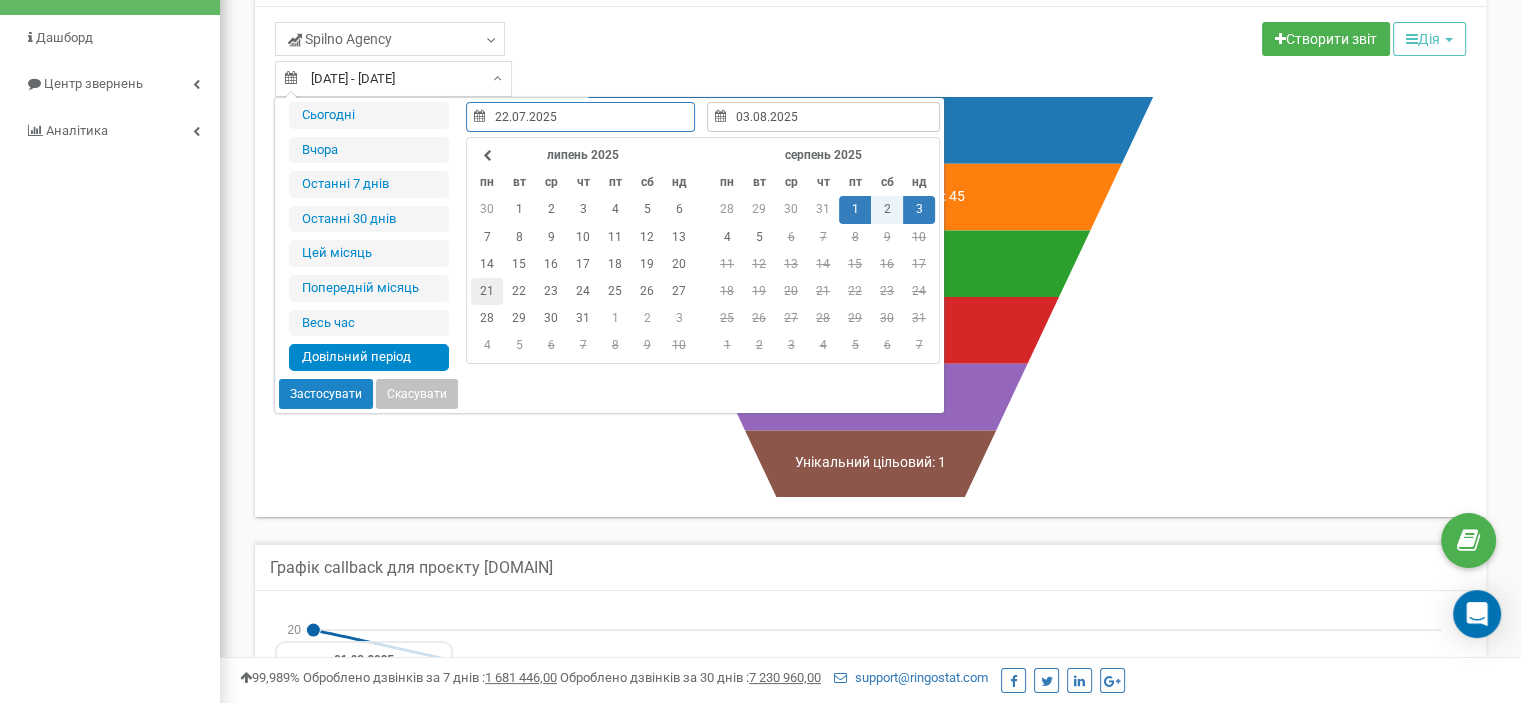 type on "21.07.2025" 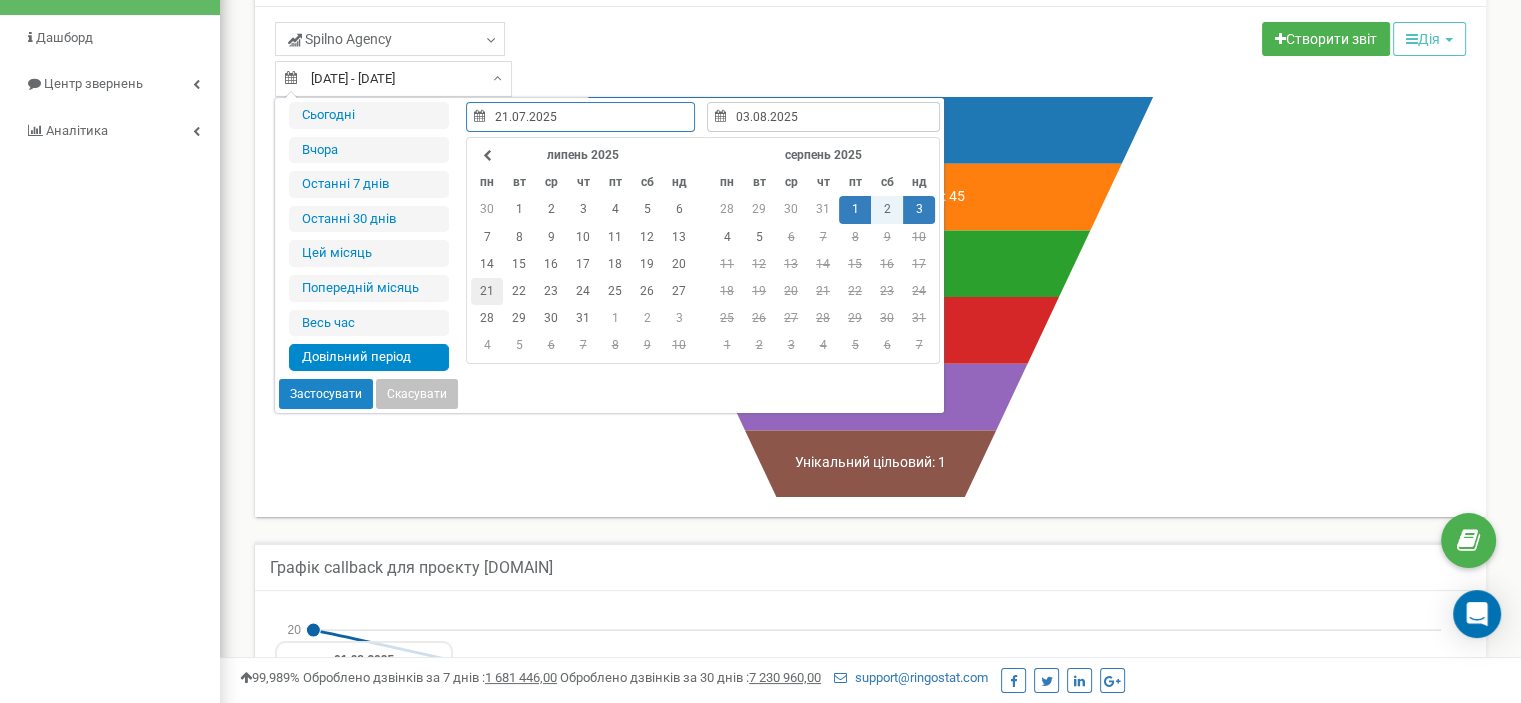 click on "21" at bounding box center (487, 291) 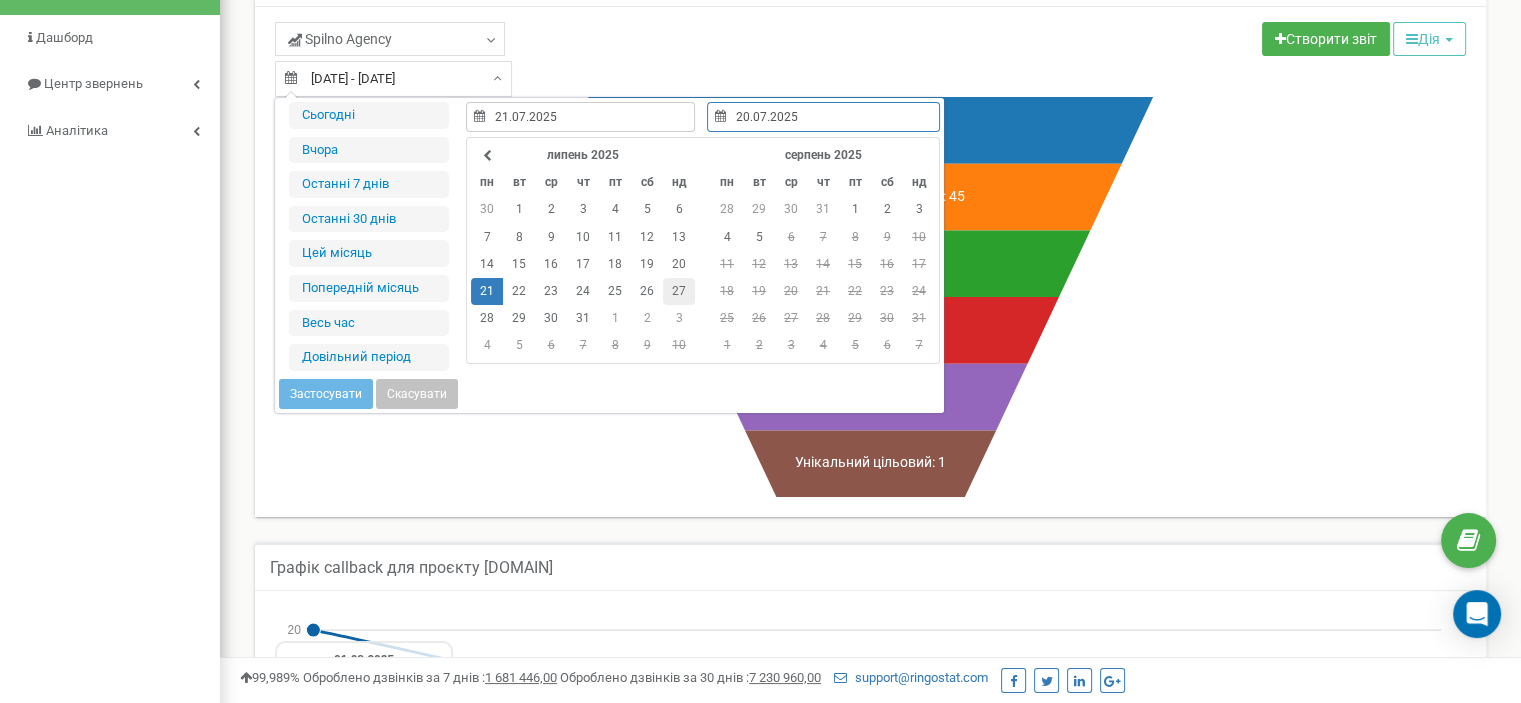 type on "27.07.2025" 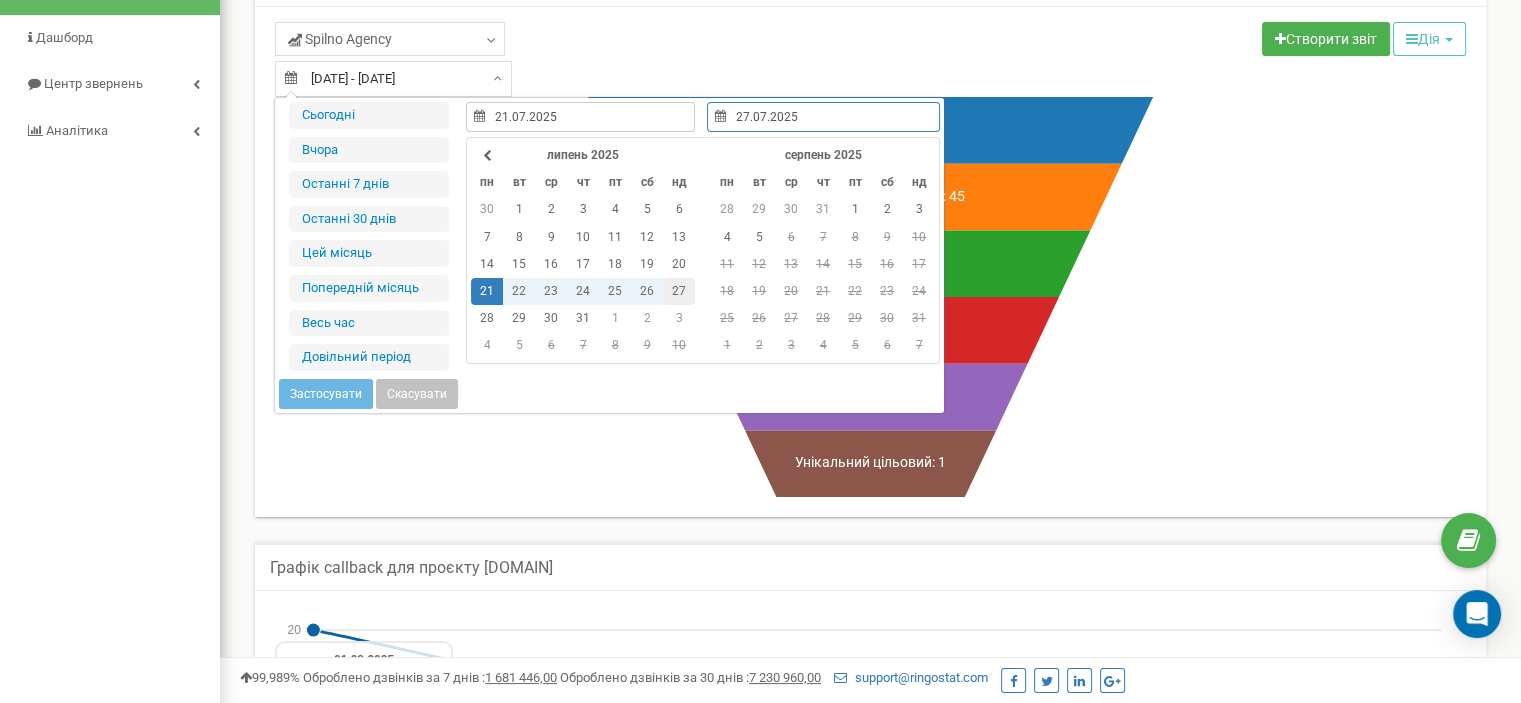 click on "27" at bounding box center [679, 291] 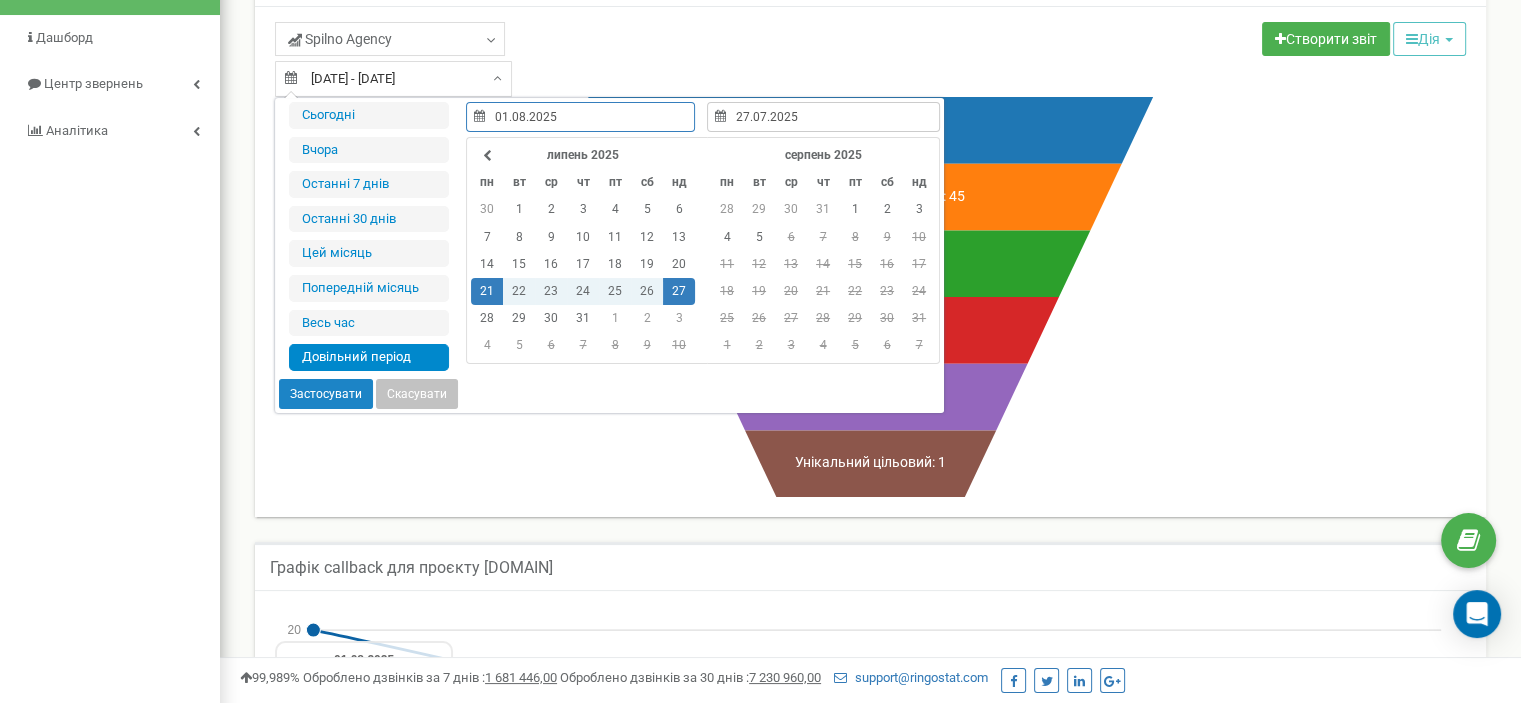 type on "21.07.2025" 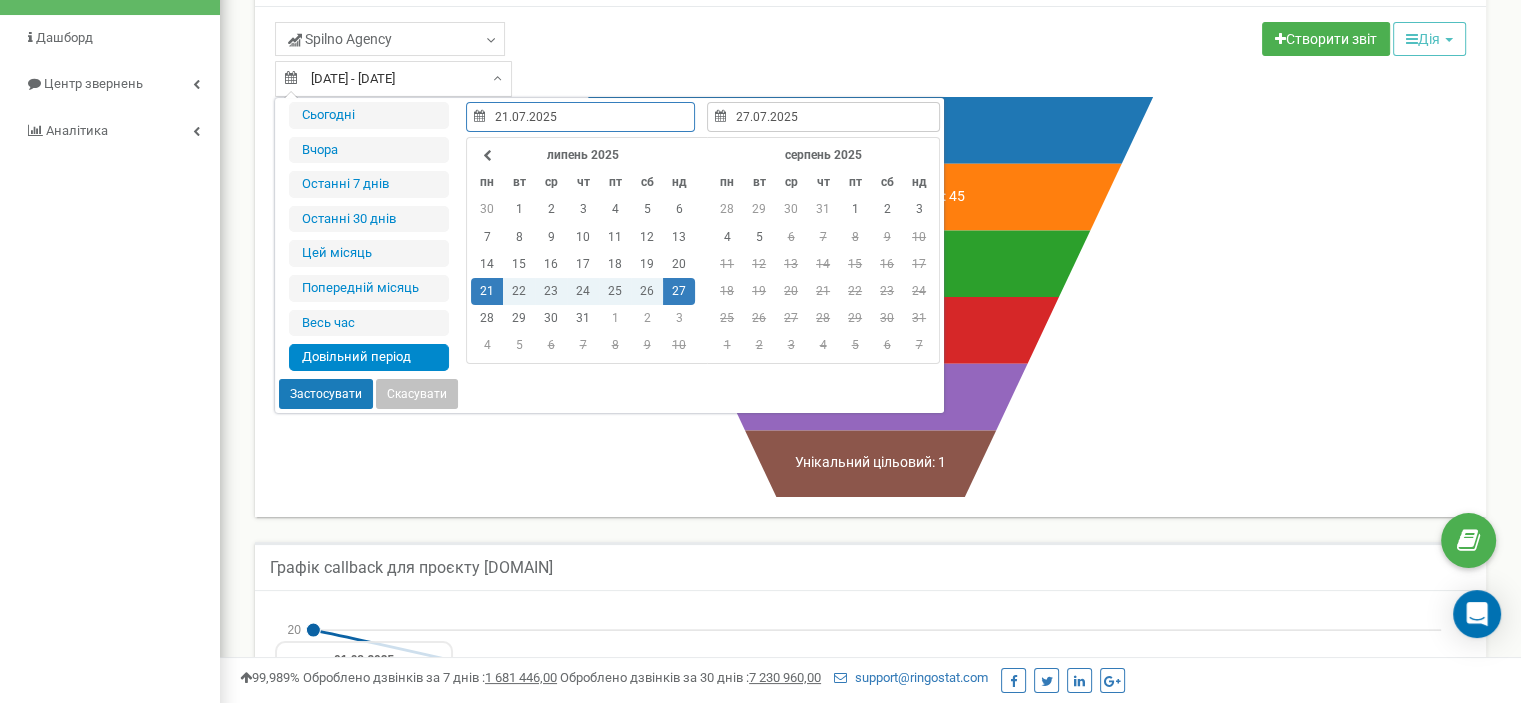click on "Застосувати" at bounding box center (326, 394) 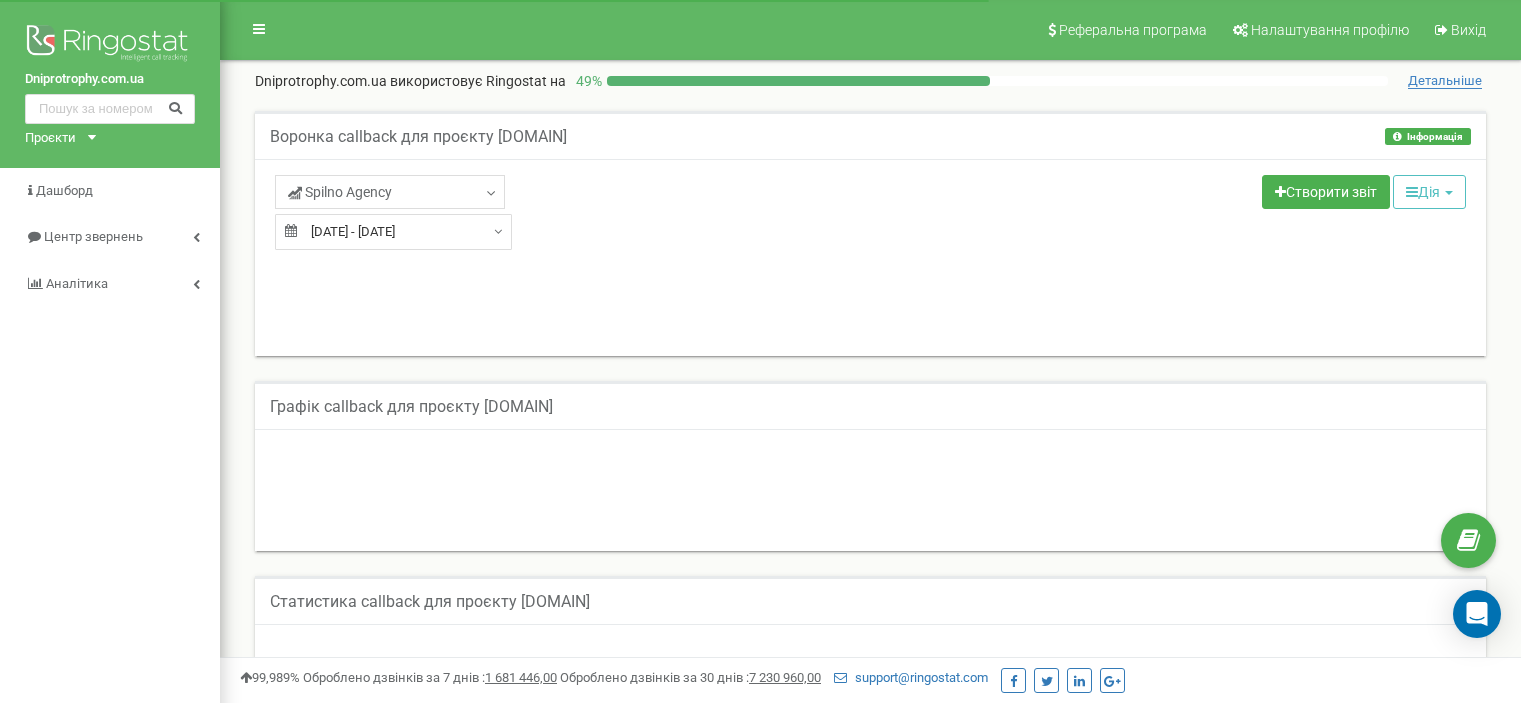 scroll, scrollTop: 0, scrollLeft: 0, axis: both 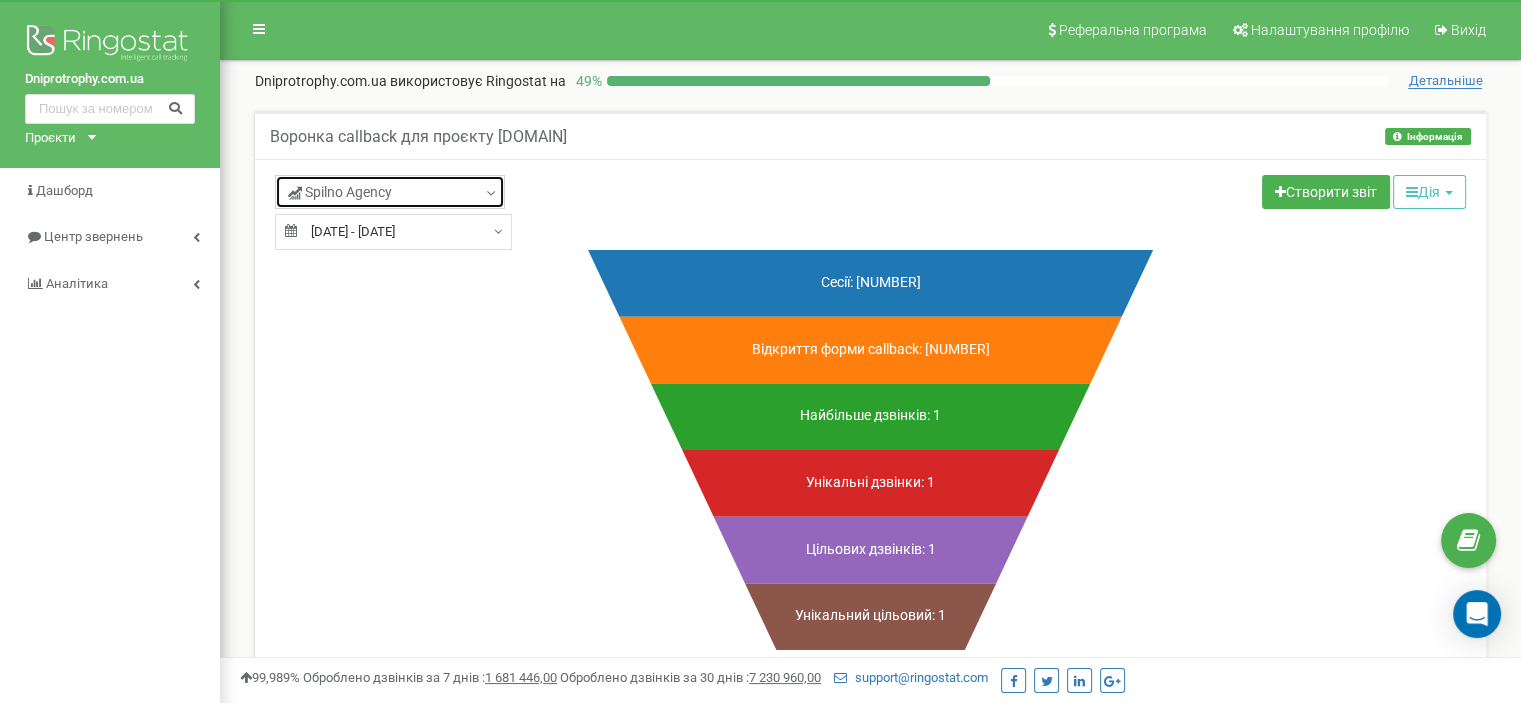 click on "Spilno Agency" at bounding box center [390, 192] 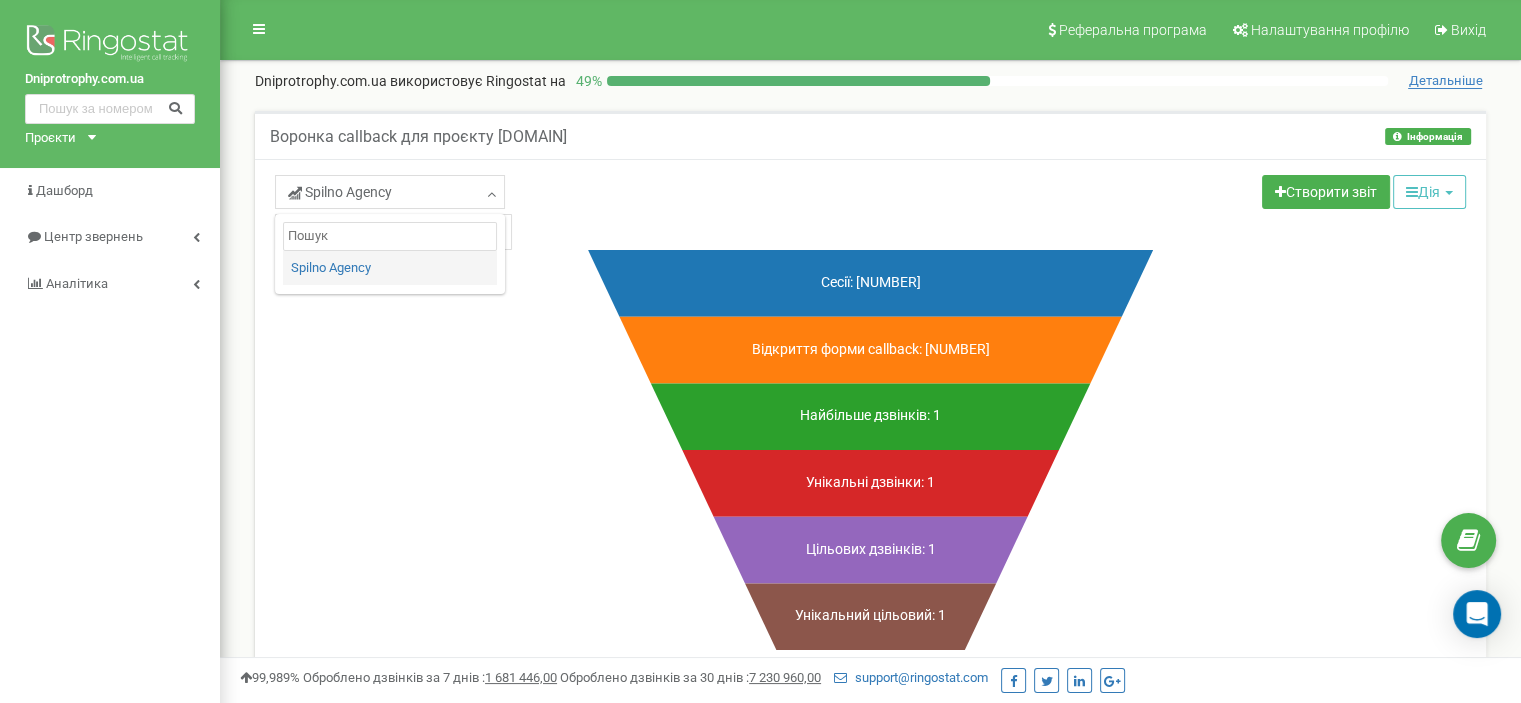 click on "Попередження
Вибачте, але даних немає. Спробуйте налаштувати фільтр.
Сесії: [NUMBER] Відкриття форми callback: [NUMBER] Найбільше дзвінків: [NUMBER] Унікальні дзвінки: [NUMBER] Цільових дзвінків: [NUMBER] Унікальний цільовий: [NUMBER]" at bounding box center [870, 450] 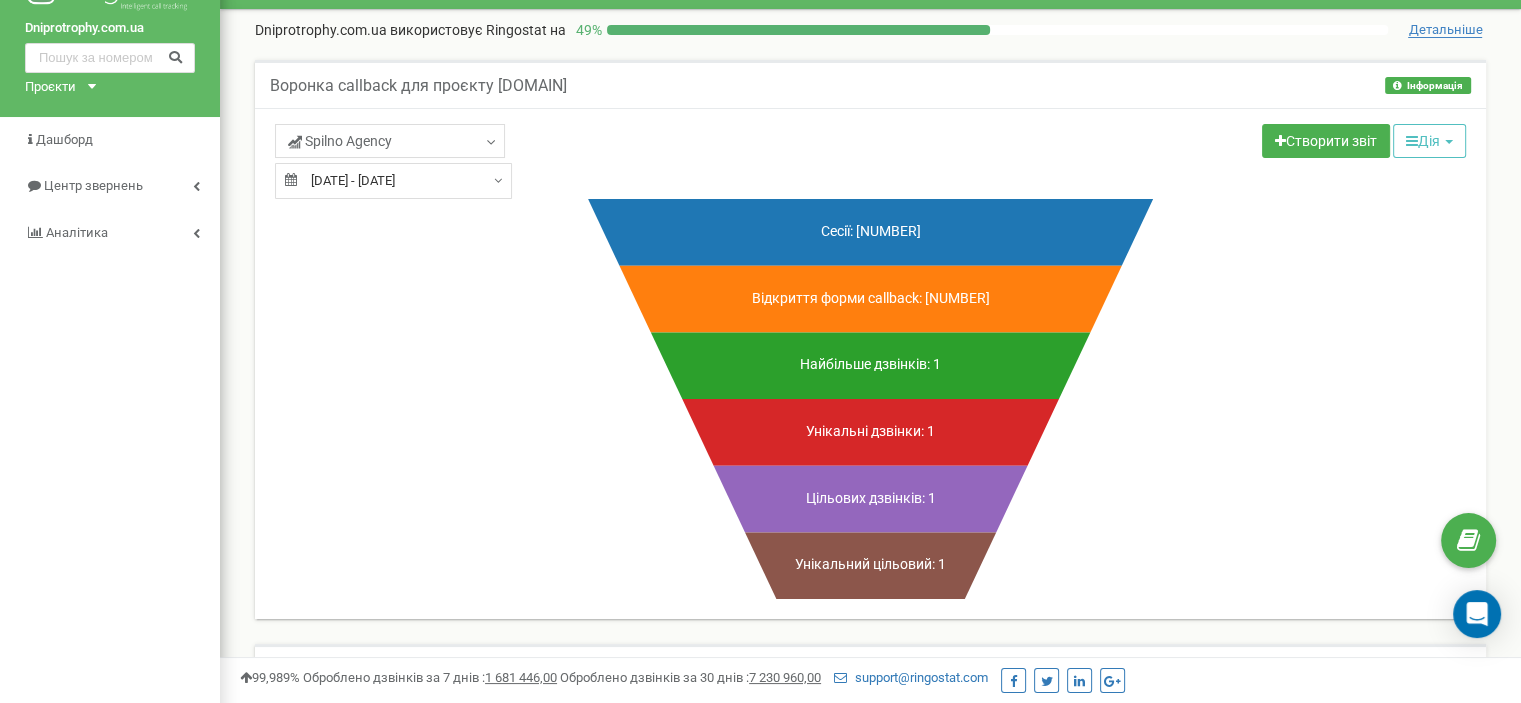 scroll, scrollTop: 22, scrollLeft: 0, axis: vertical 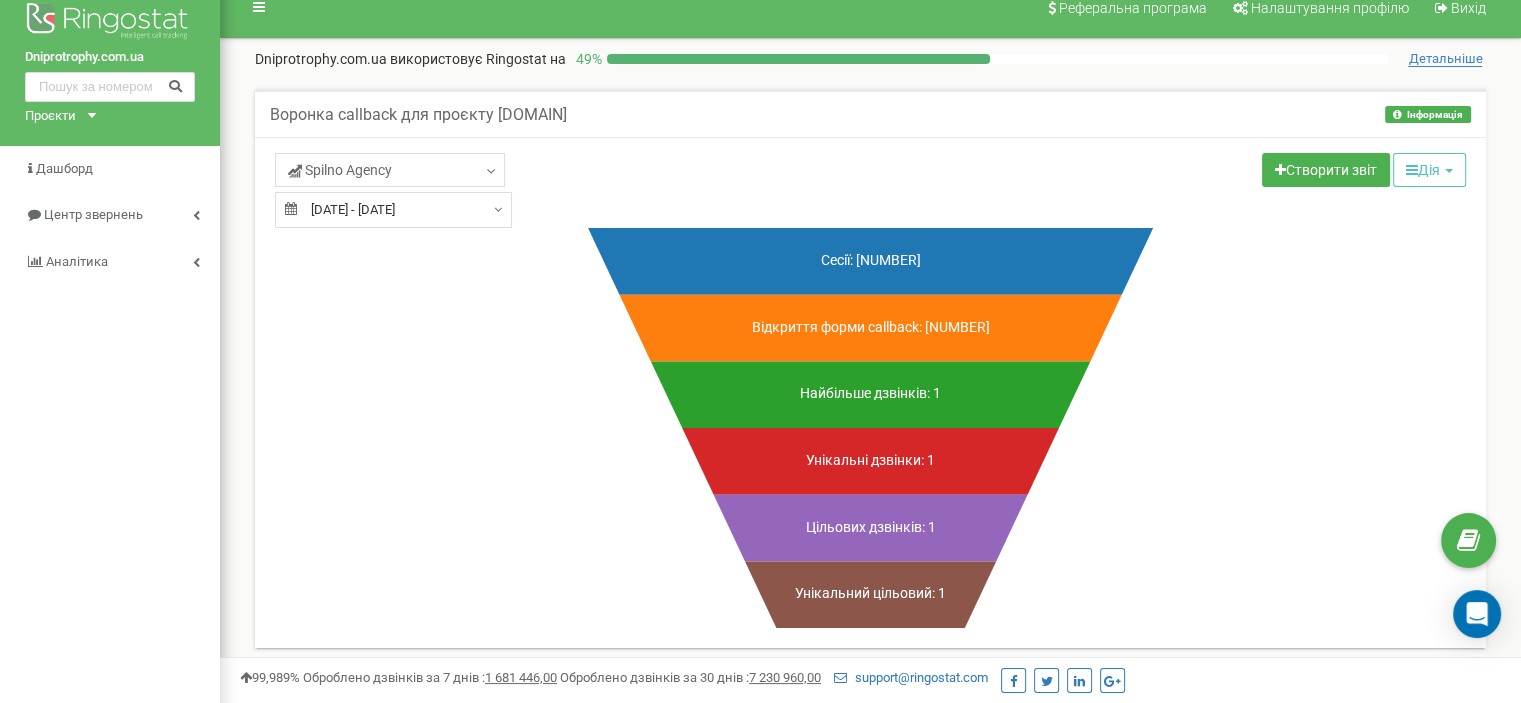 click on "21.07.2025 - 27.07.2025" at bounding box center [393, 210] 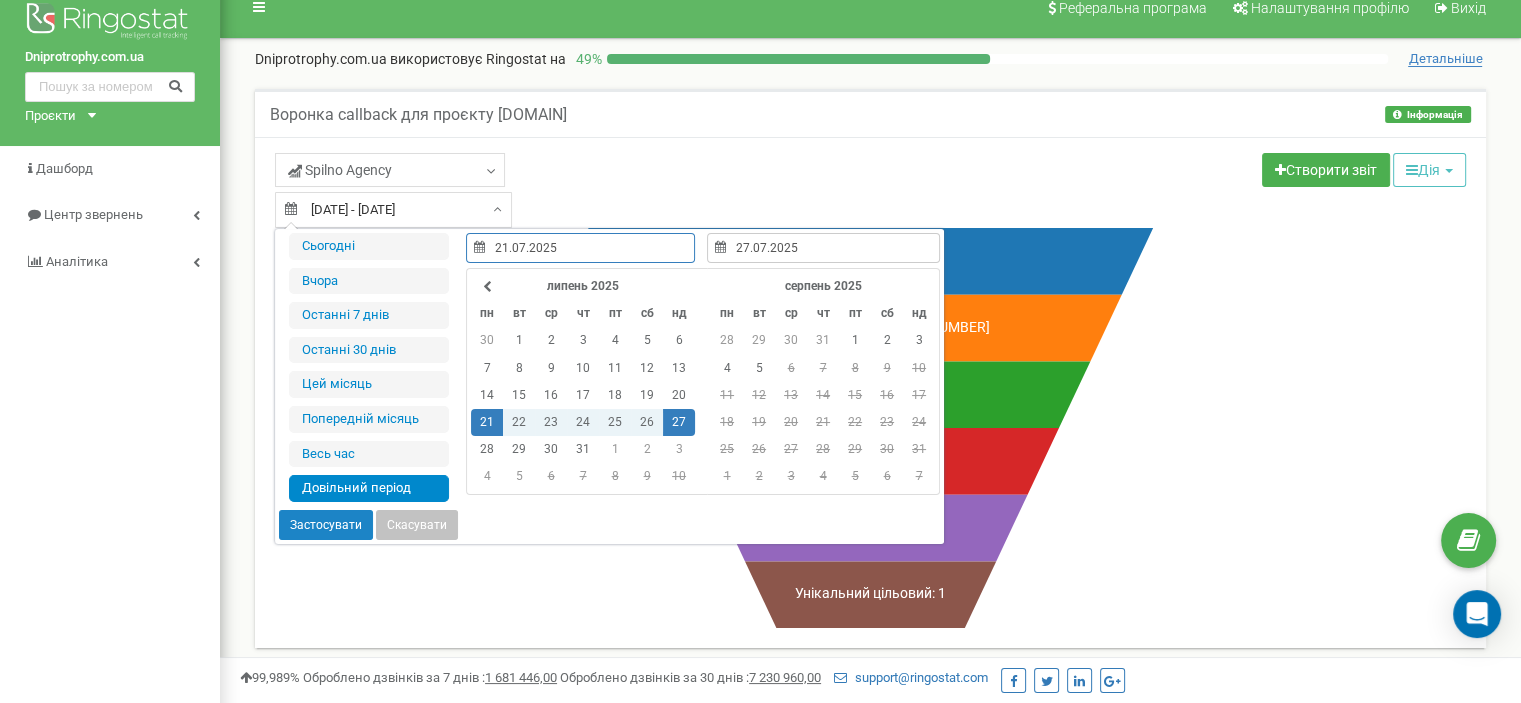 type on "05.08.2025" 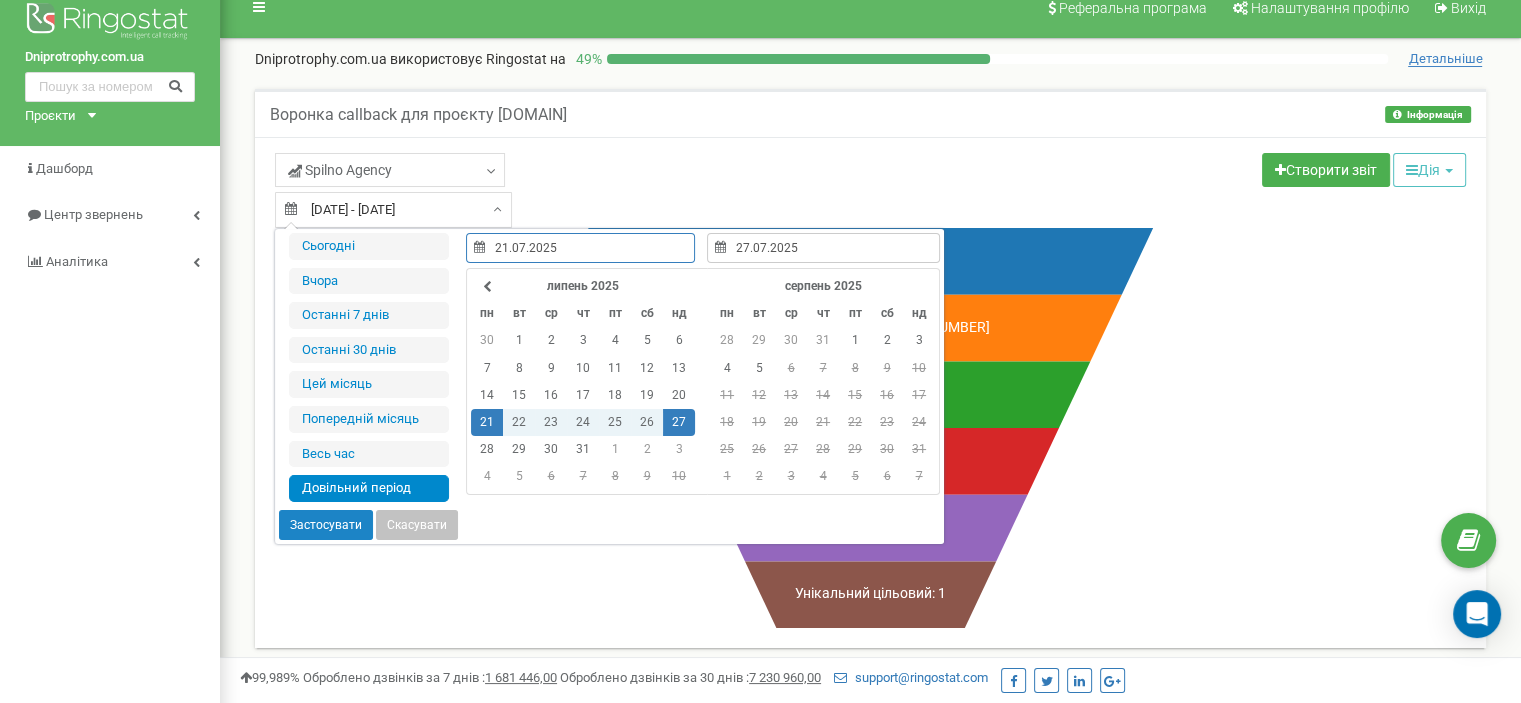 type on "05.08.2025" 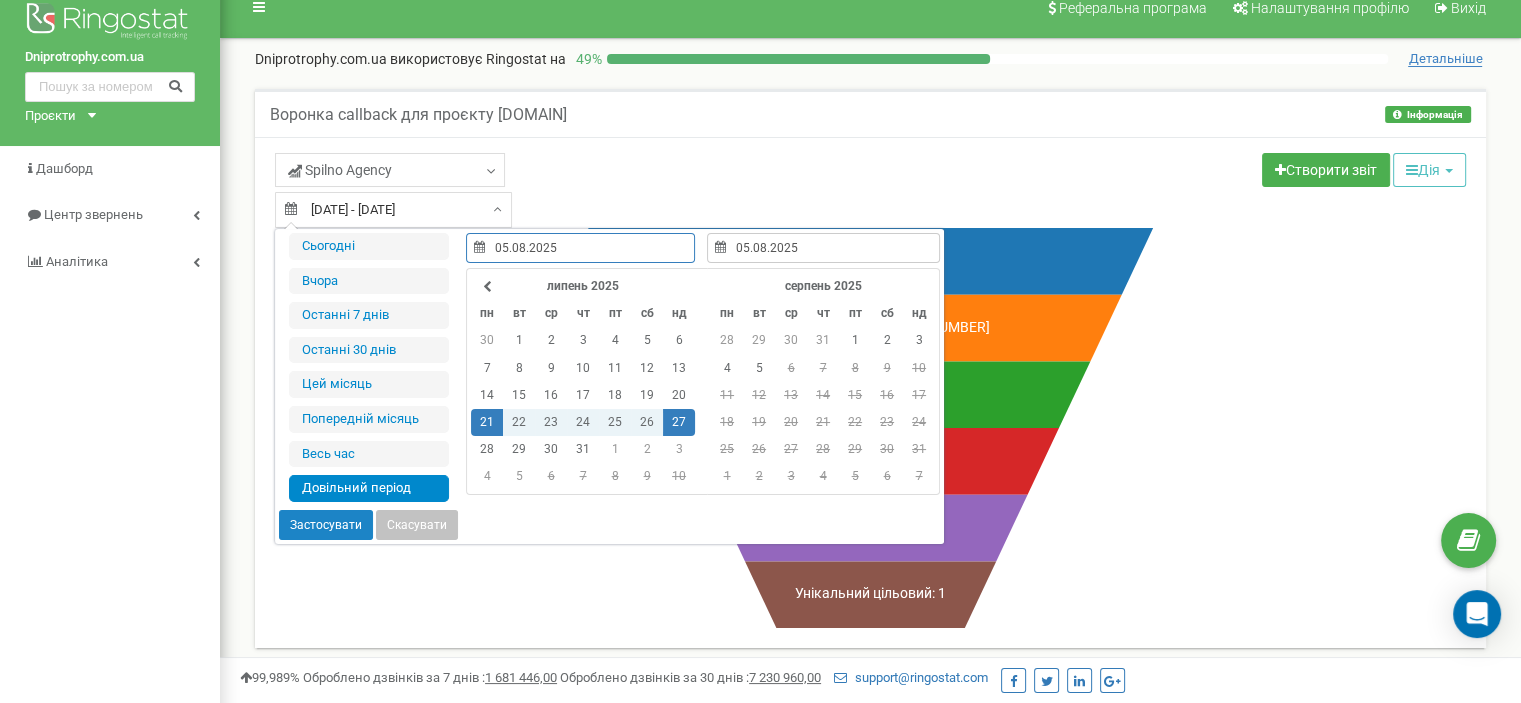 type on "04.08.2025" 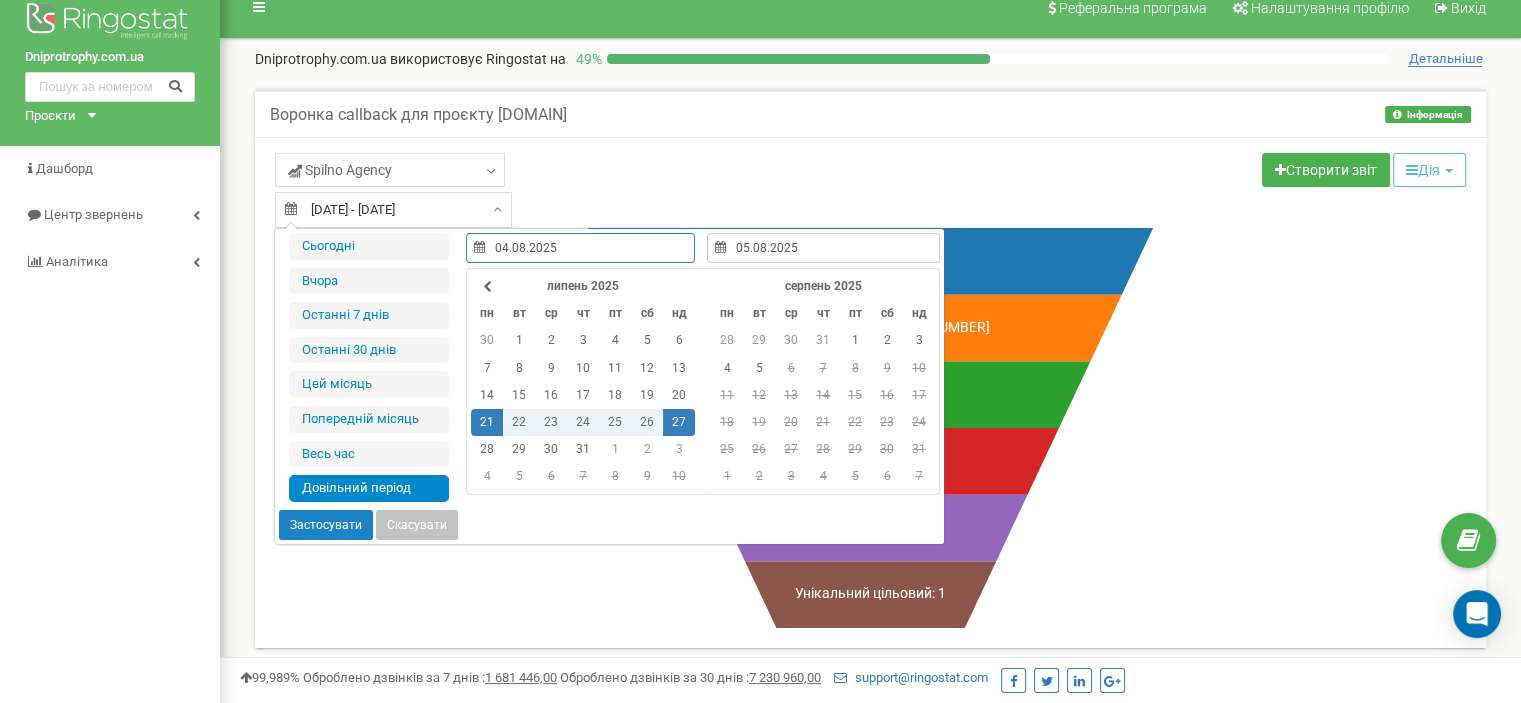 type on "04.08.2025" 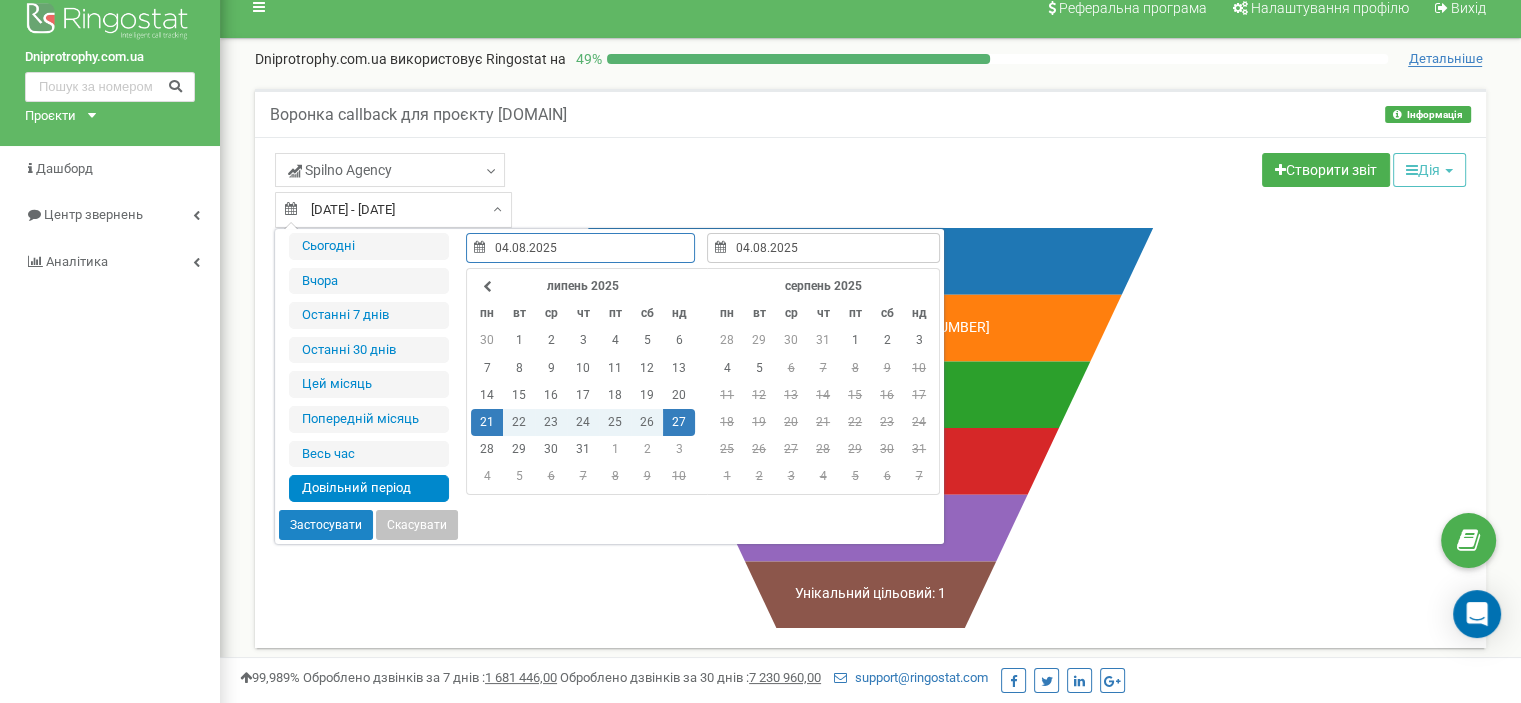 type on "21.07.2025" 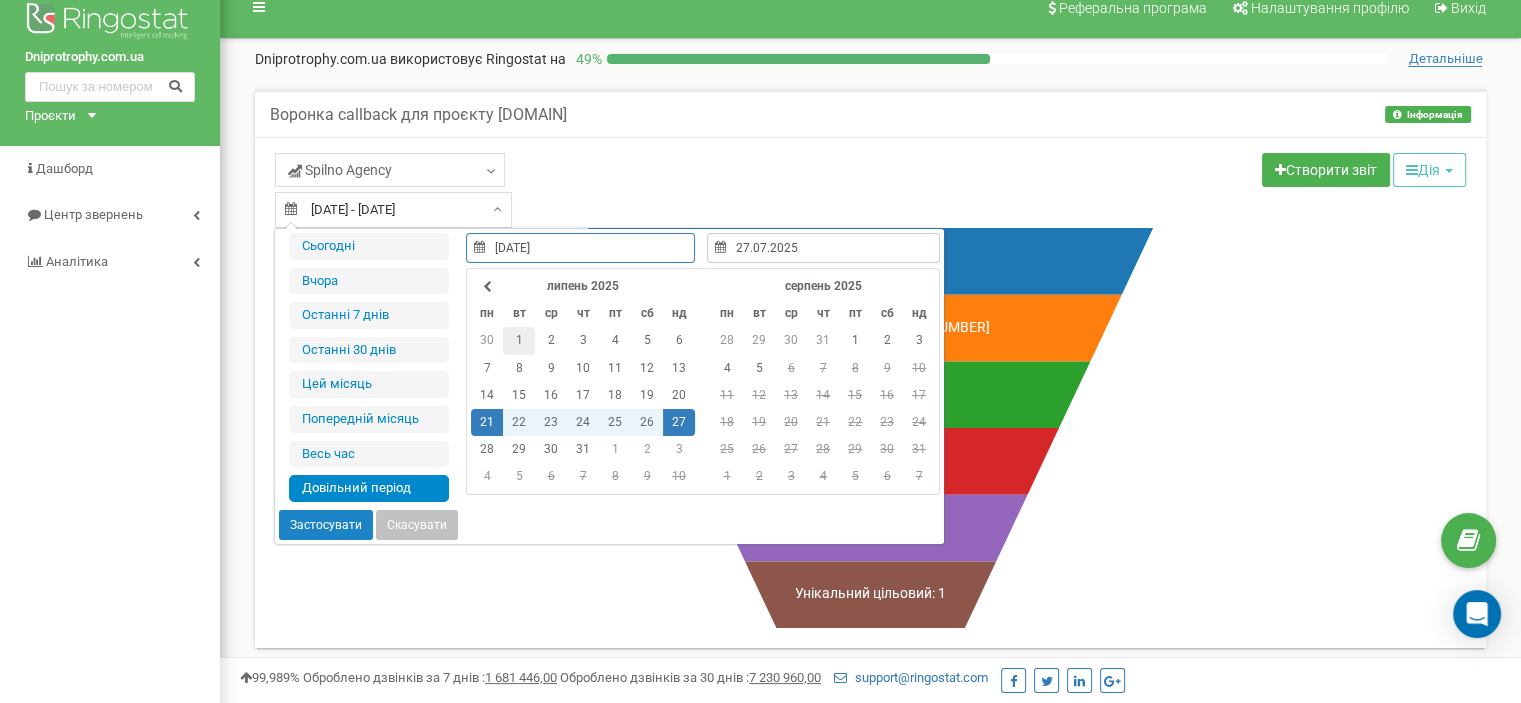 type on "01.07.2025" 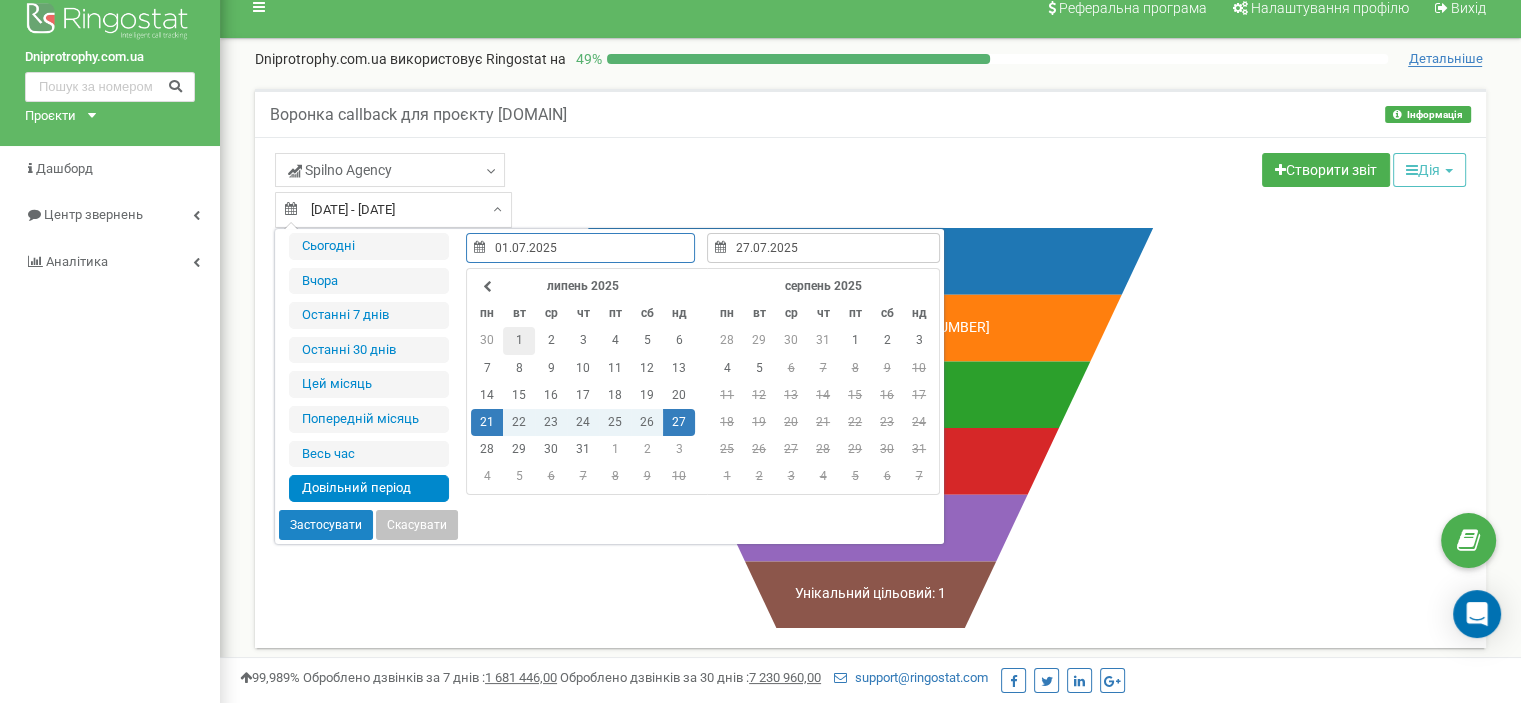 click on "1" at bounding box center [519, 340] 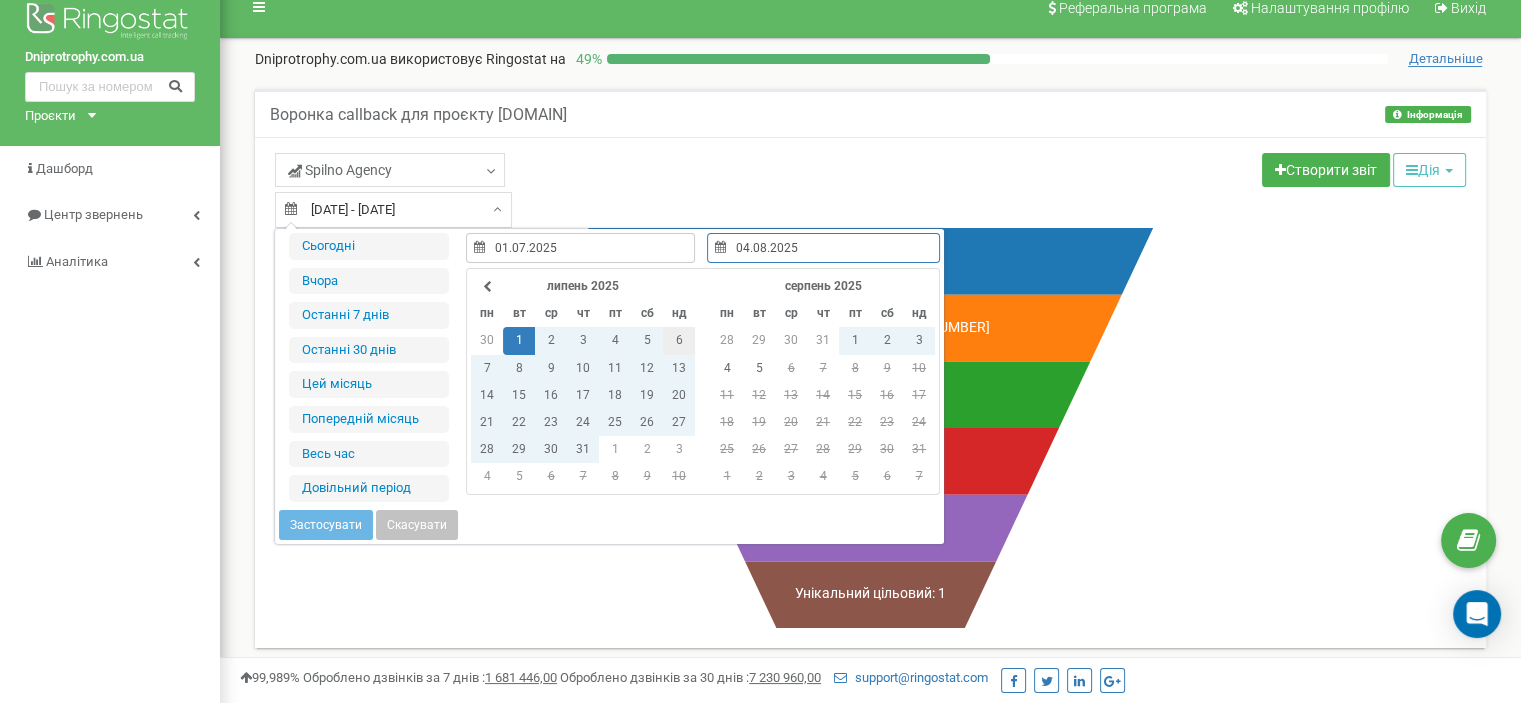 type on "06.07.2025" 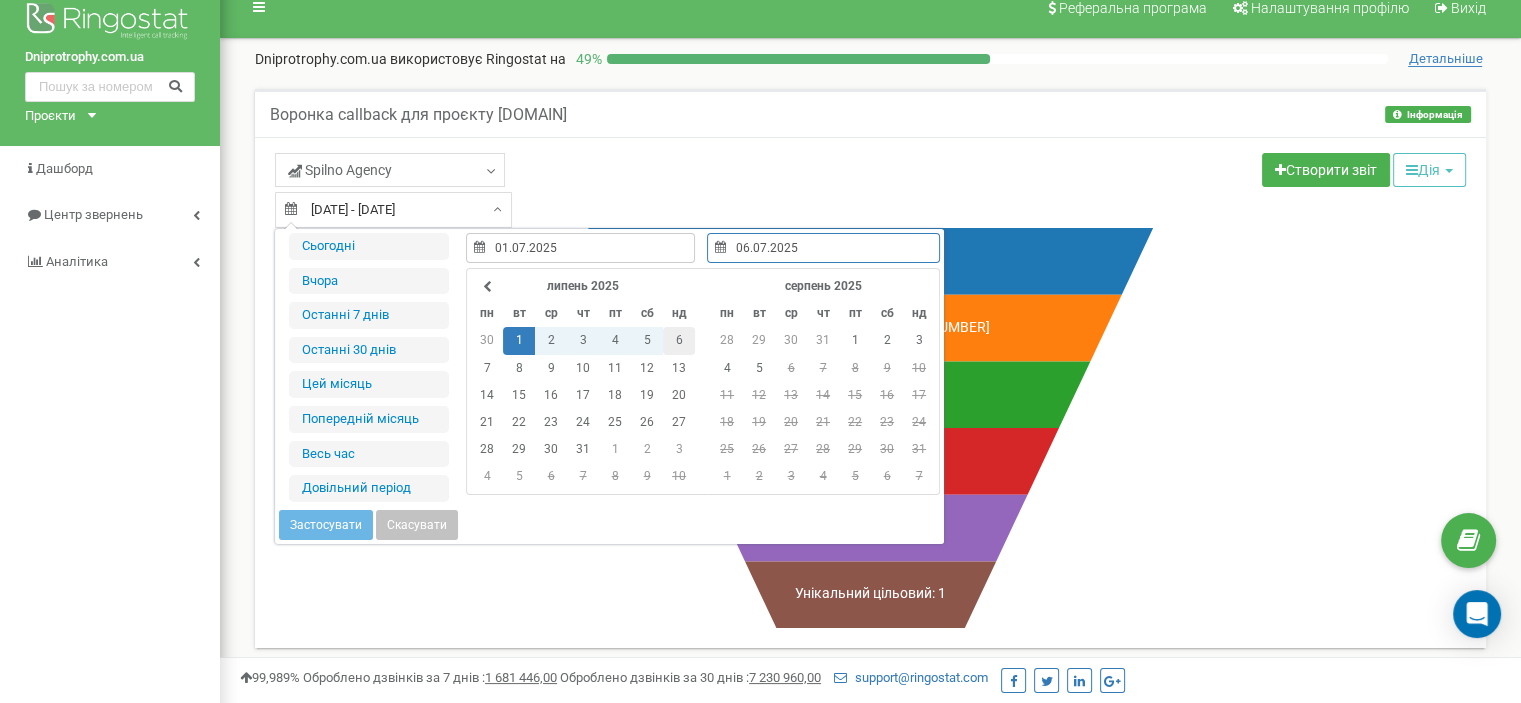 click on "6" at bounding box center [679, 340] 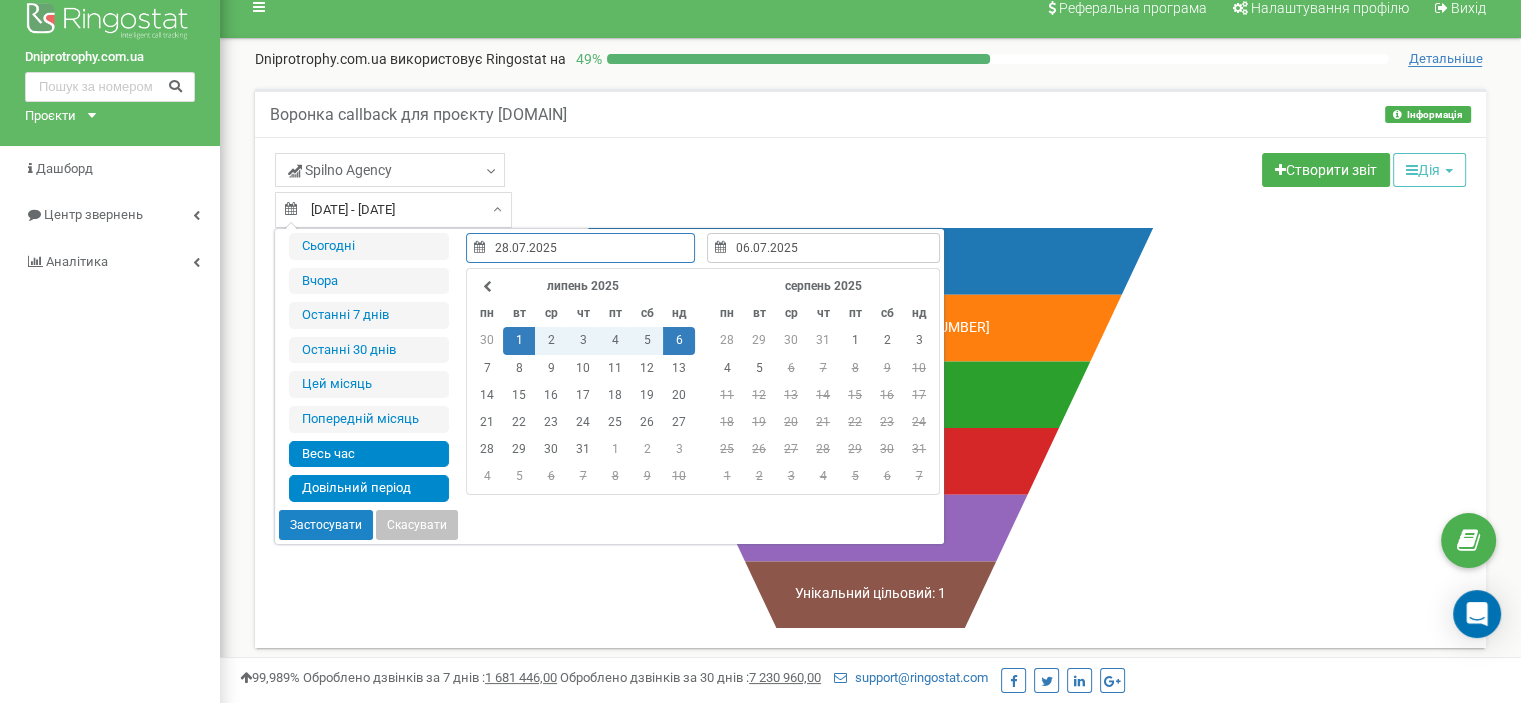 type on "10.09.2024" 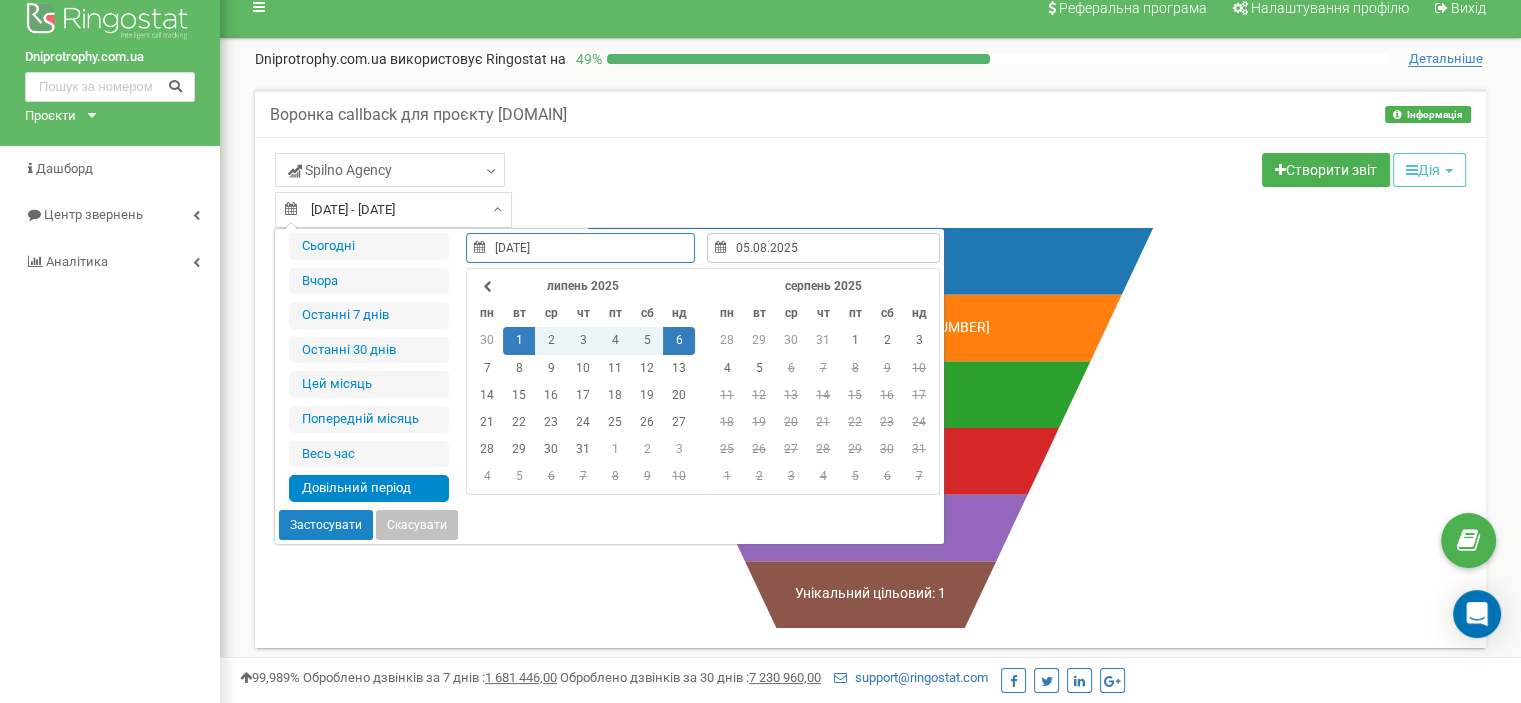 type on "01.07.2025" 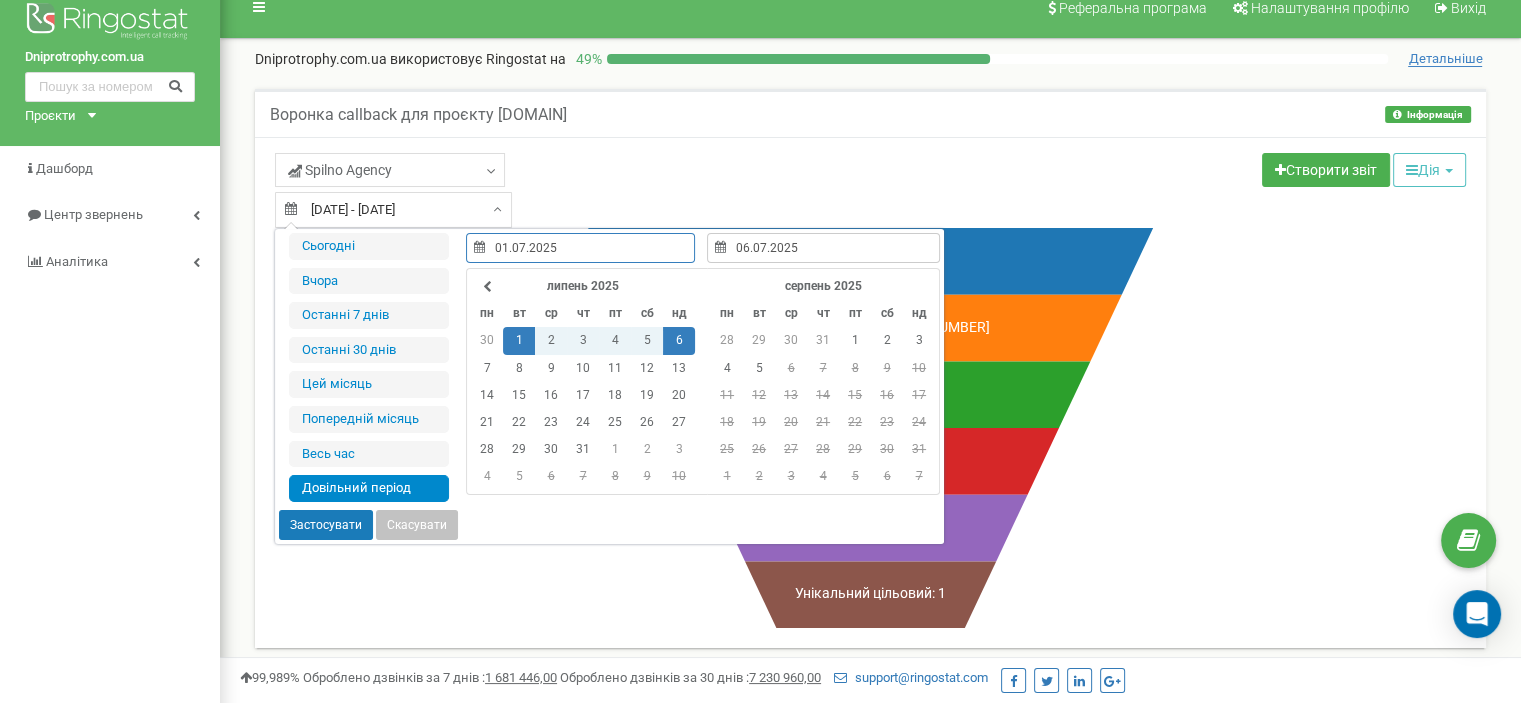 click on "Застосувати" at bounding box center (326, 525) 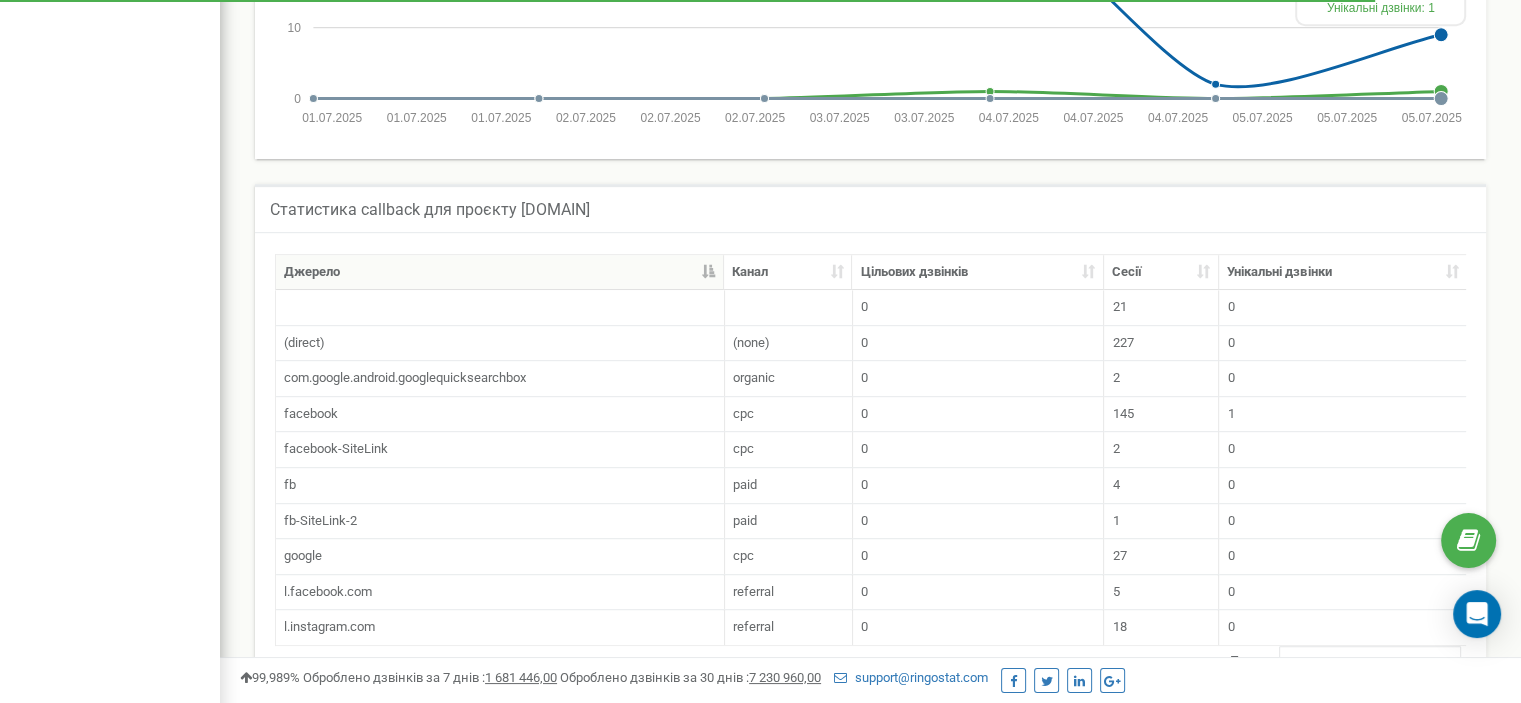 scroll, scrollTop: 976, scrollLeft: 0, axis: vertical 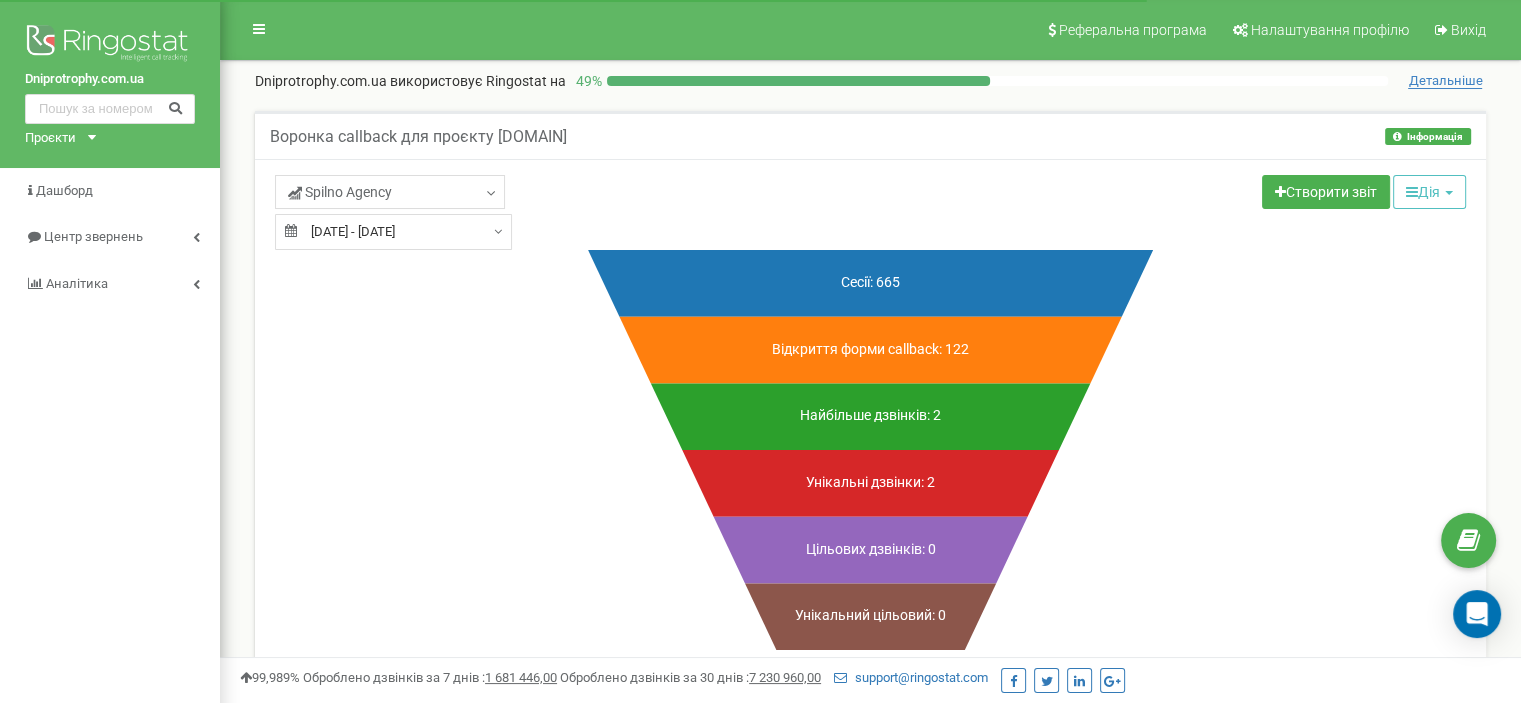 click on "[DATE] - [DATE]" at bounding box center [393, 232] 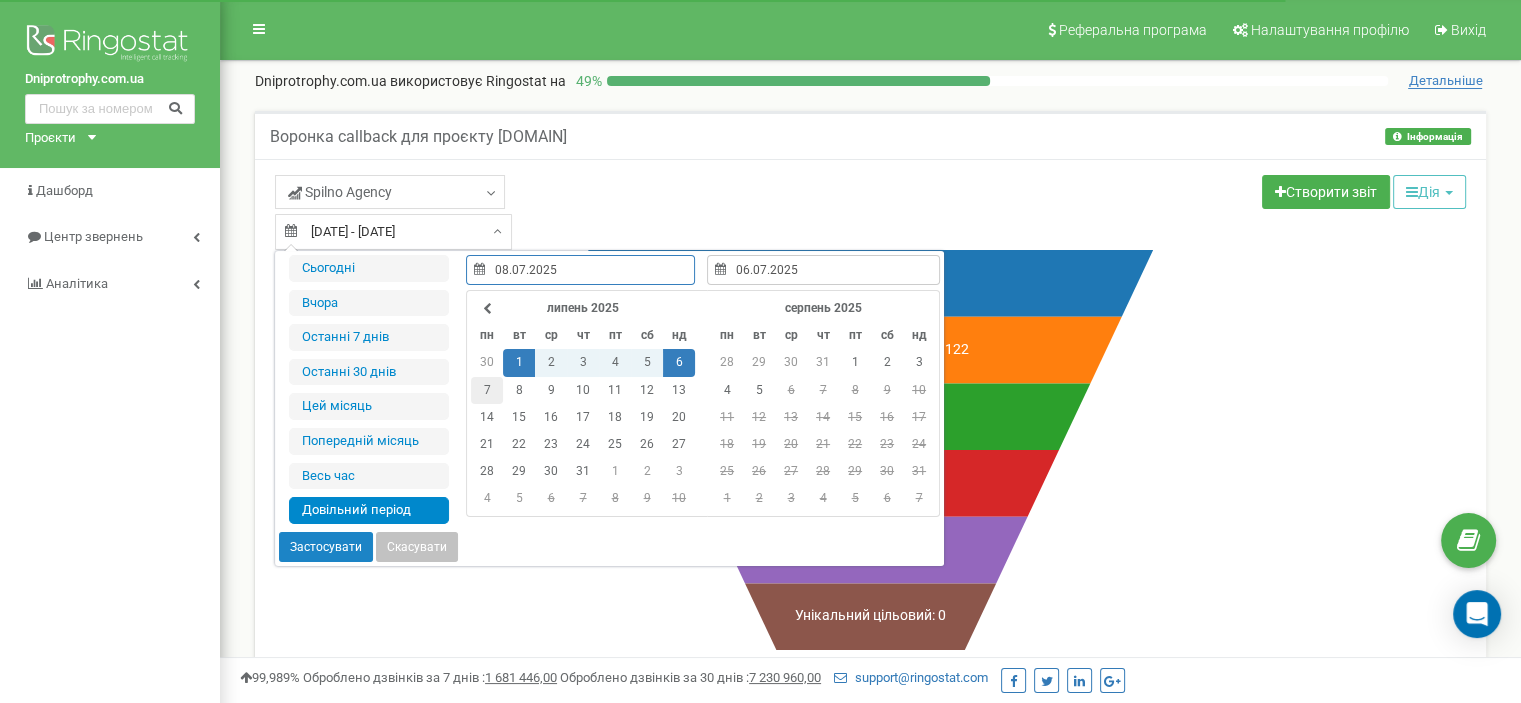 type on "07.07.2025" 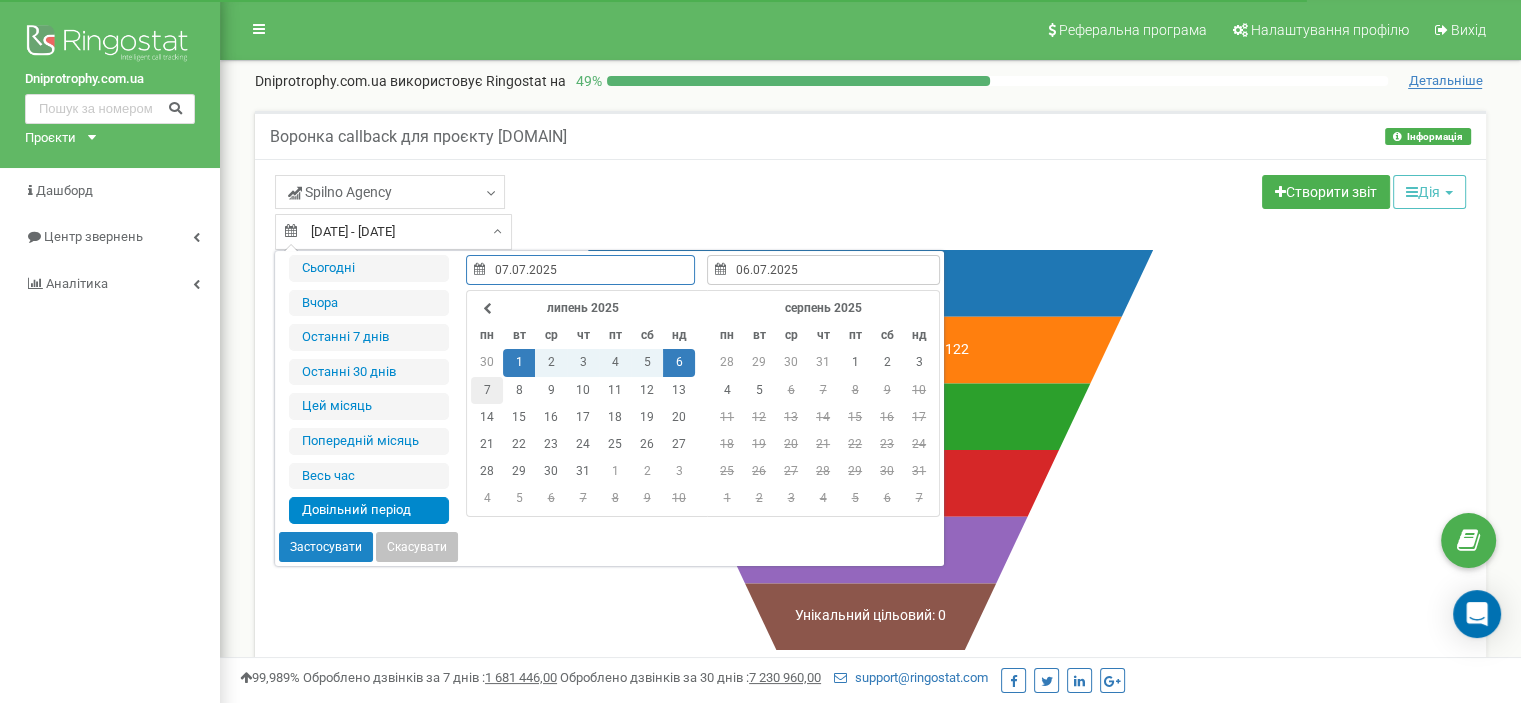 click on "7" at bounding box center [487, 390] 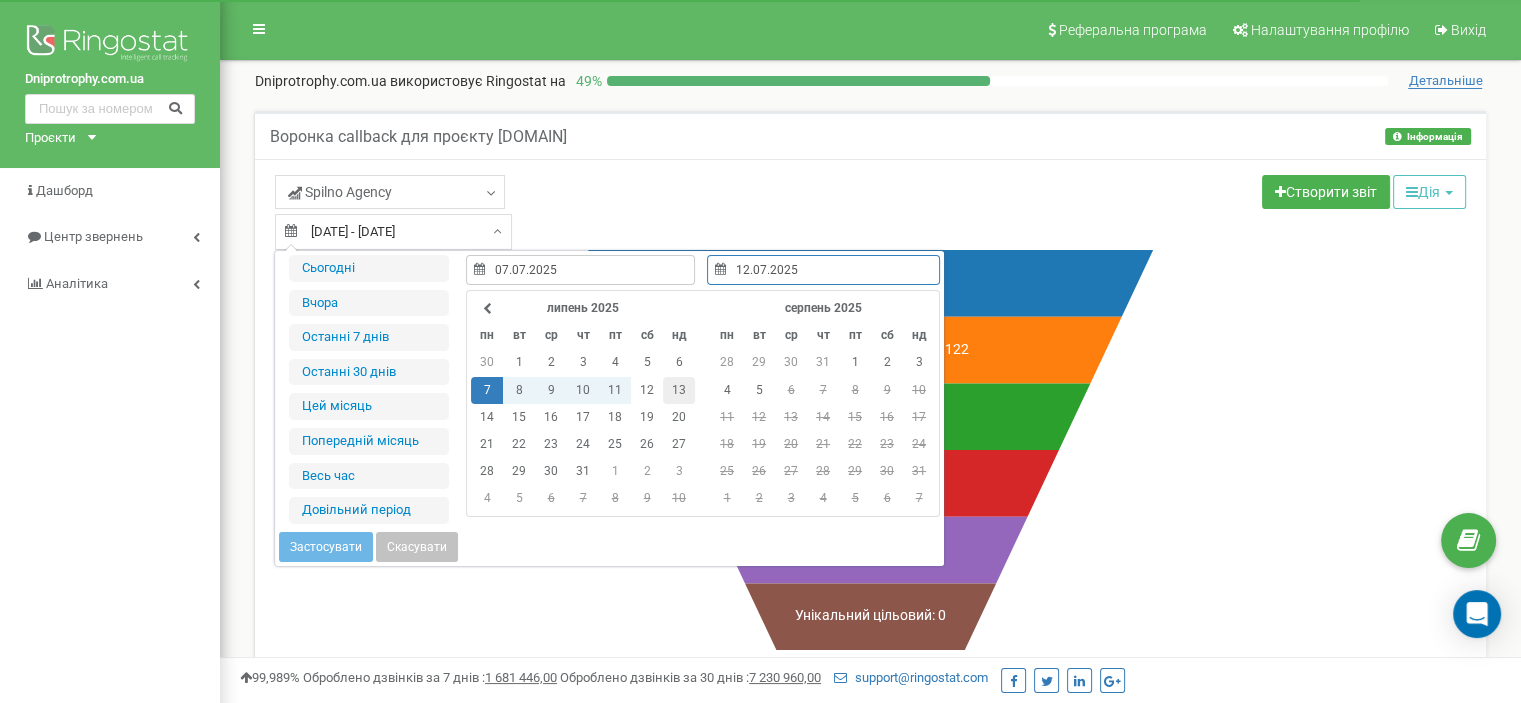 type on "13.07.2025" 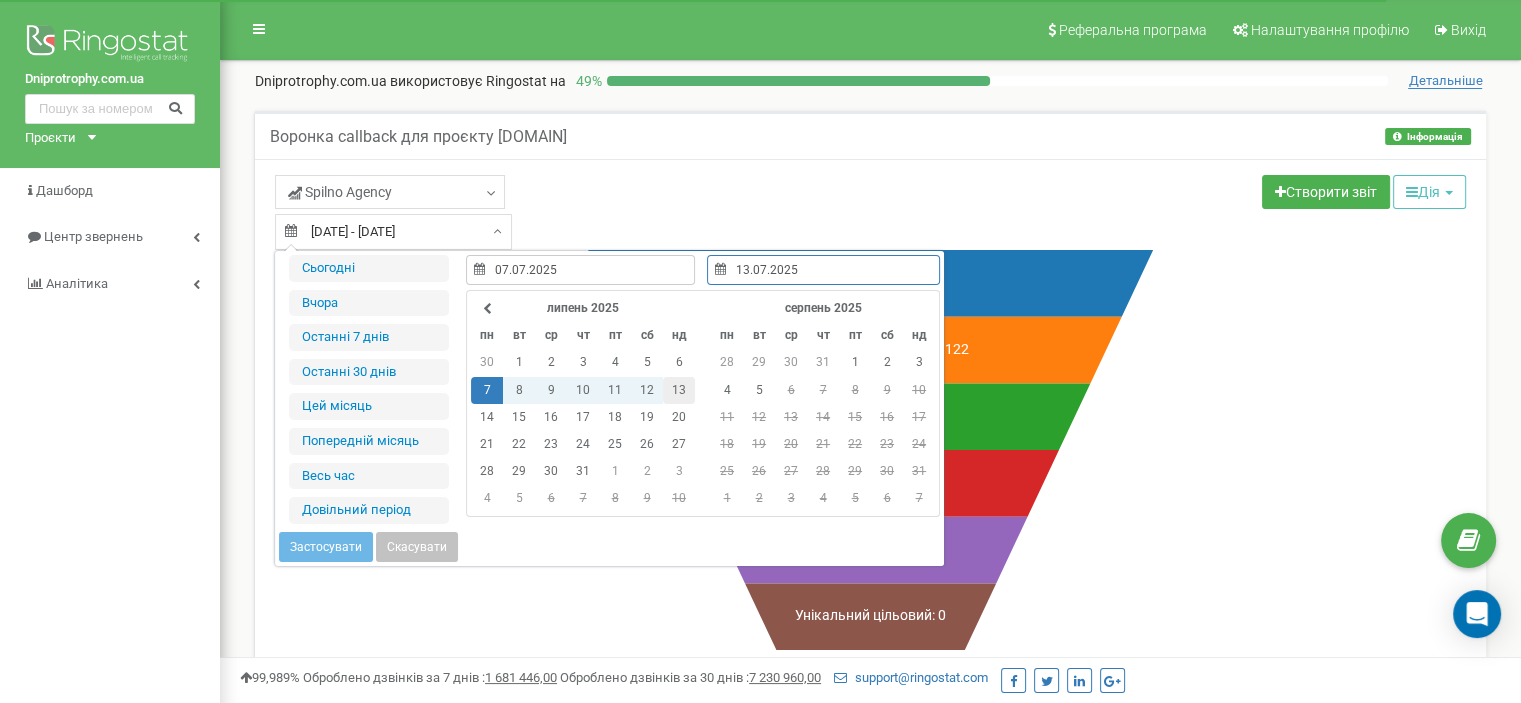 click on "13" at bounding box center (679, 390) 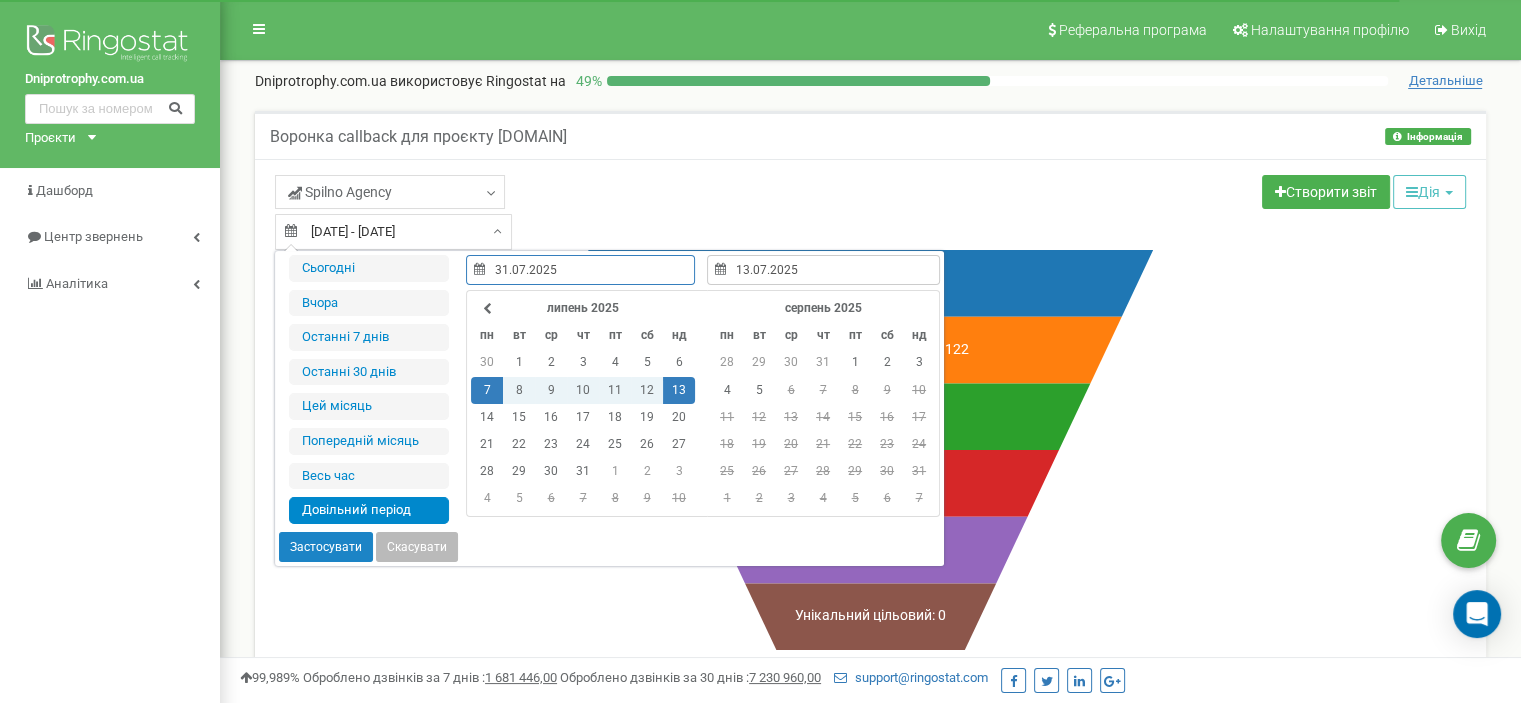 type on "07.07.2025" 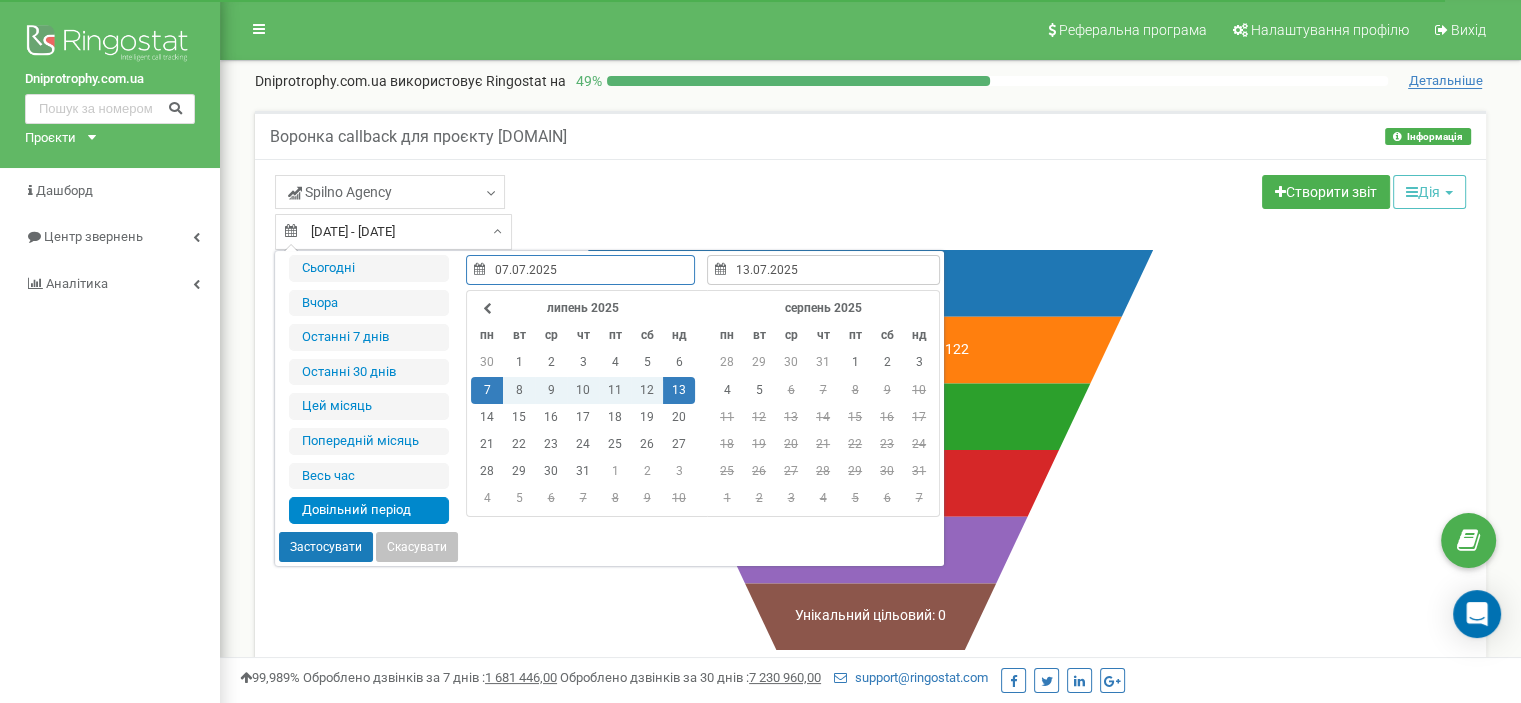 click on "Застосувати" at bounding box center (326, 547) 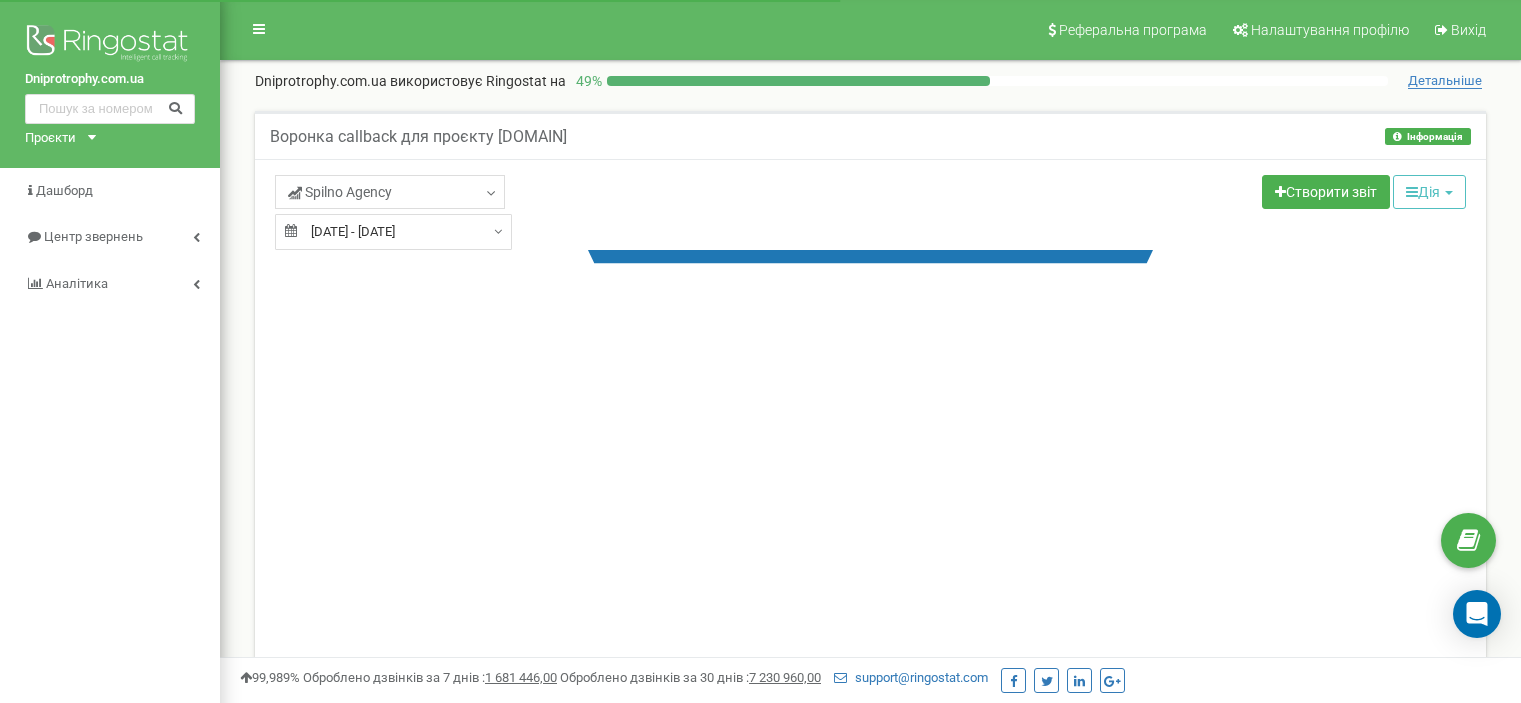 scroll, scrollTop: 0, scrollLeft: 0, axis: both 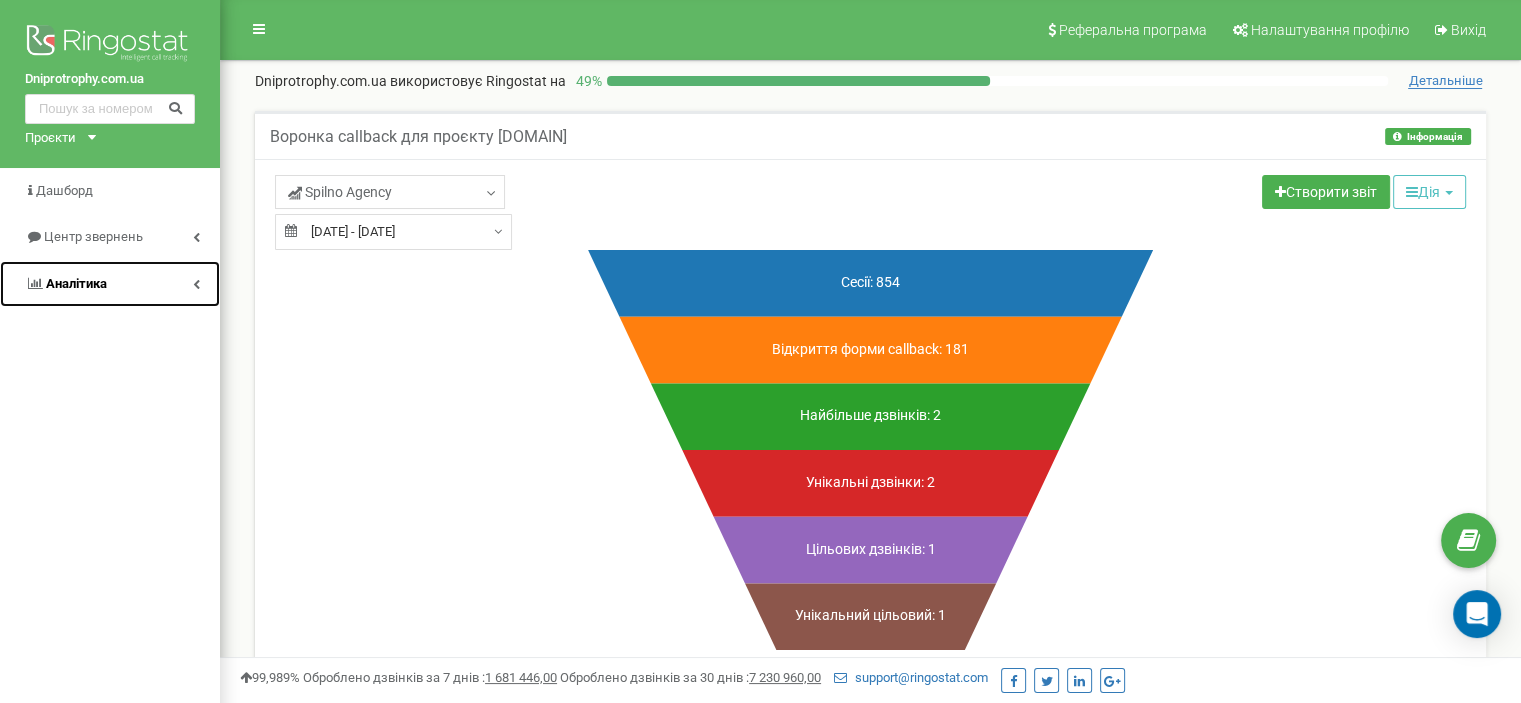 click on "Аналiтика" at bounding box center [110, 284] 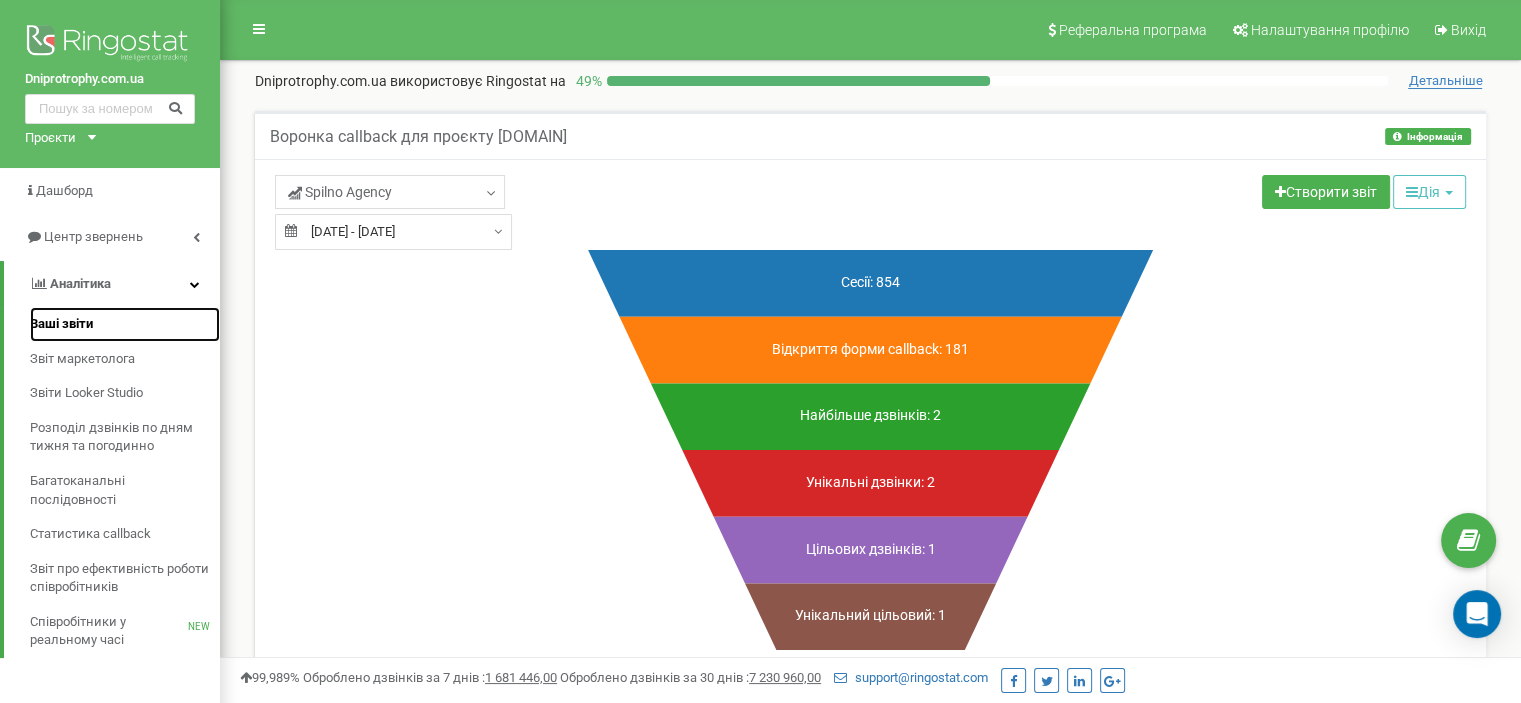 click on "Ваші звіти" at bounding box center (61, 324) 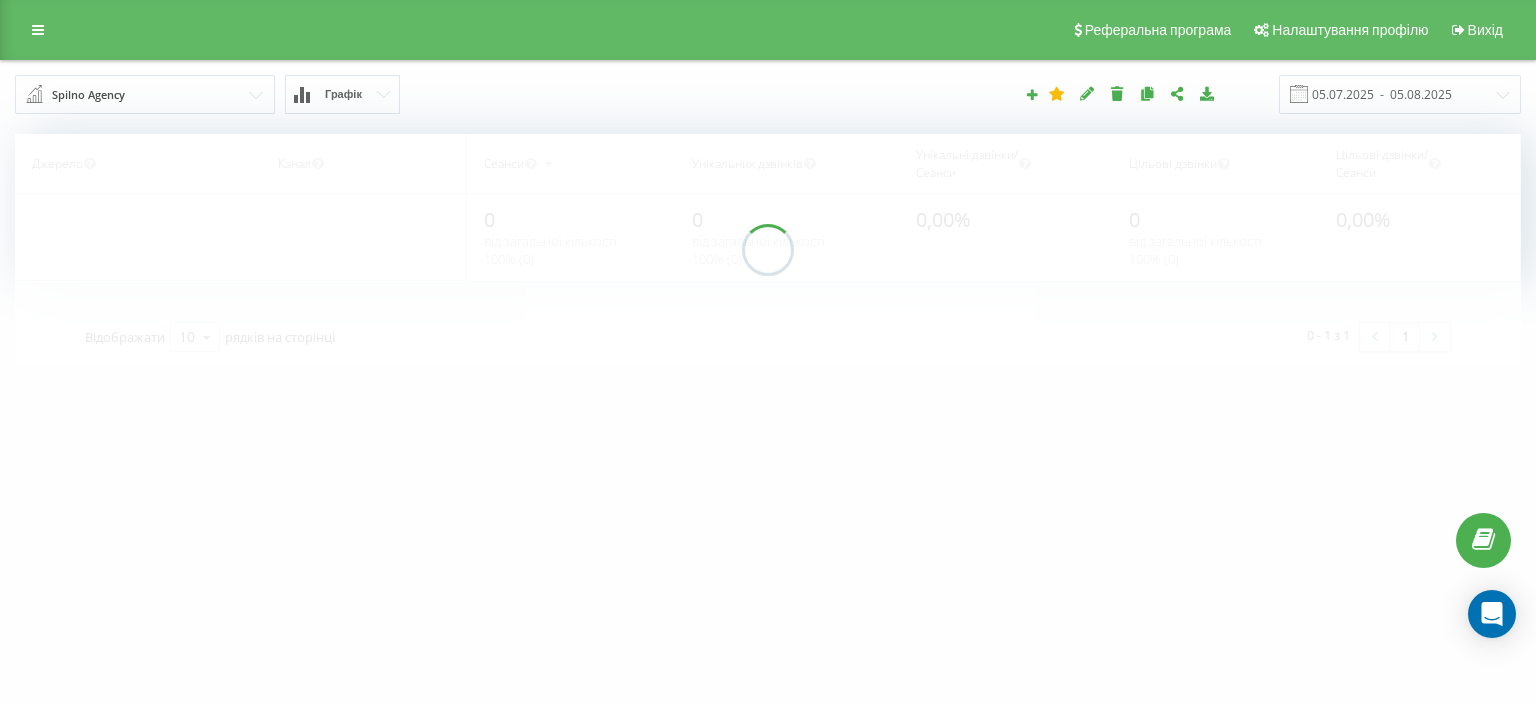 scroll, scrollTop: 0, scrollLeft: 0, axis: both 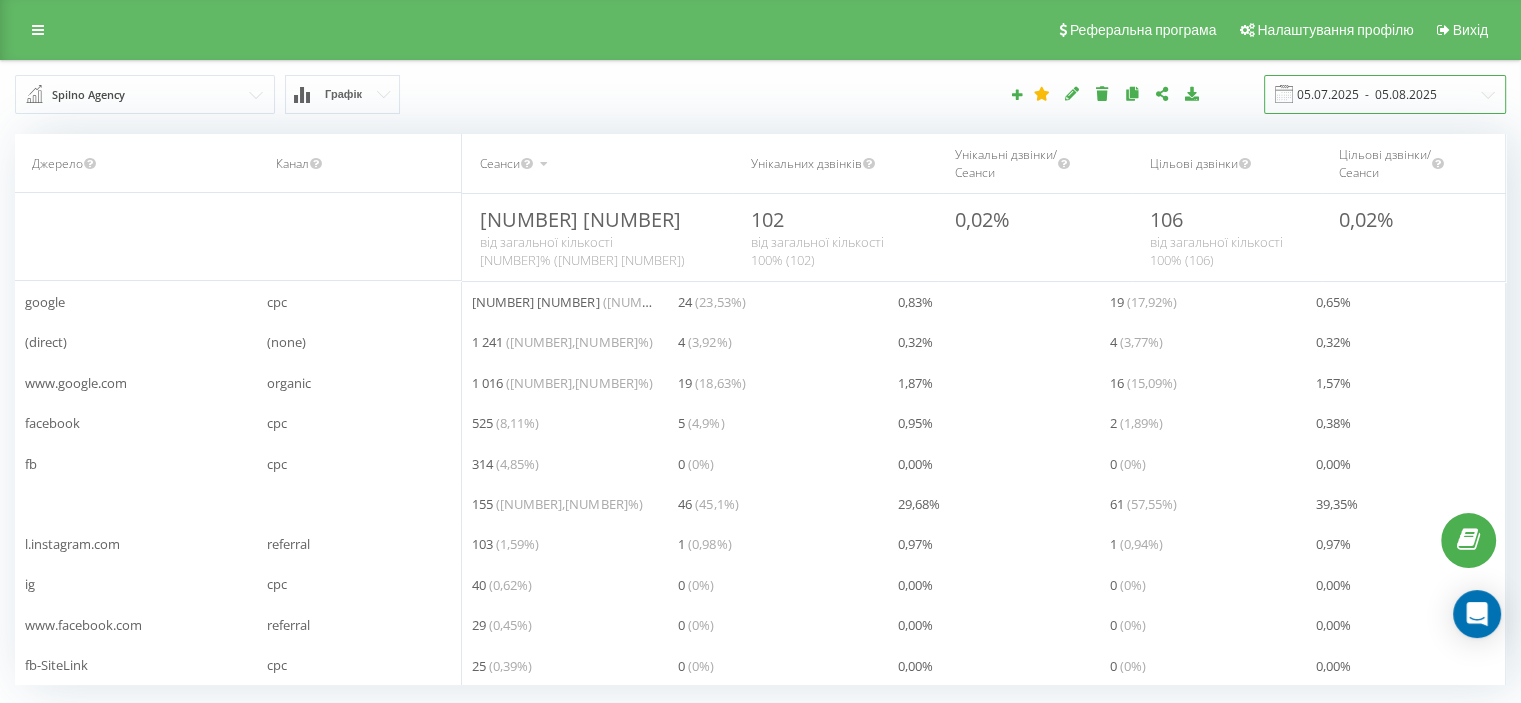 click on "05.07.2025  -  05.08.2025" at bounding box center [1385, 94] 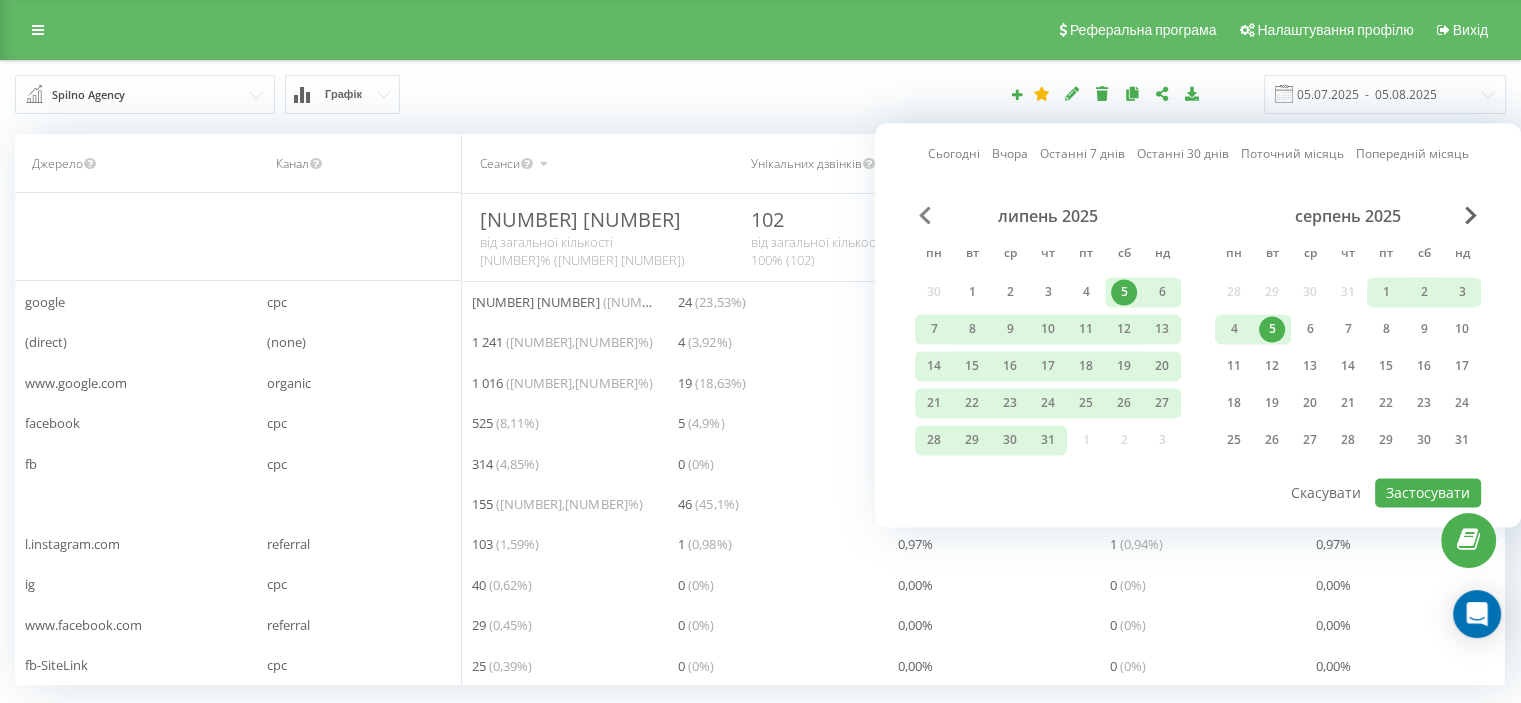 click at bounding box center [925, 215] 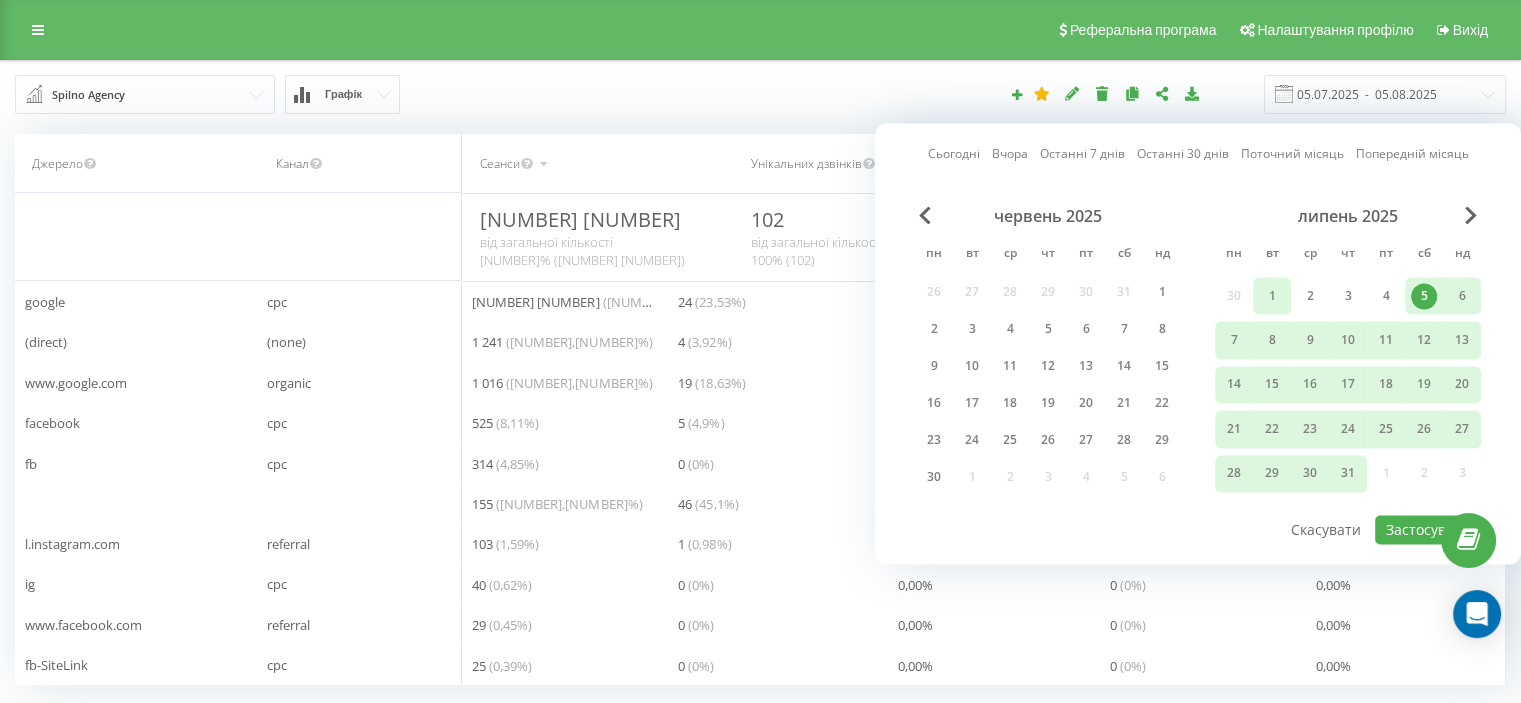 click on "1" at bounding box center (1272, 296) 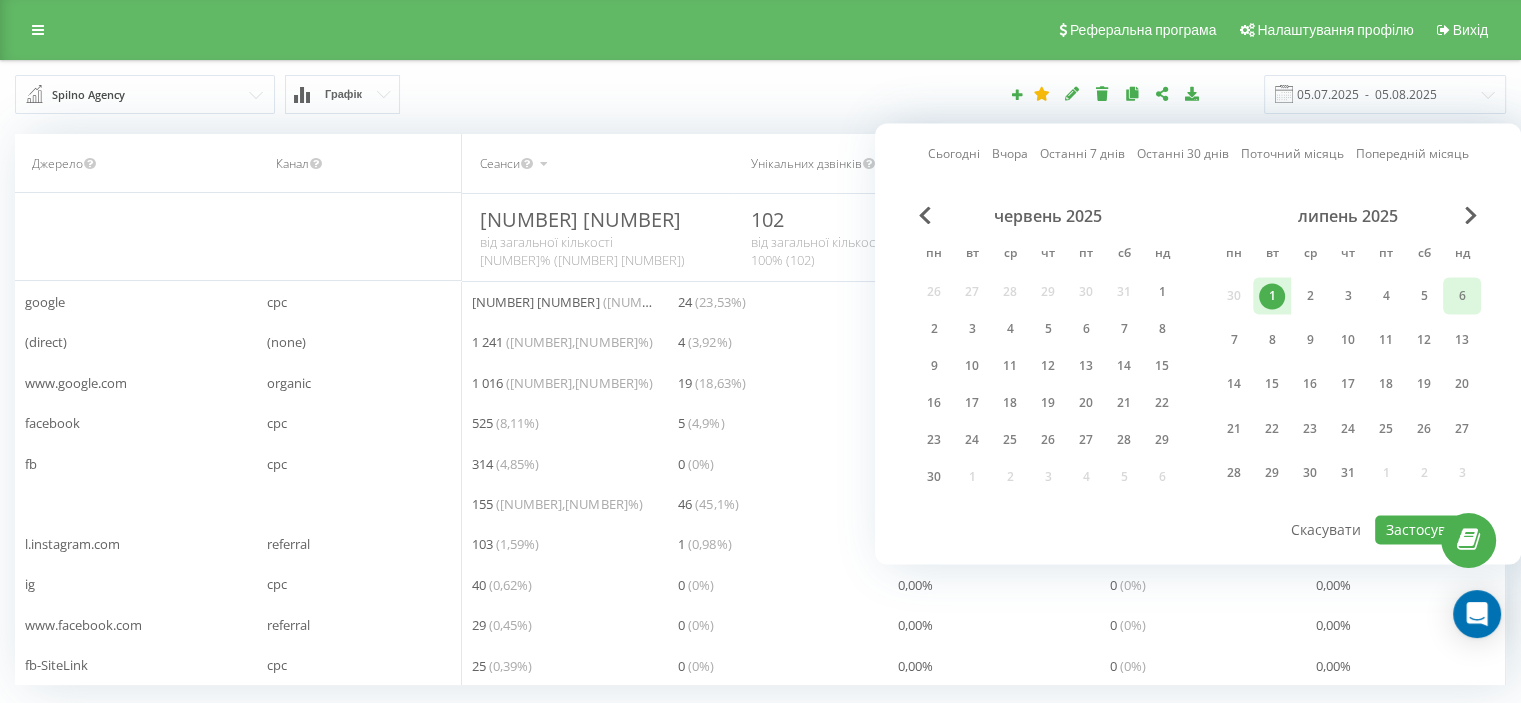 click on "6" at bounding box center [1462, 296] 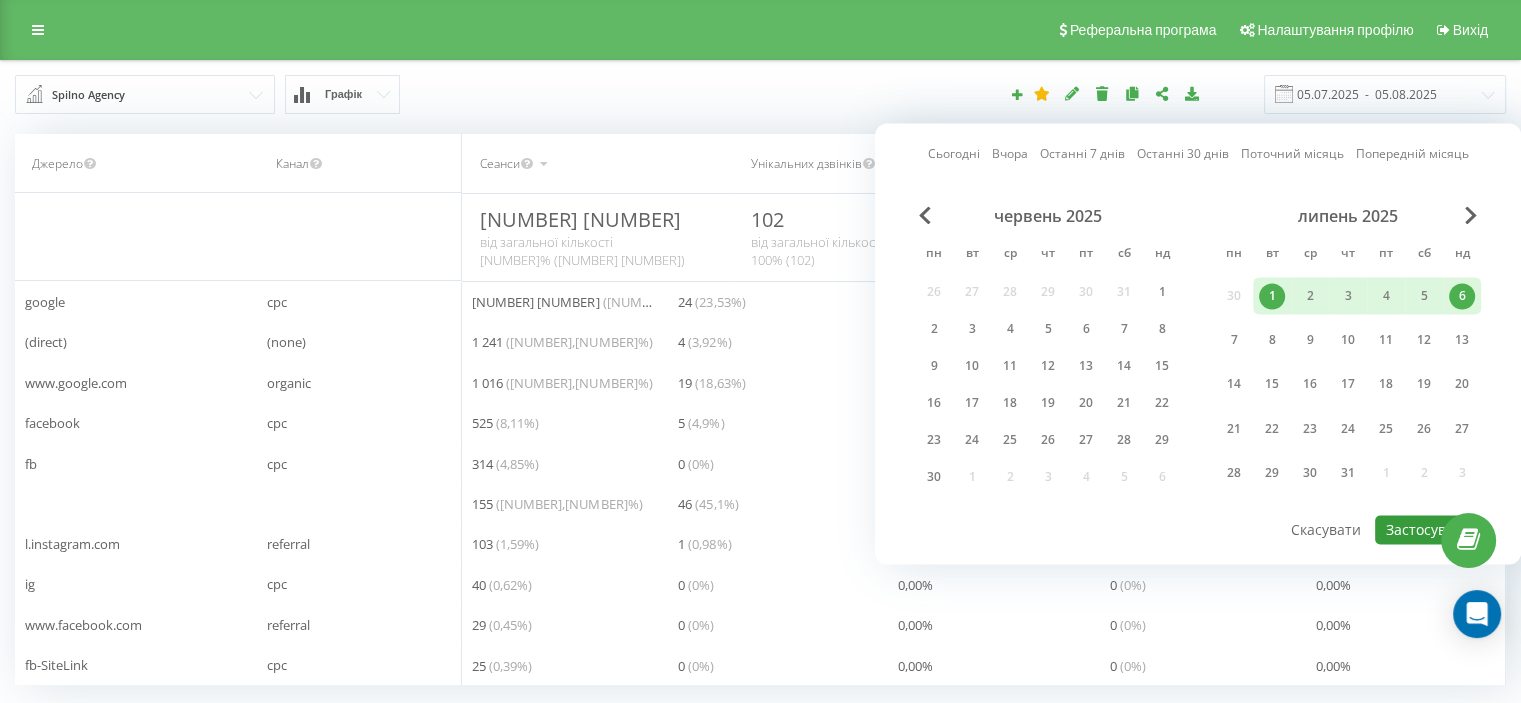 click on "Застосувати" at bounding box center [1428, 529] 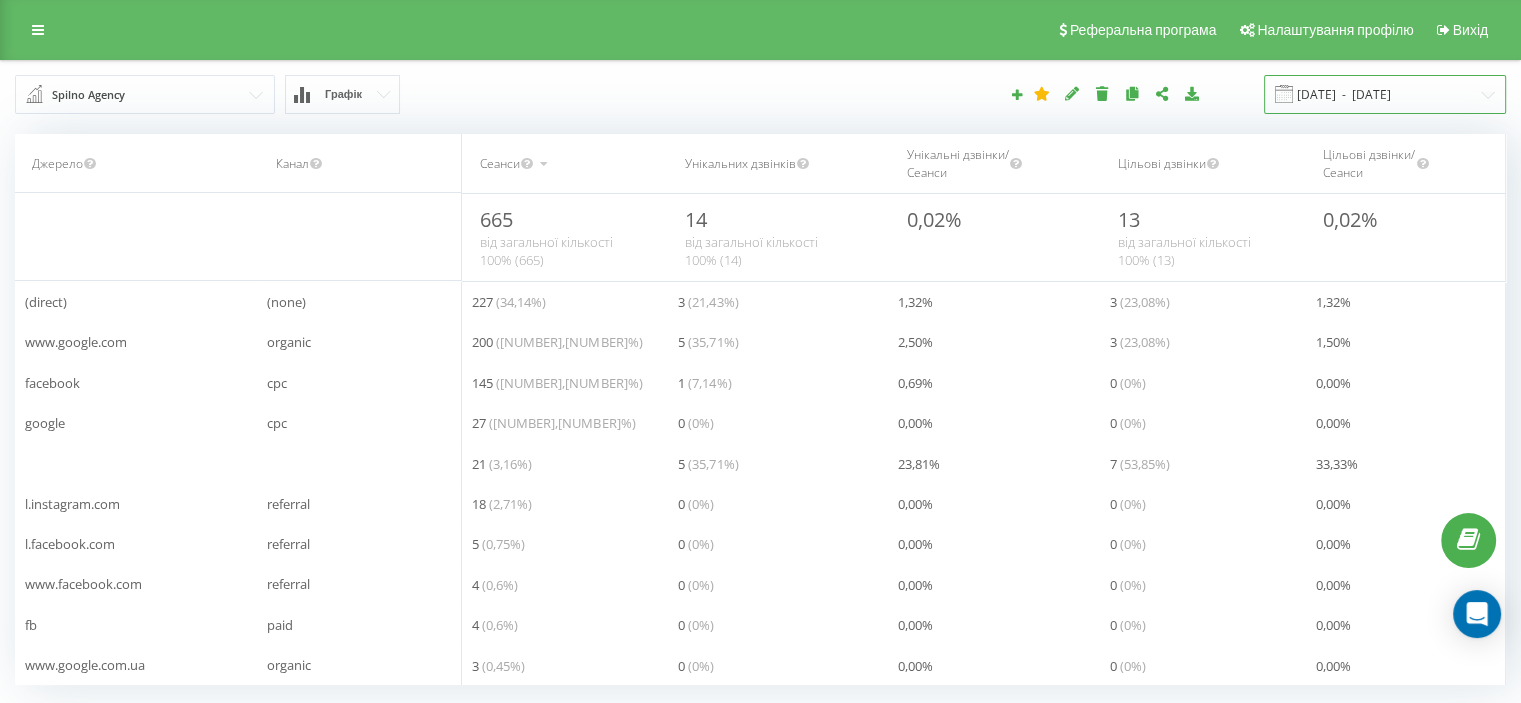 click on "[DATE]  -  [DATE]" at bounding box center [1385, 94] 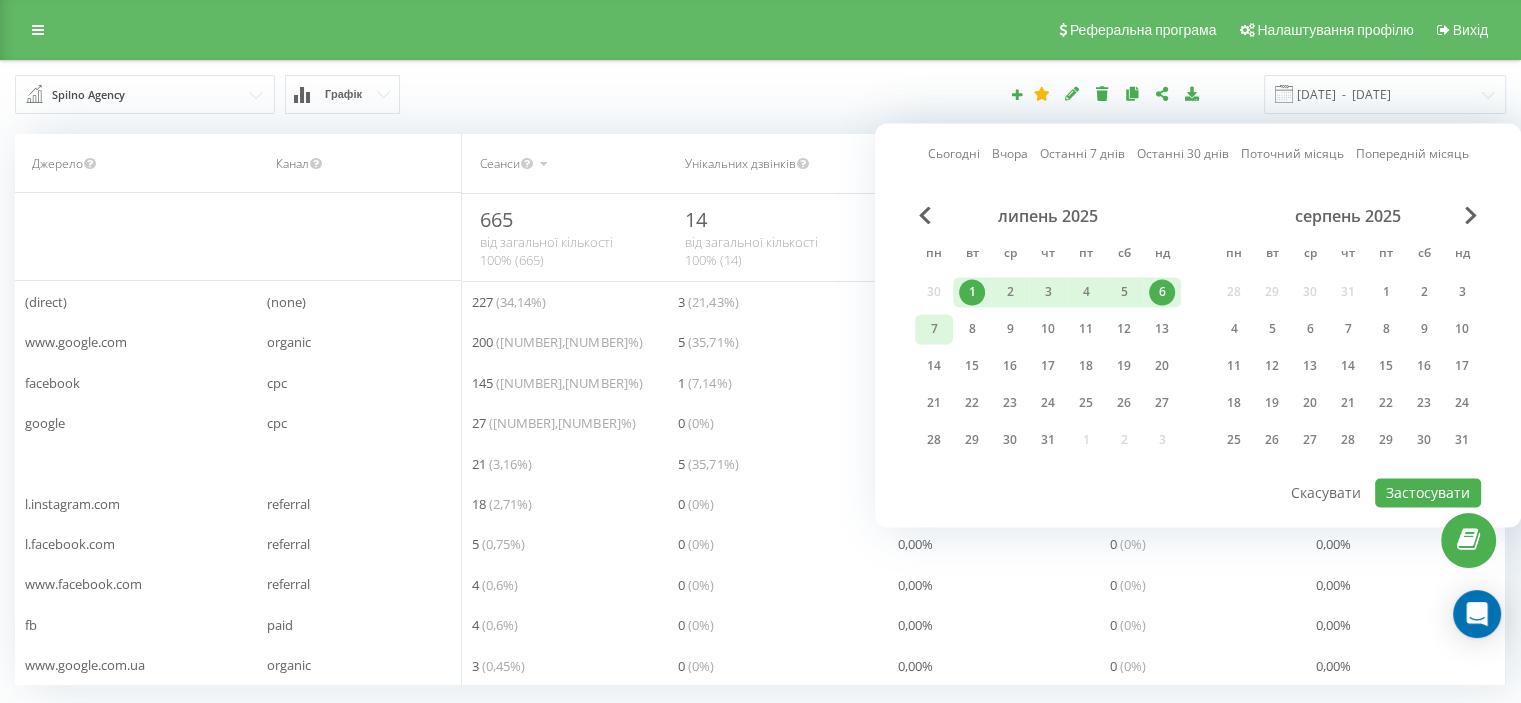click on "7" at bounding box center [934, 329] 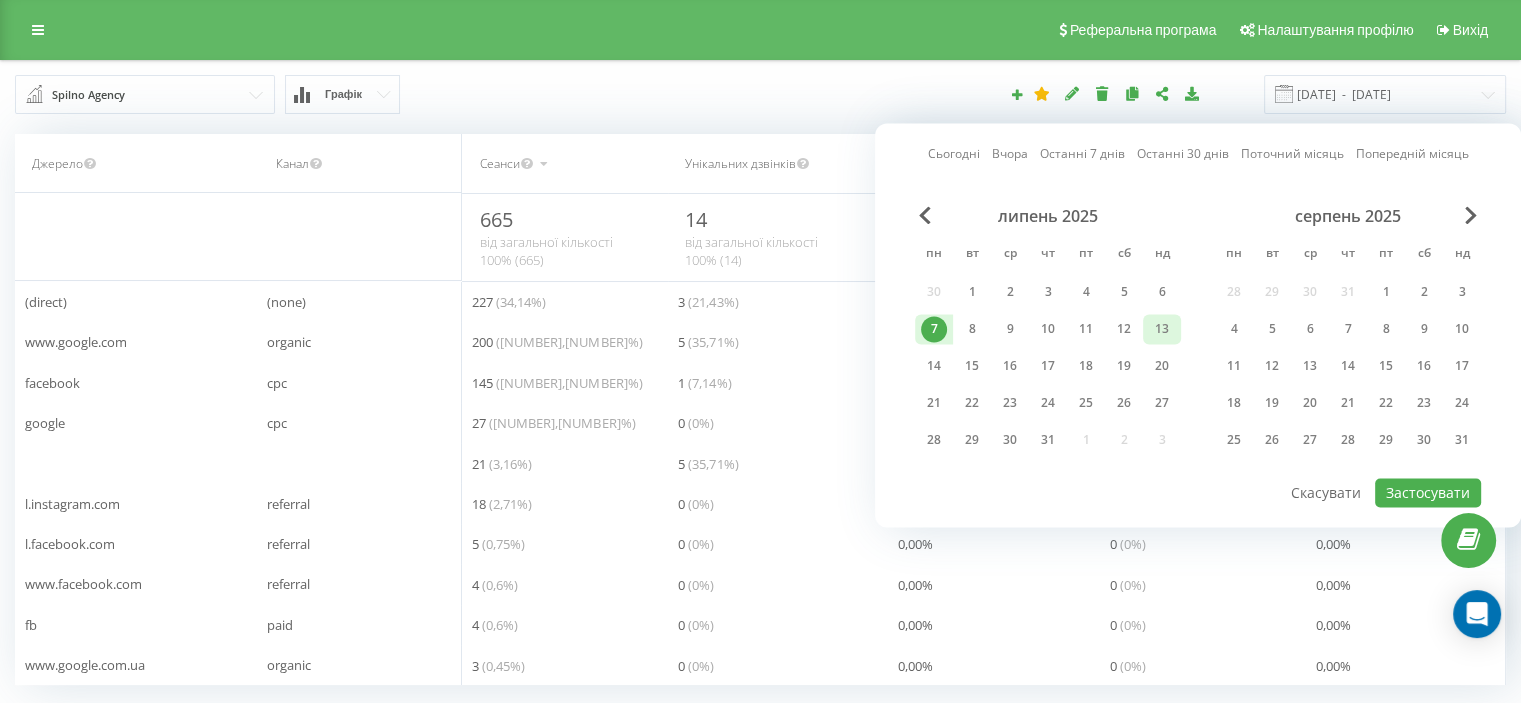 click on "13" at bounding box center [1162, 329] 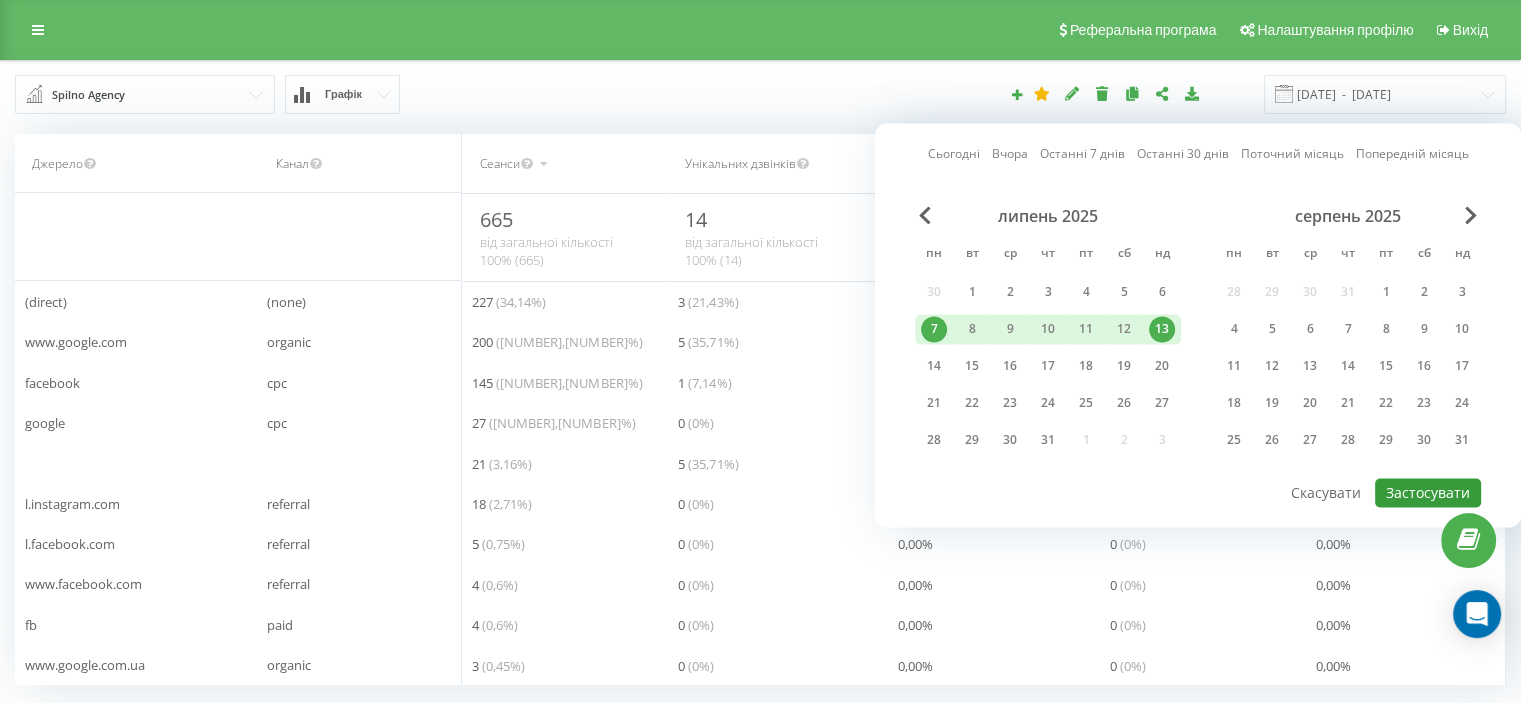 click on "Застосувати" at bounding box center [1428, 492] 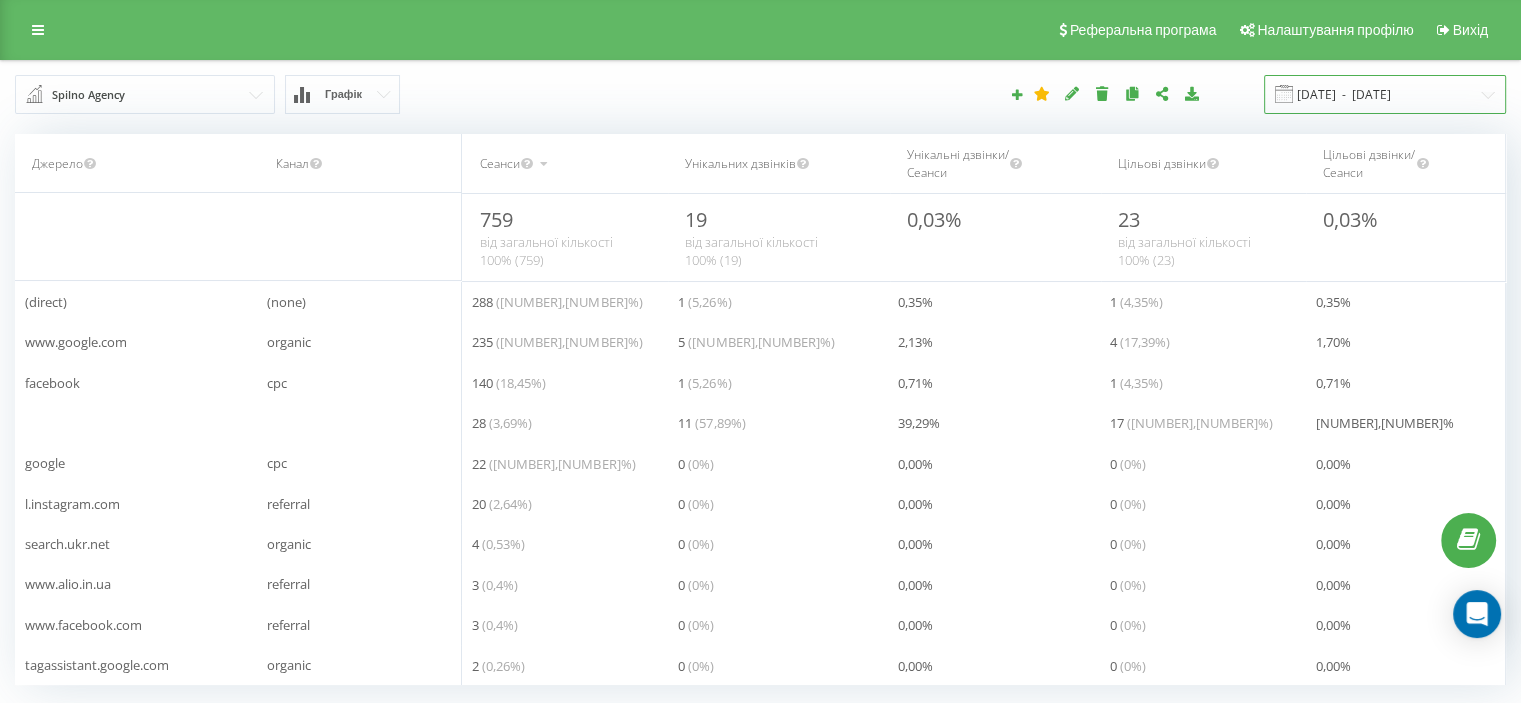 click on "[DATE]  -  [DATE]" at bounding box center [1385, 94] 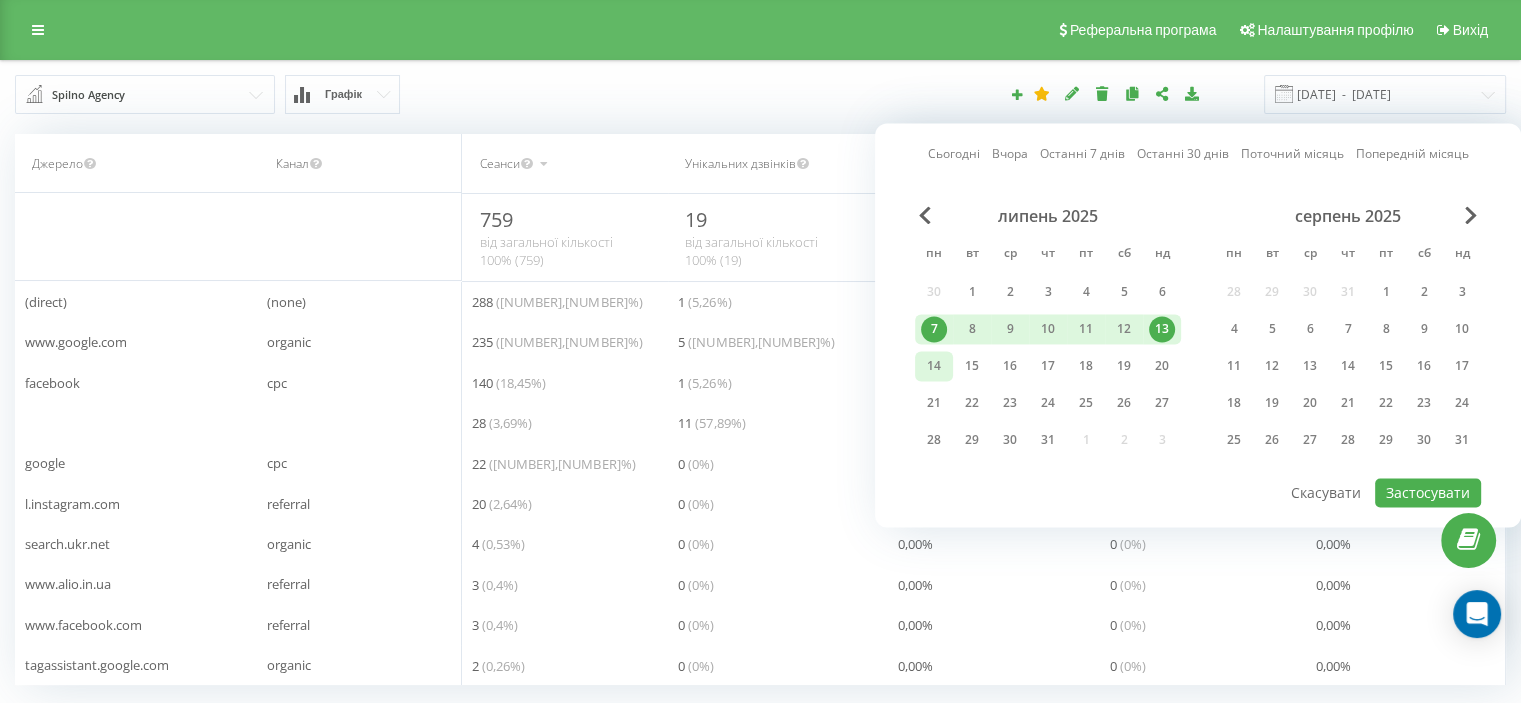 click on "14" at bounding box center (934, 366) 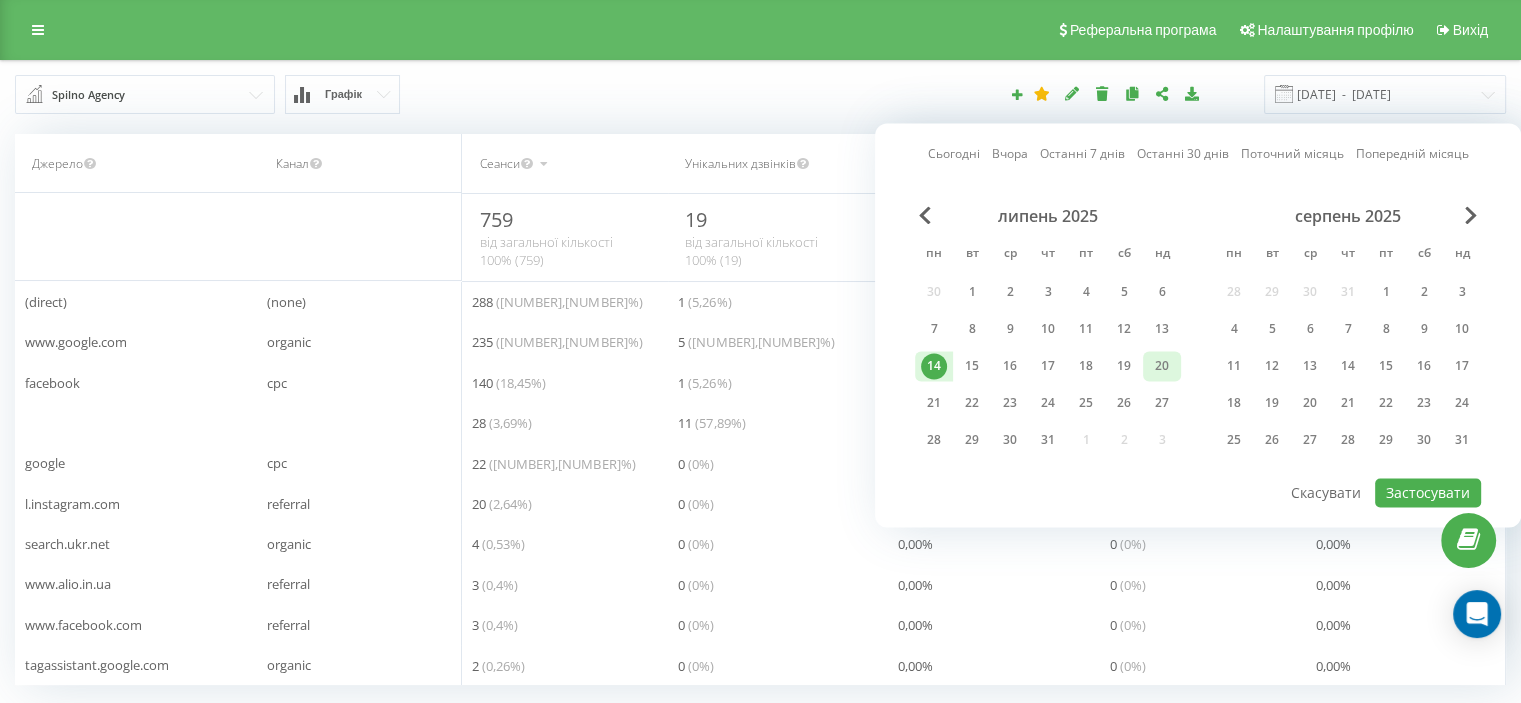 click on "20" at bounding box center [1162, 366] 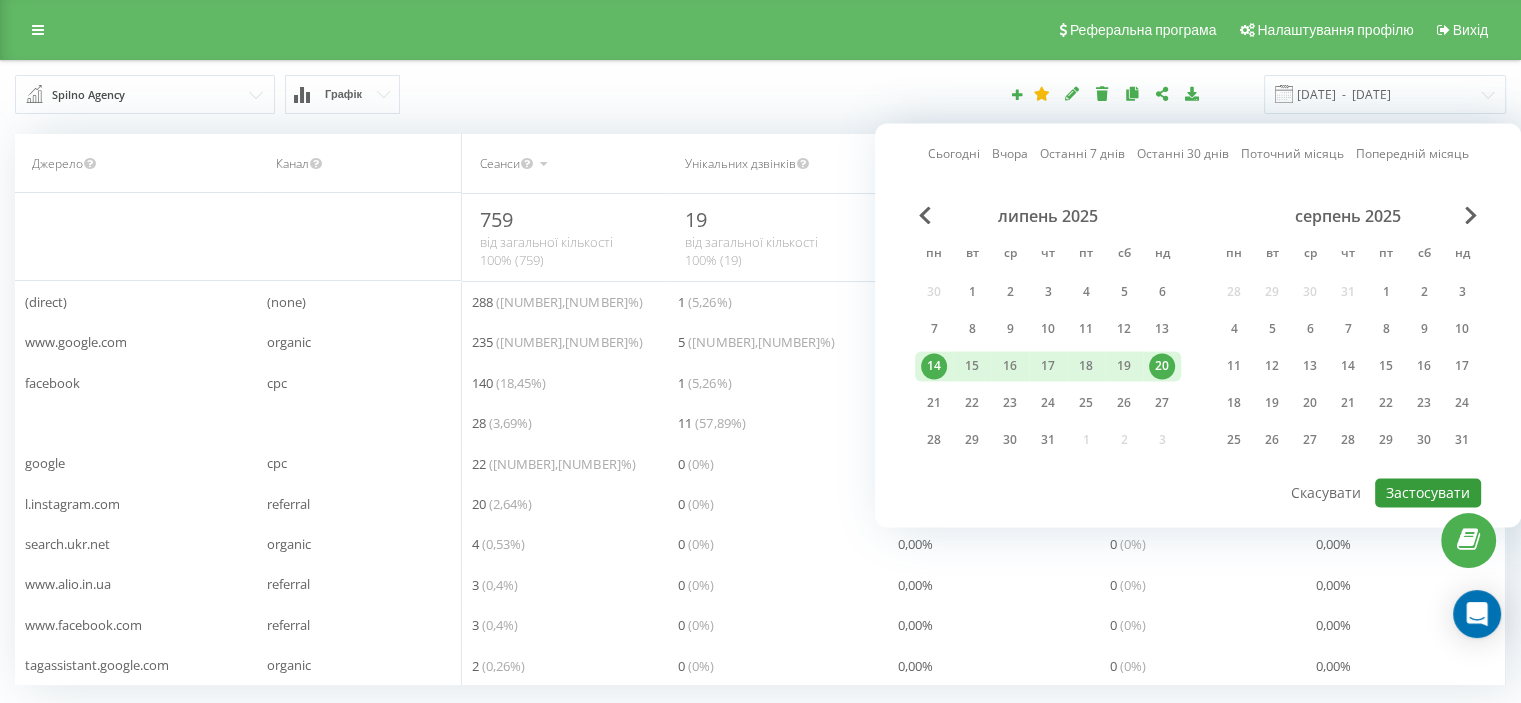 click on "Застосувати" at bounding box center (1428, 492) 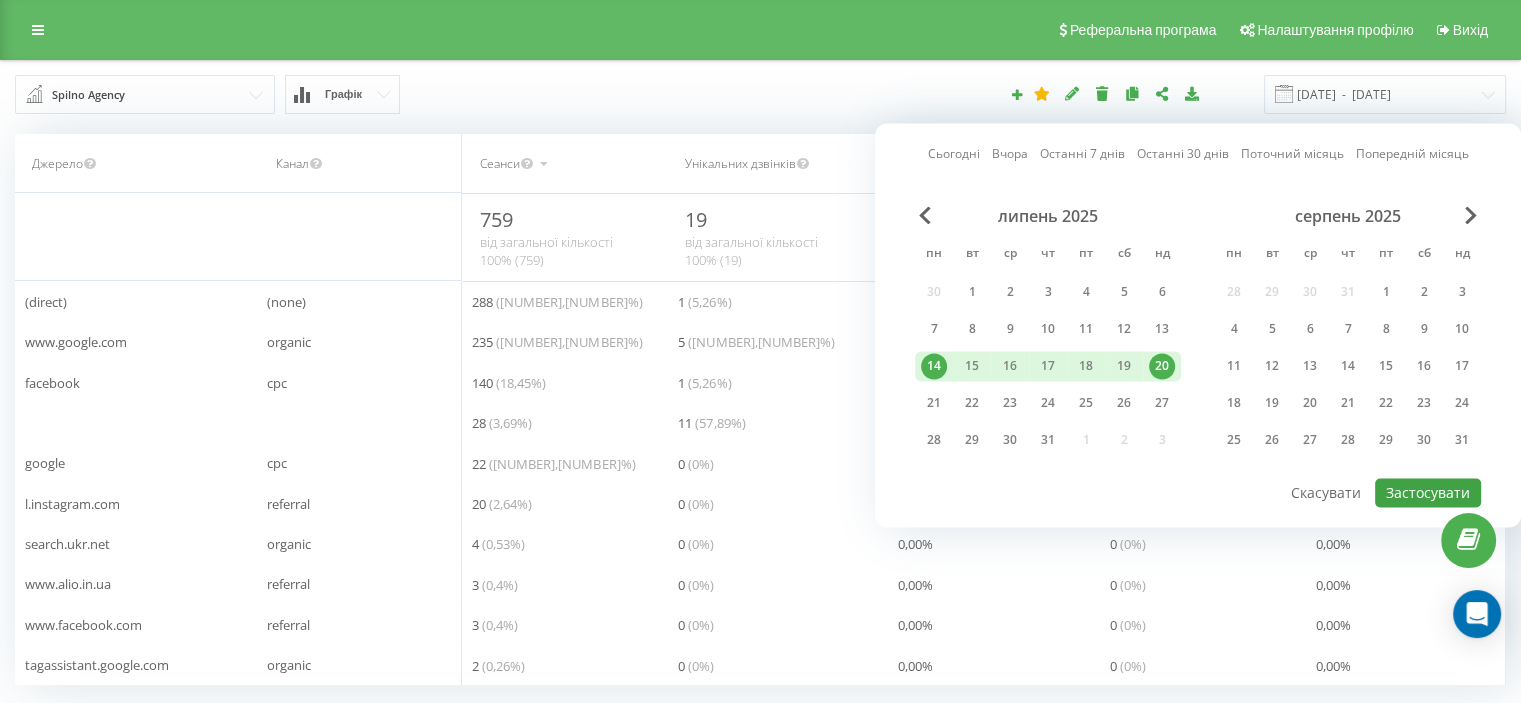 type on "[DATE]  -  [DATE]" 